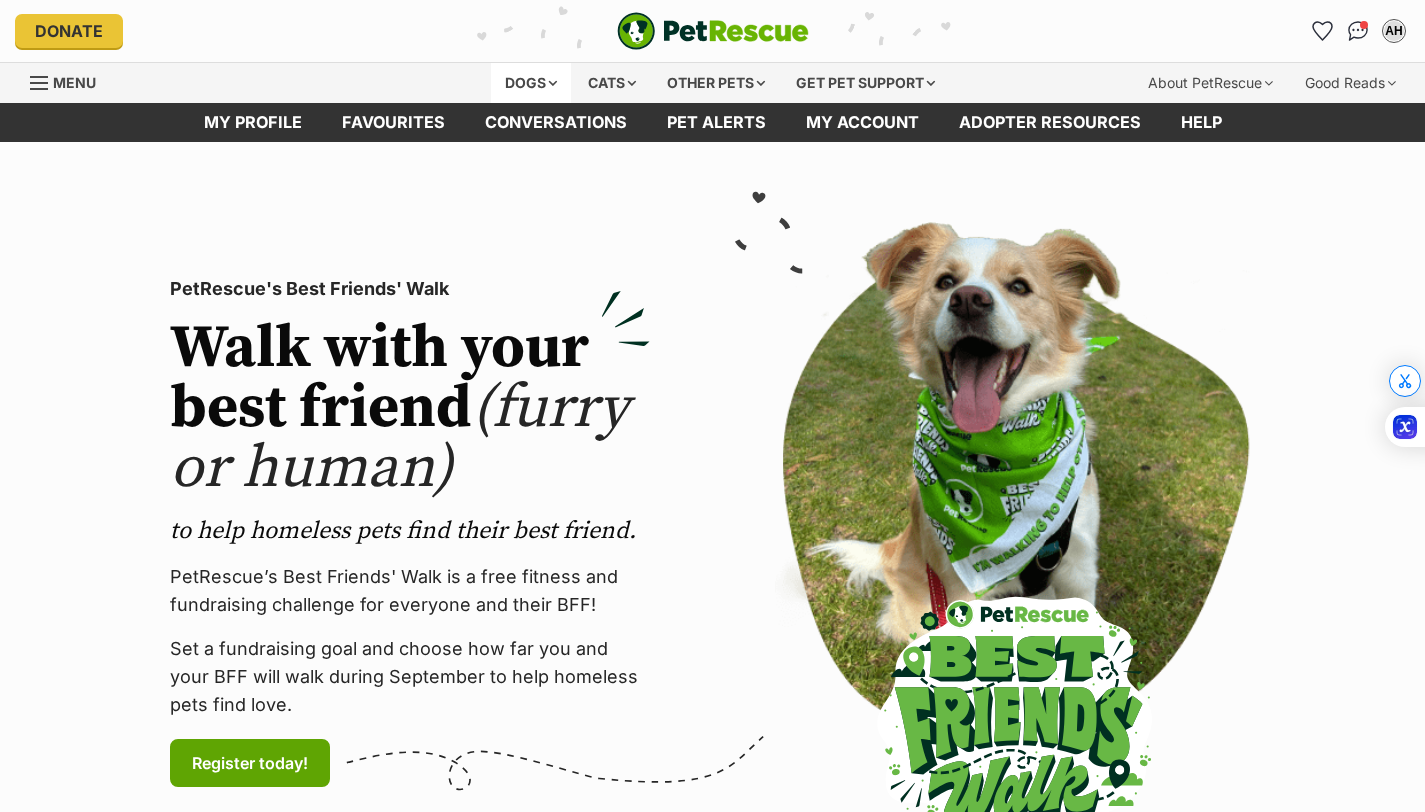scroll, scrollTop: 0, scrollLeft: 0, axis: both 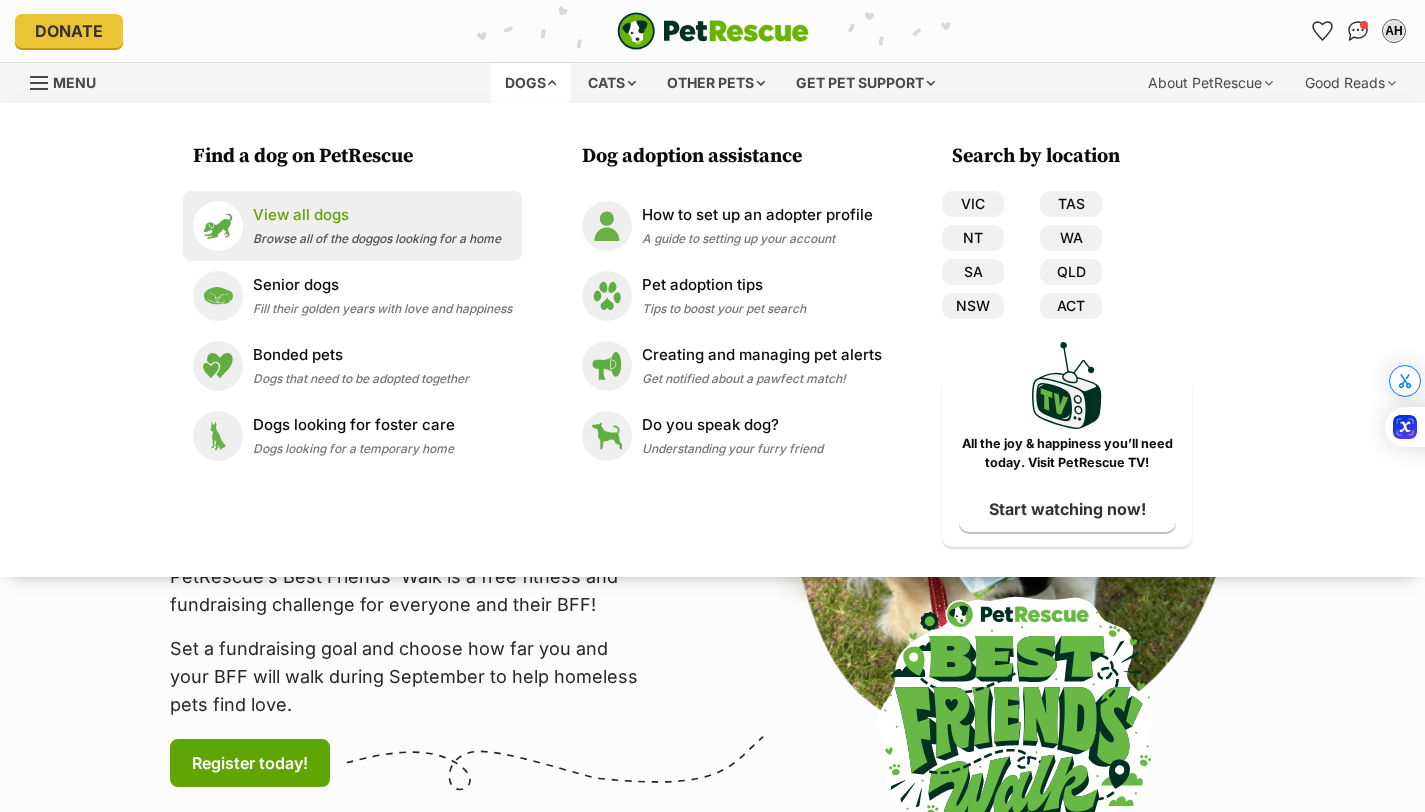 click on "View all dogs
Browse all of the doggos looking for a home" at bounding box center [377, 225] 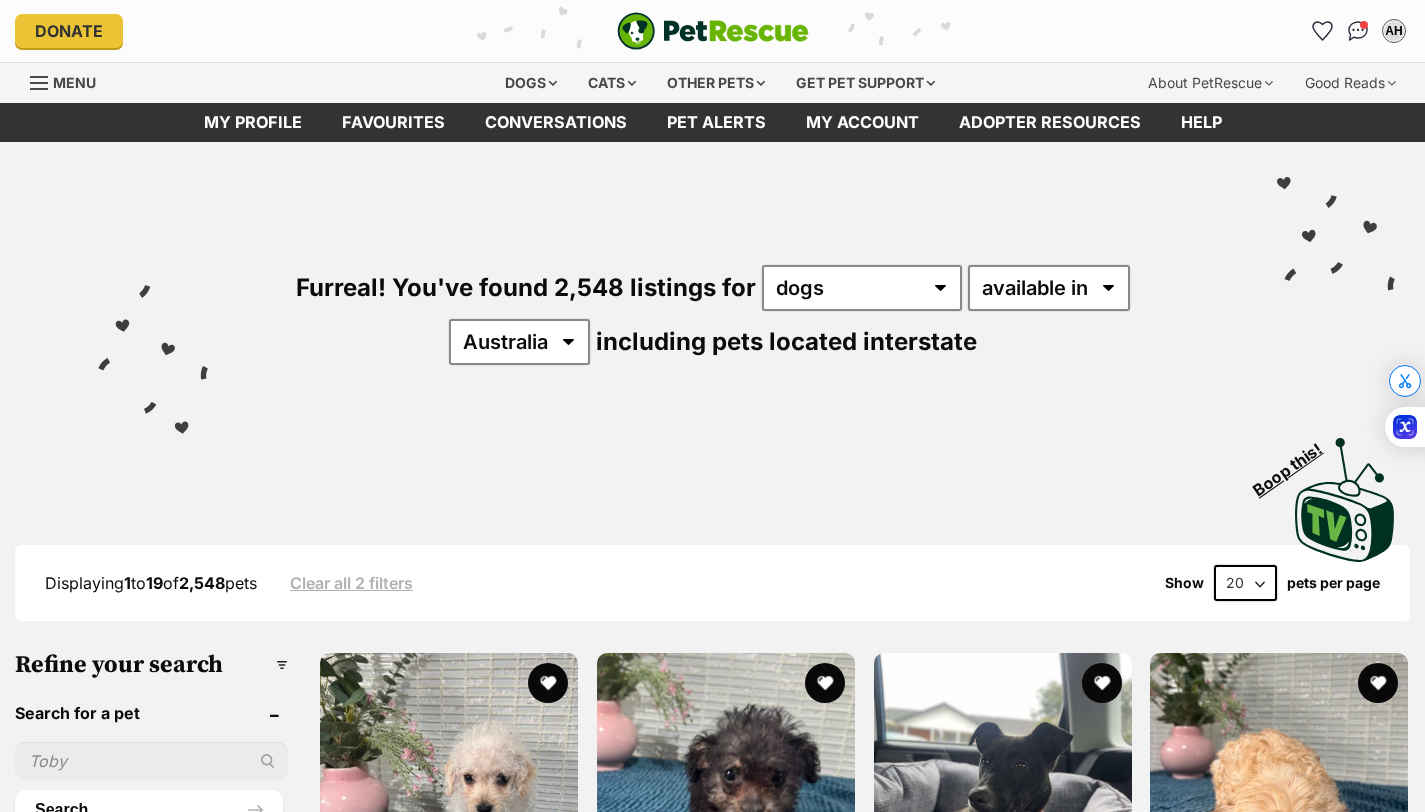 scroll, scrollTop: 0, scrollLeft: 0, axis: both 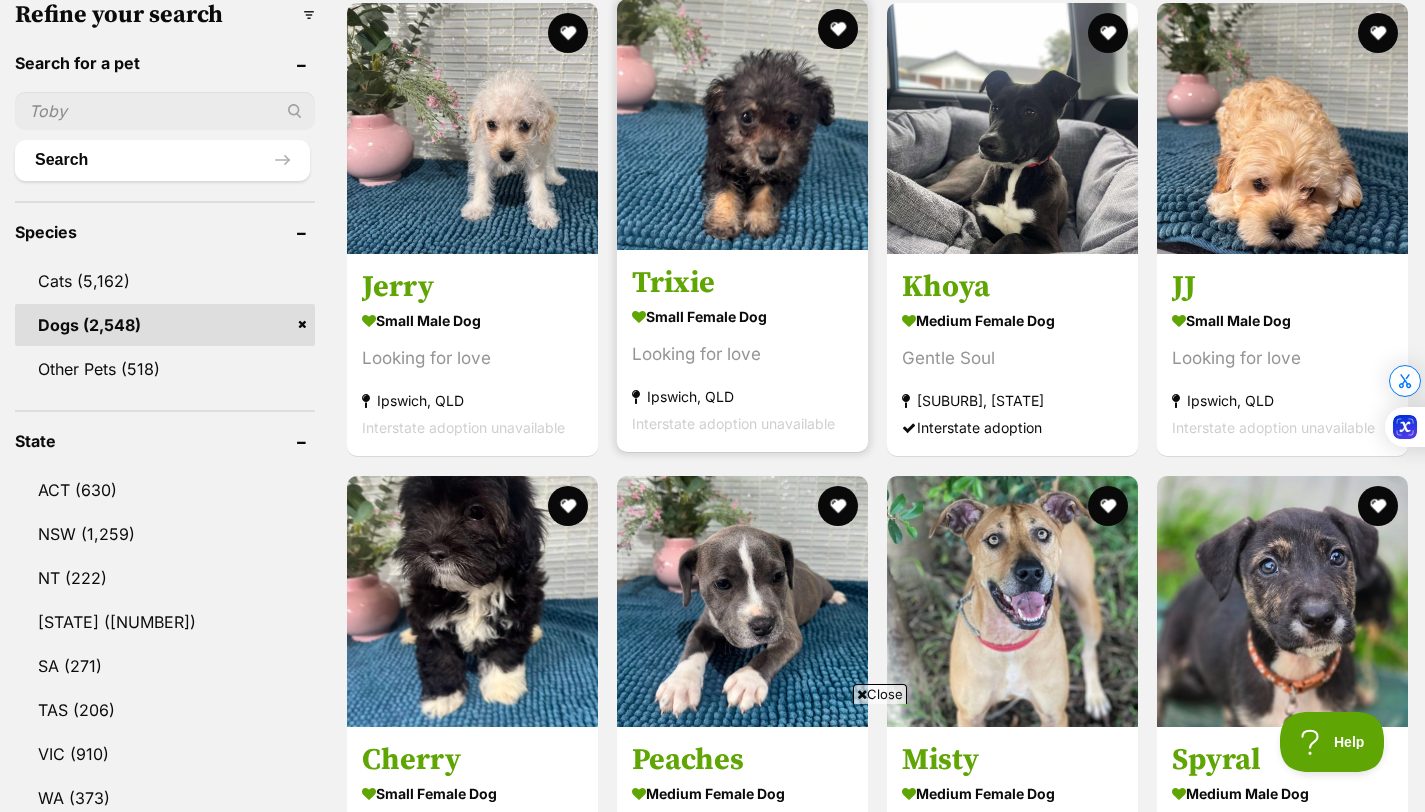 click on "Looking for love" at bounding box center [742, 355] 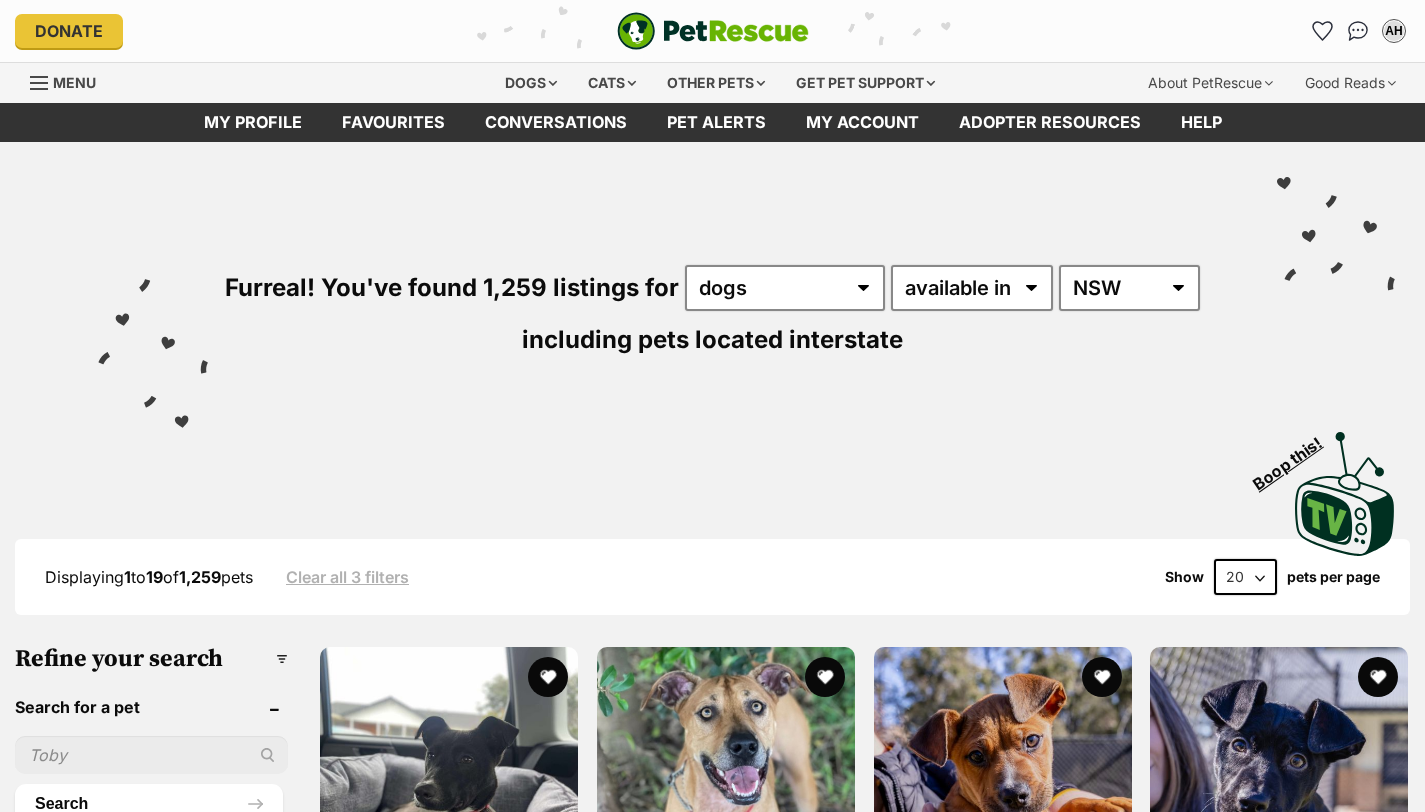 scroll, scrollTop: 0, scrollLeft: 0, axis: both 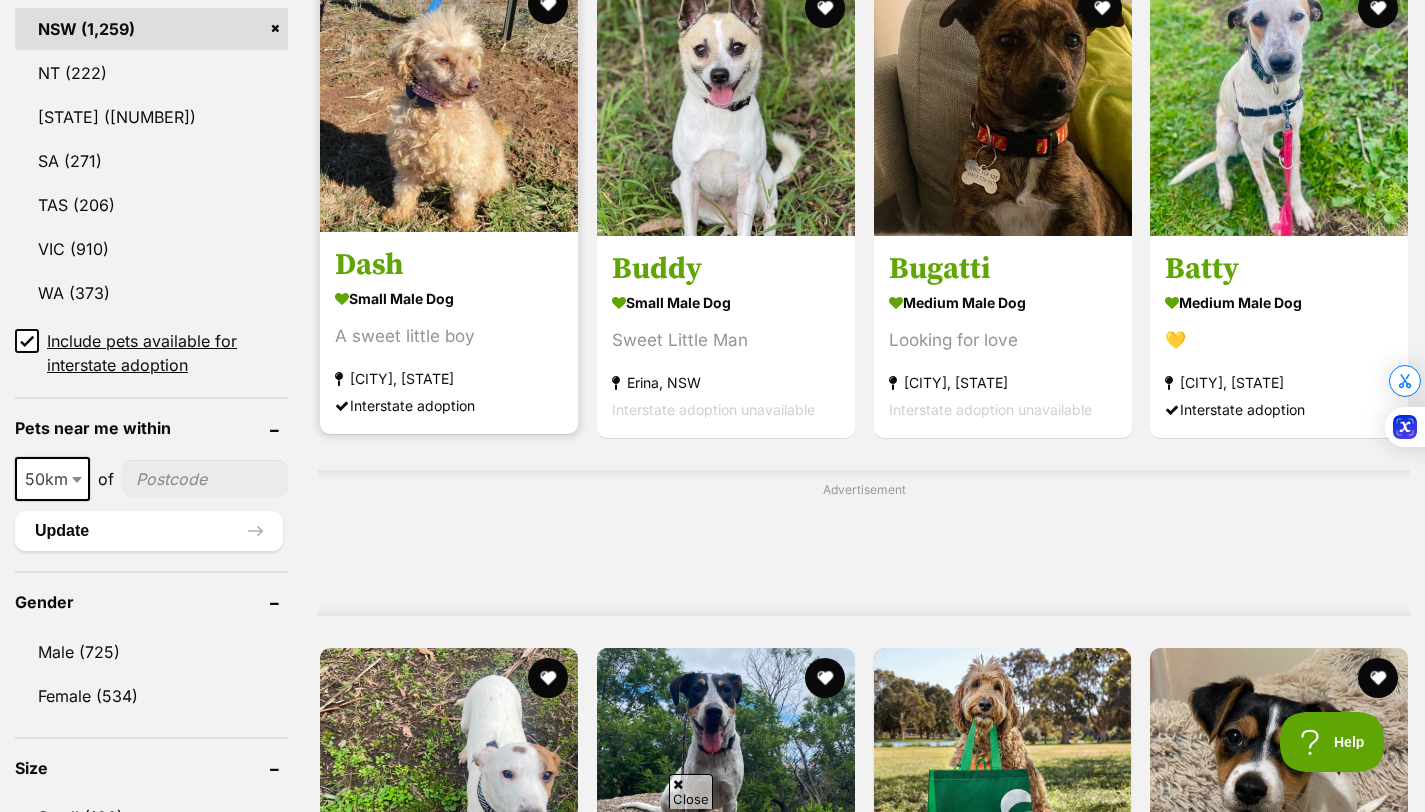 click on "small male Dog" at bounding box center (449, 298) 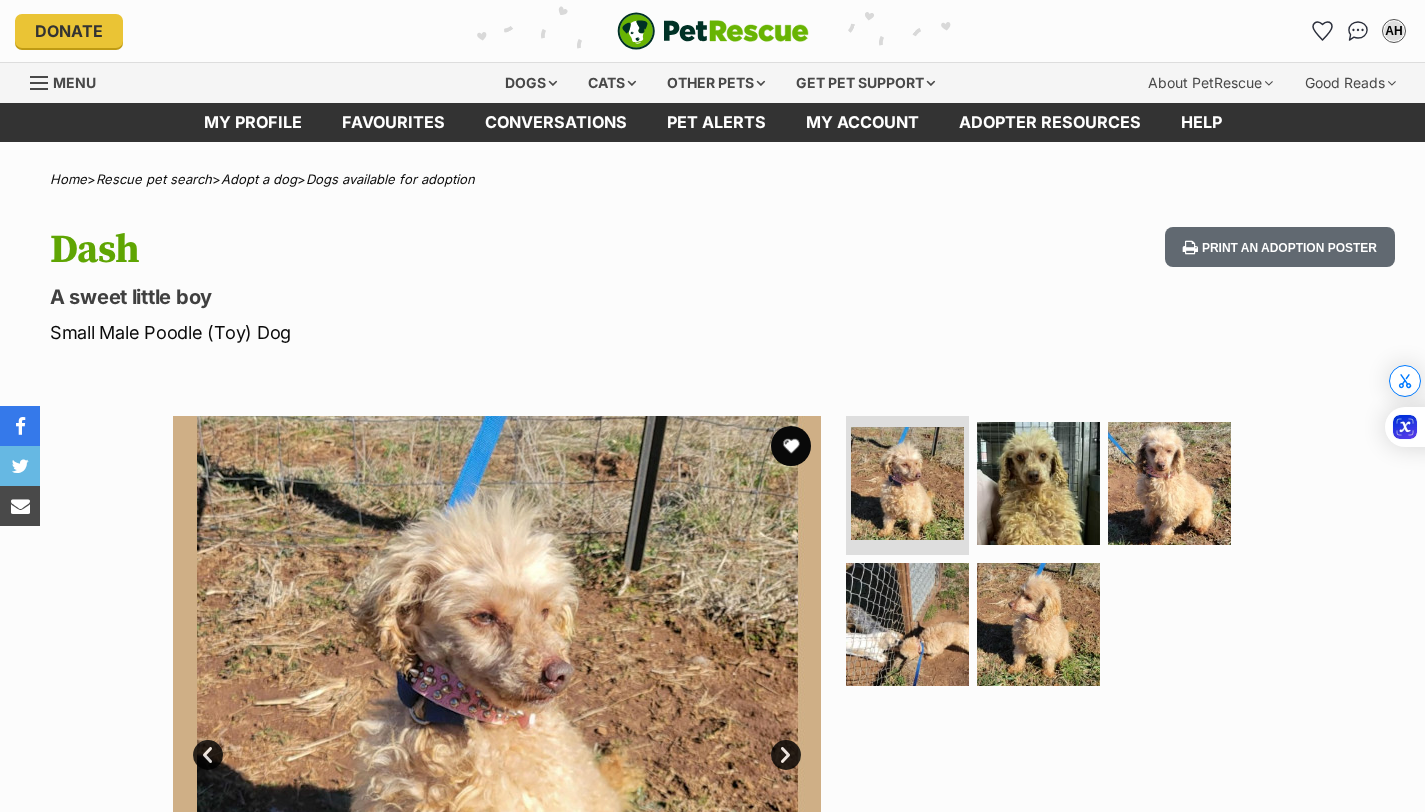 scroll, scrollTop: 0, scrollLeft: 0, axis: both 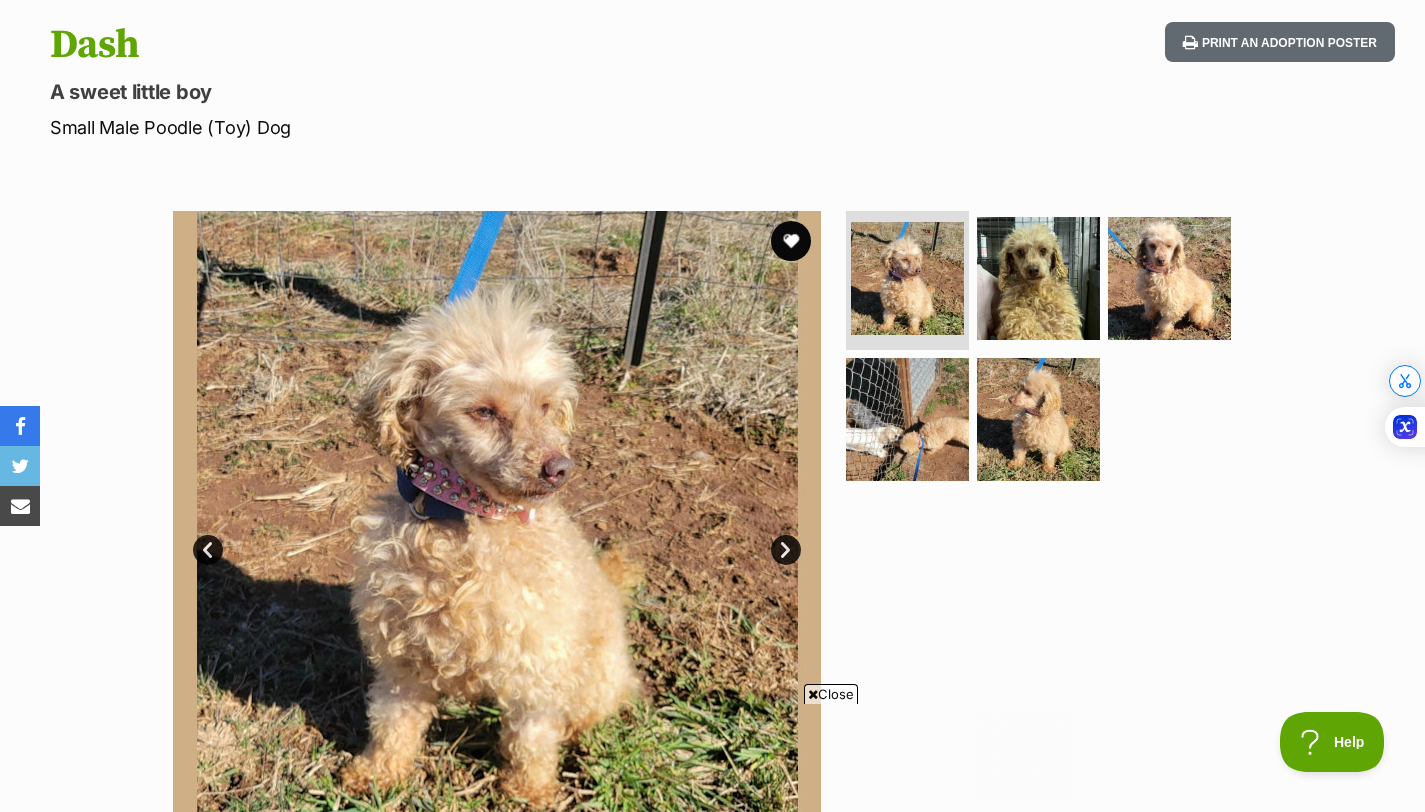 click on "Next" at bounding box center [786, 550] 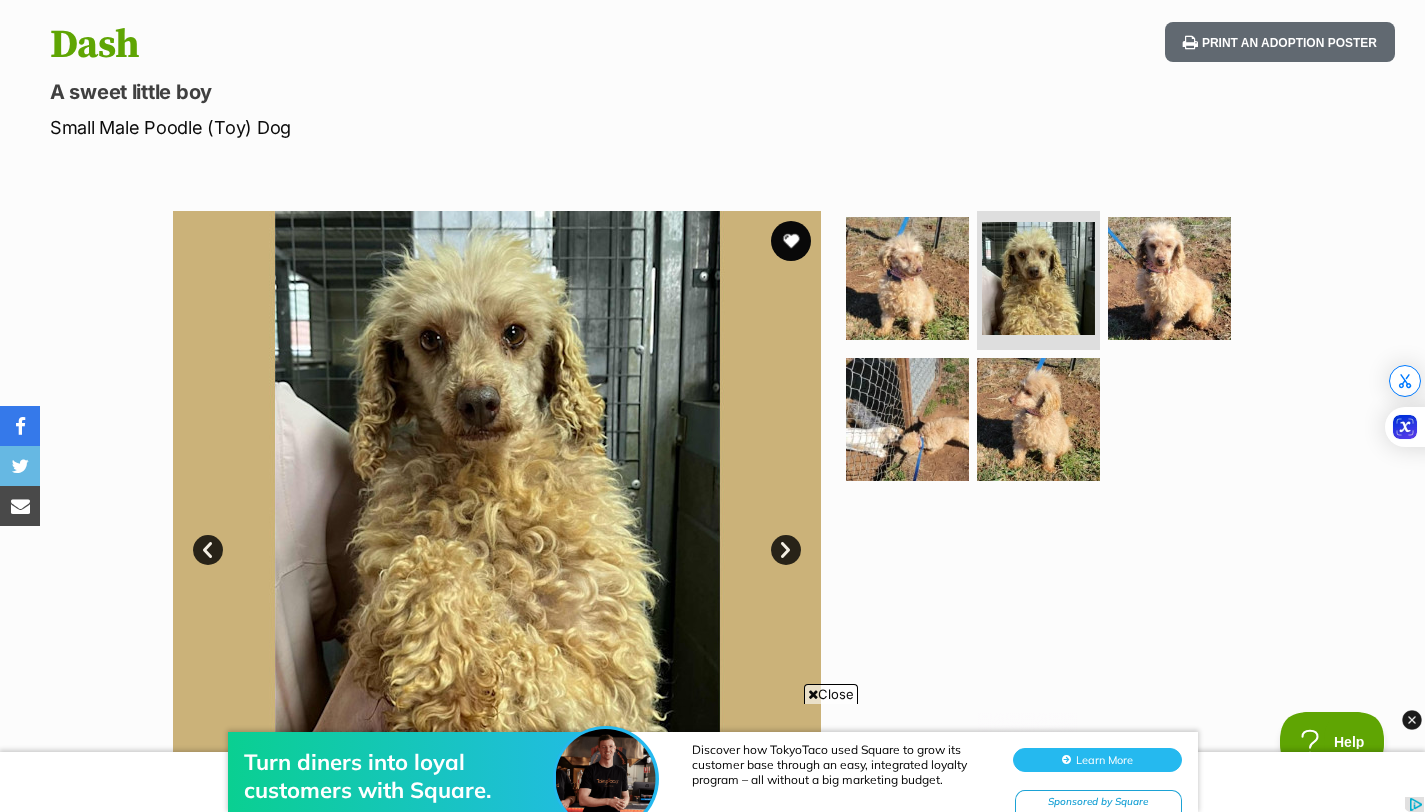 scroll, scrollTop: 0, scrollLeft: 0, axis: both 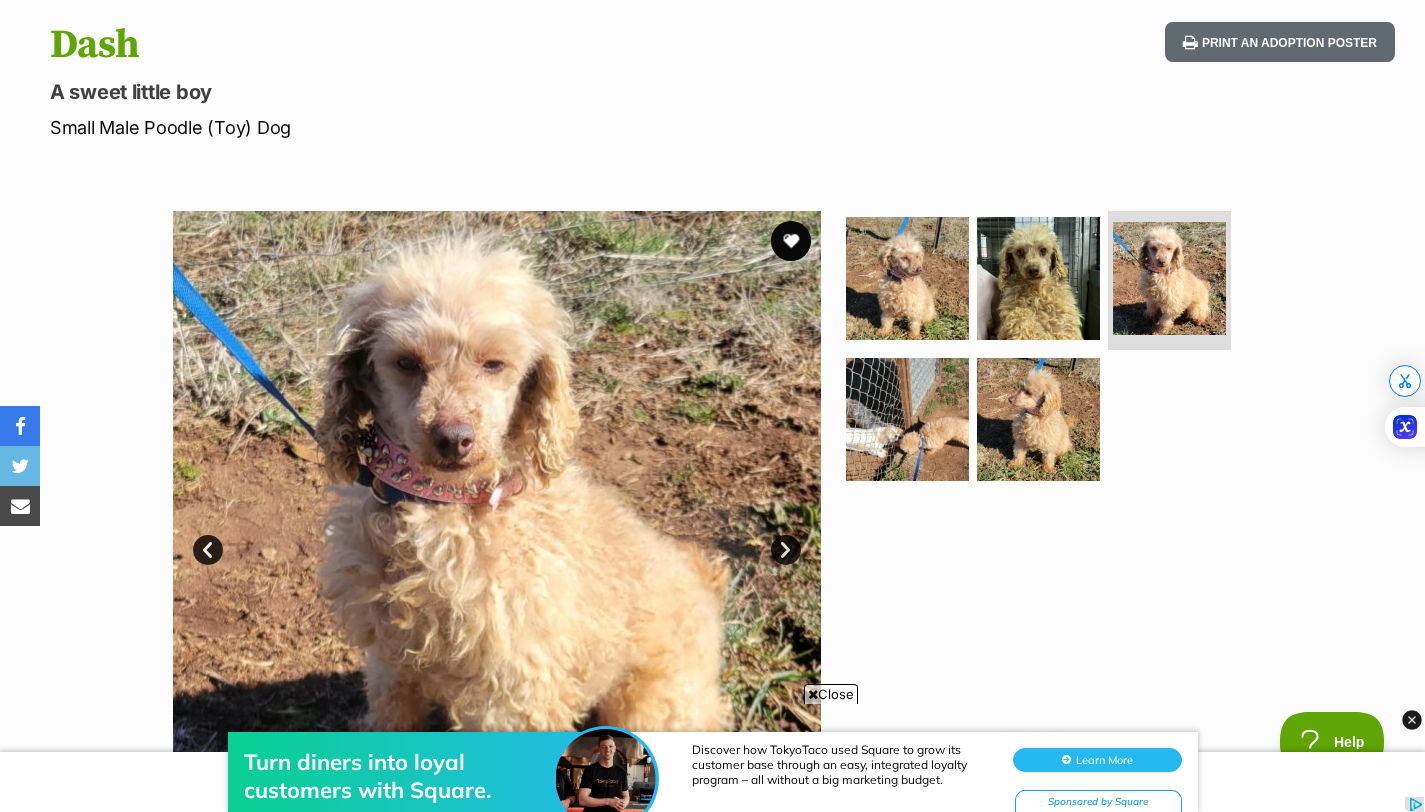 click on "Next" at bounding box center (786, 550) 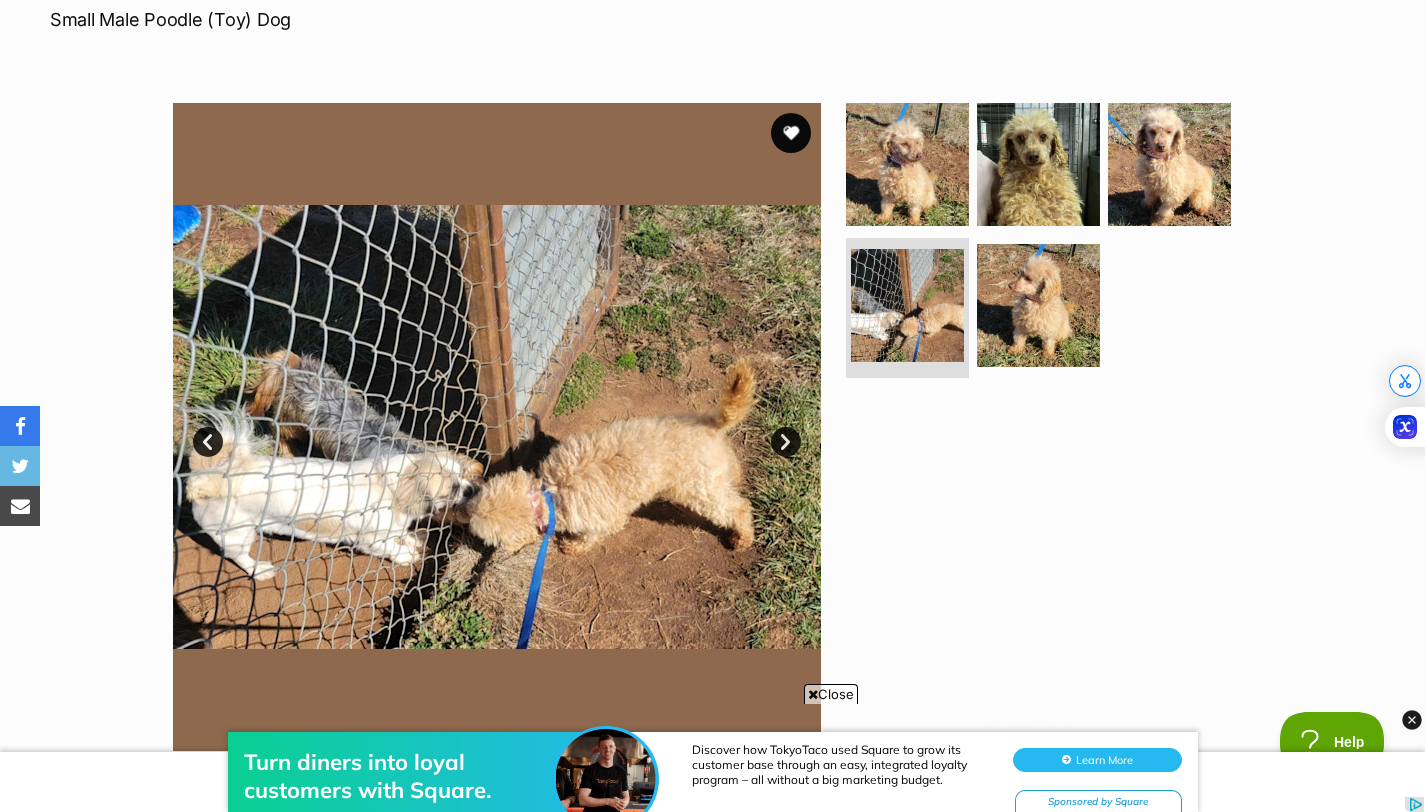 scroll, scrollTop: 318, scrollLeft: 0, axis: vertical 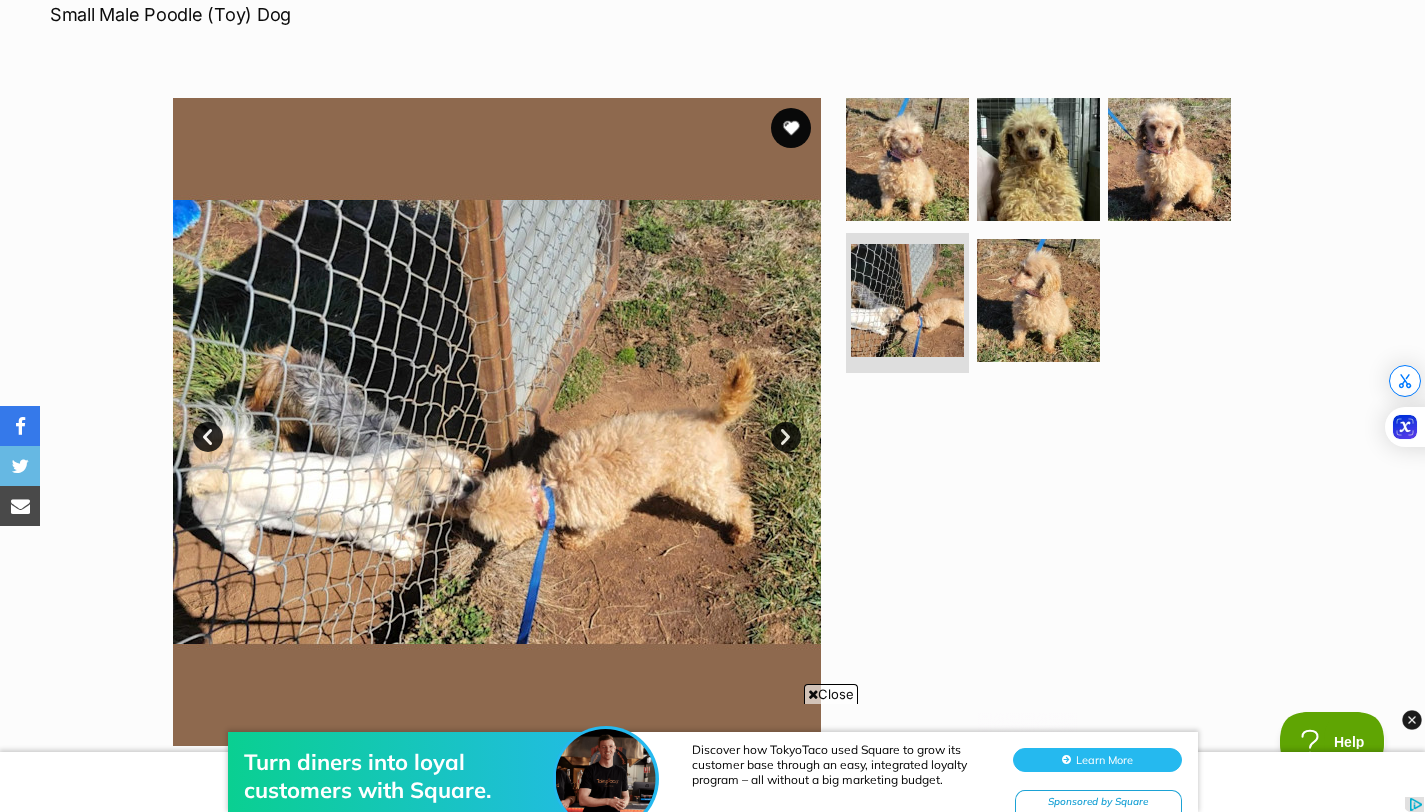 click on "Next" at bounding box center (786, 437) 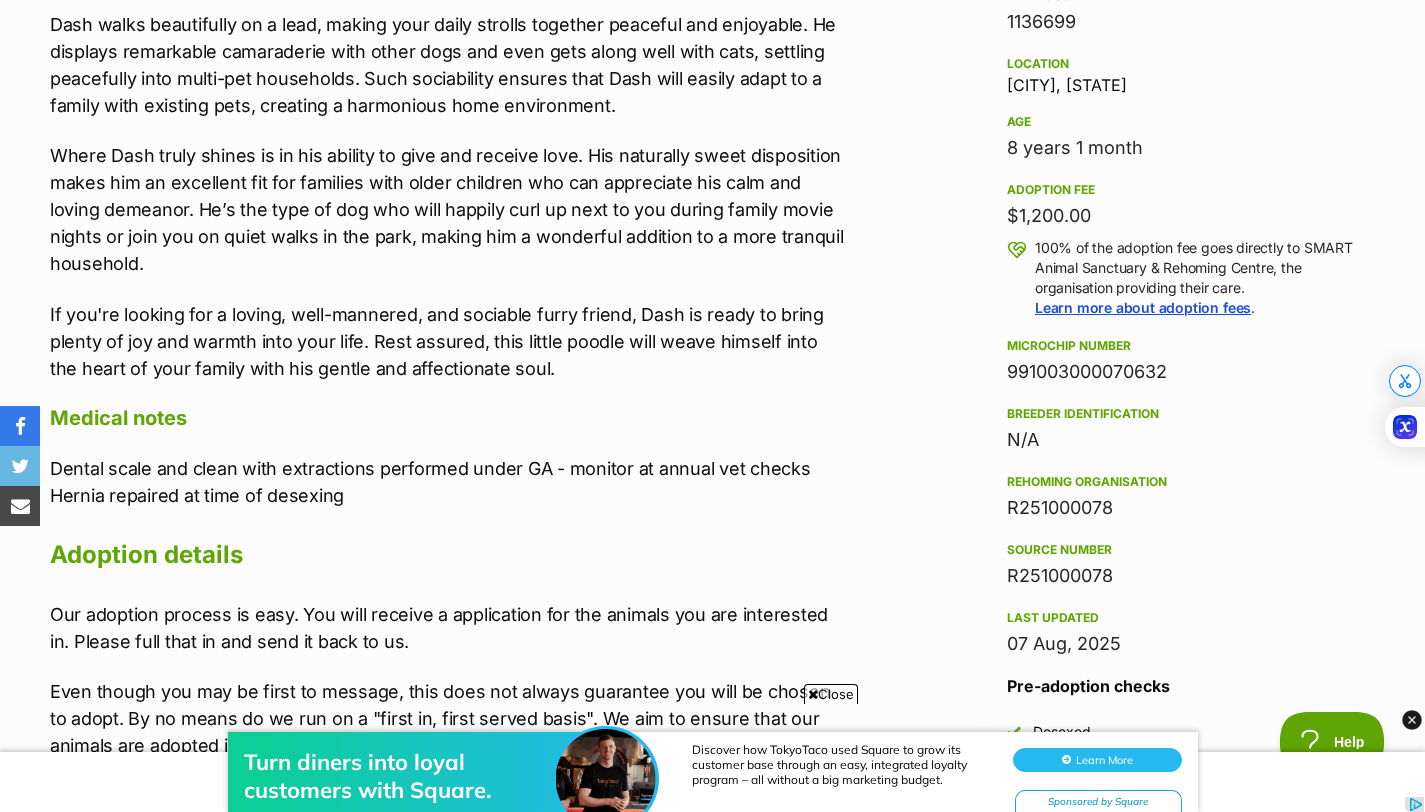 scroll, scrollTop: 1319, scrollLeft: 0, axis: vertical 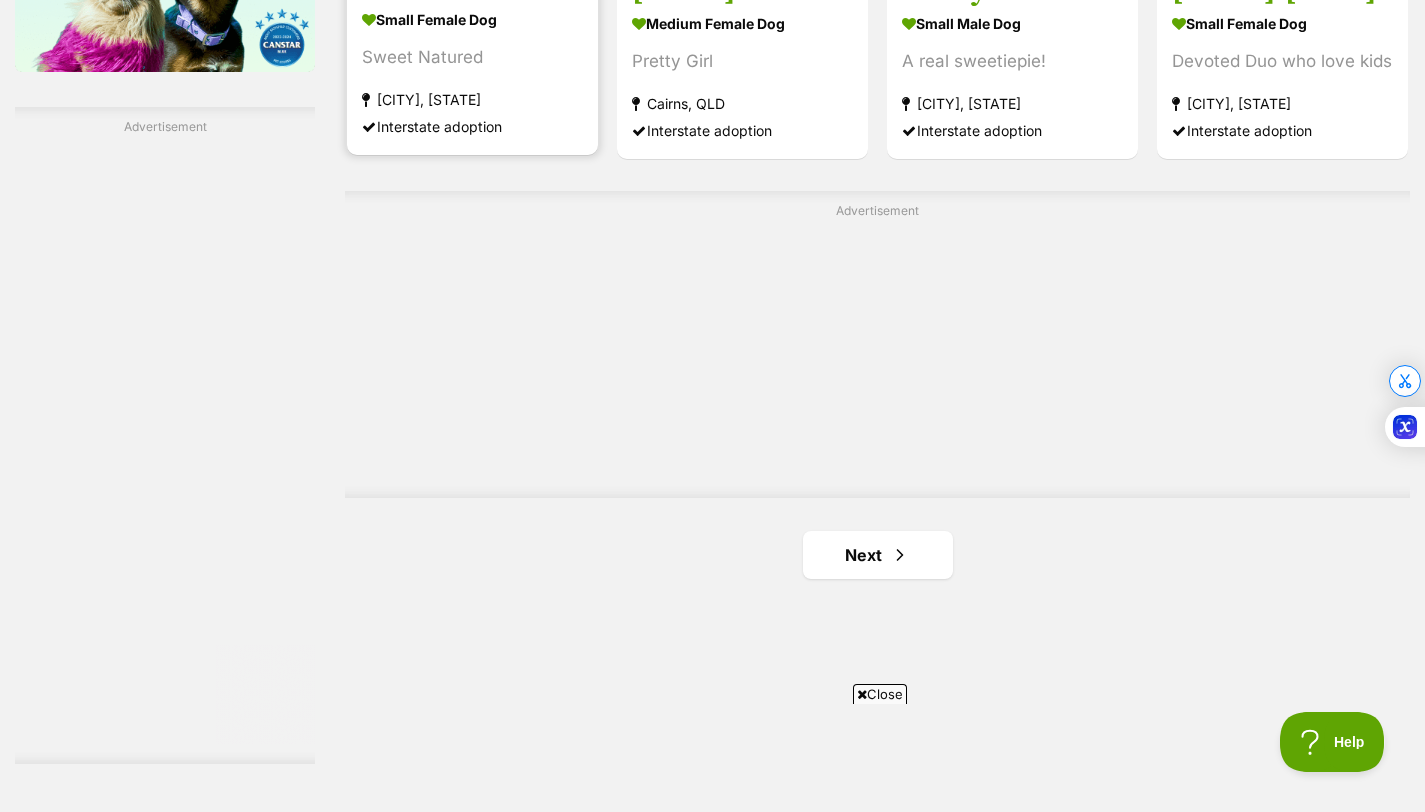 click on "Kunama, NSW" at bounding box center [472, 99] 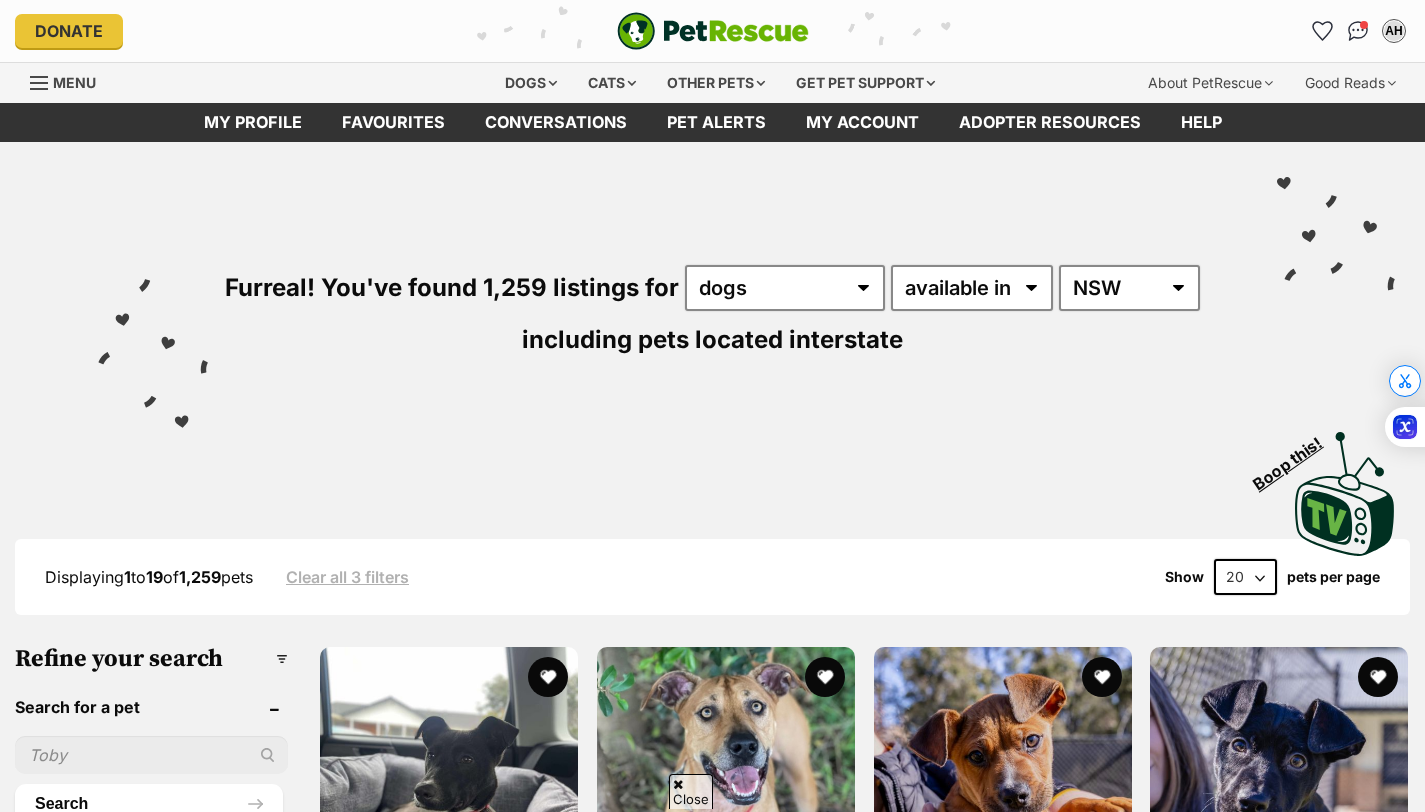 scroll, scrollTop: 3411, scrollLeft: 0, axis: vertical 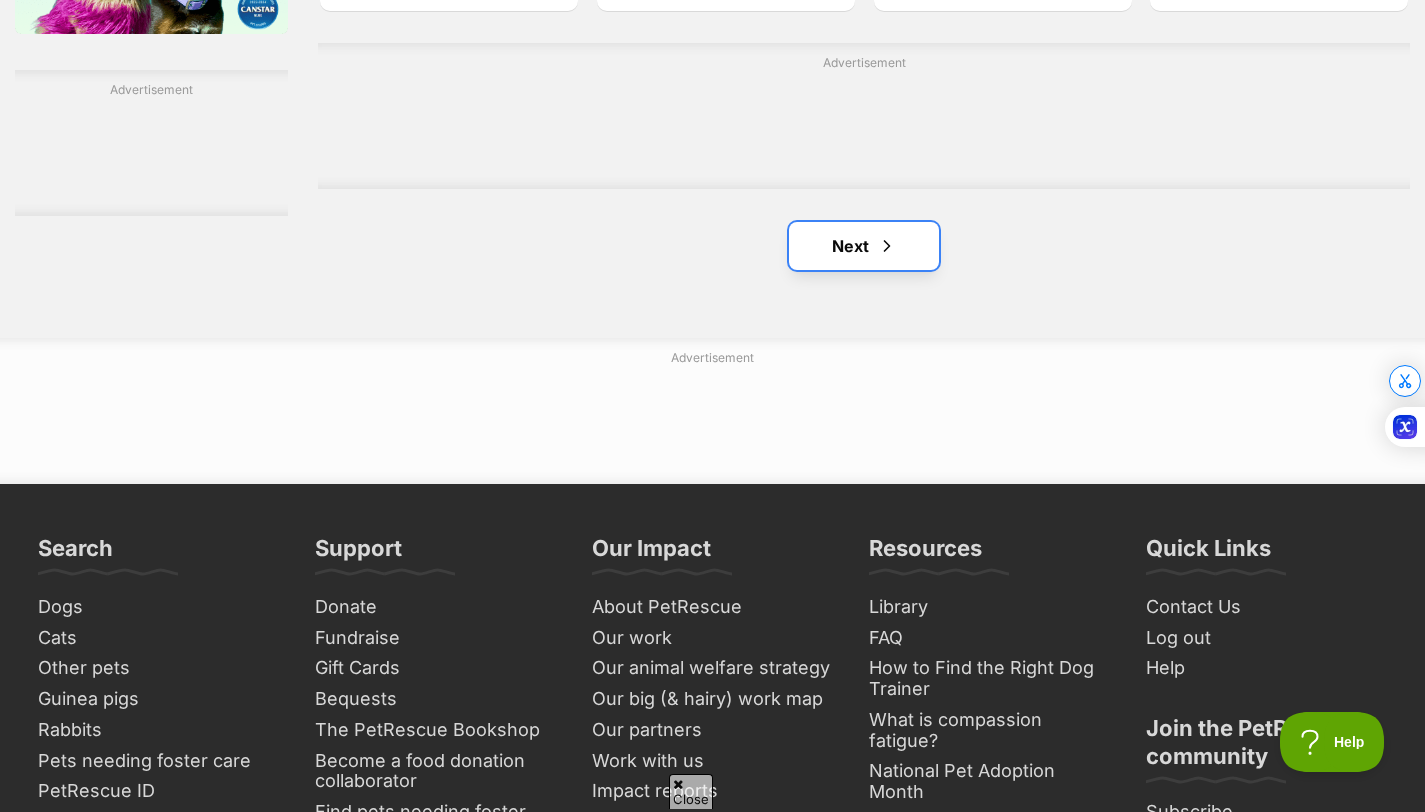 click on "Next" at bounding box center (864, 246) 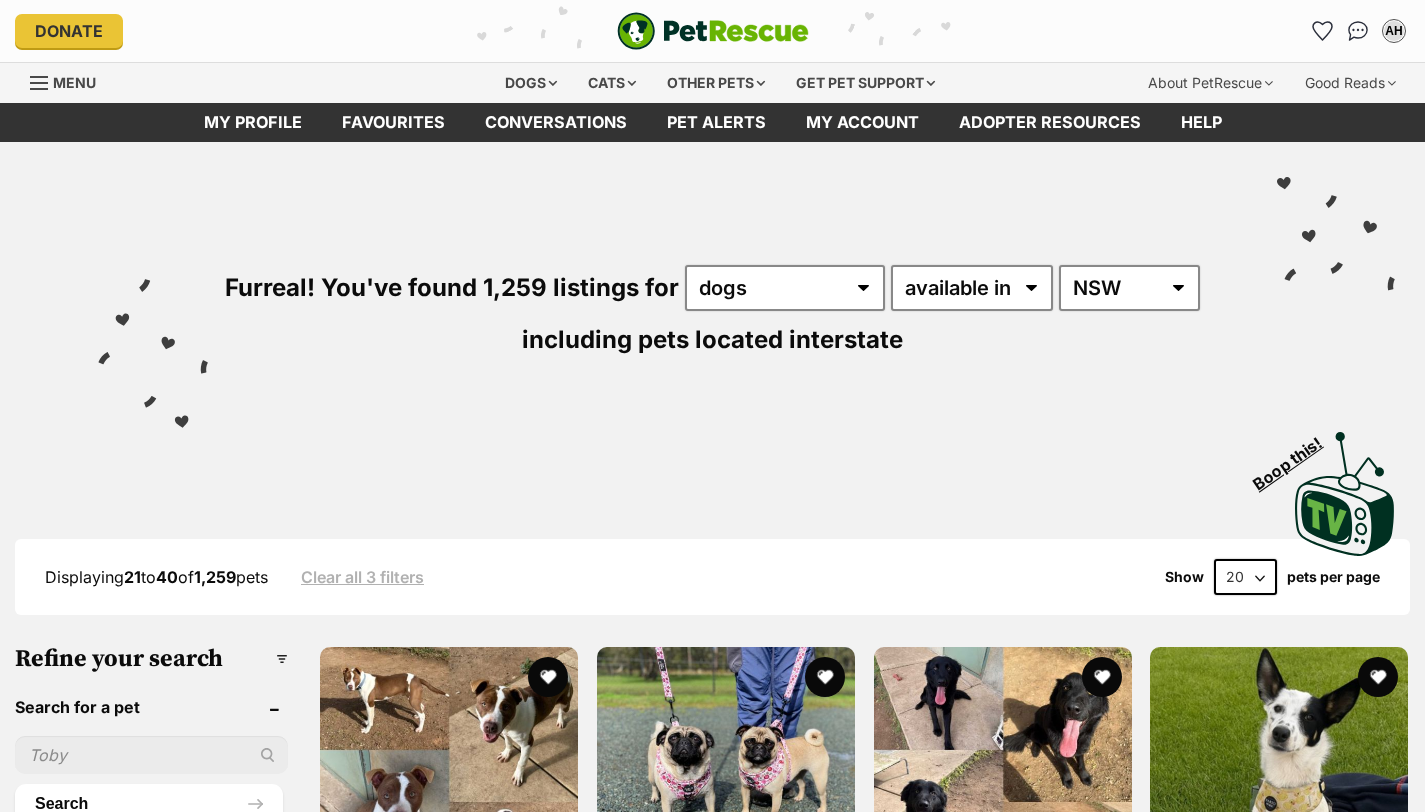 scroll, scrollTop: 183, scrollLeft: 0, axis: vertical 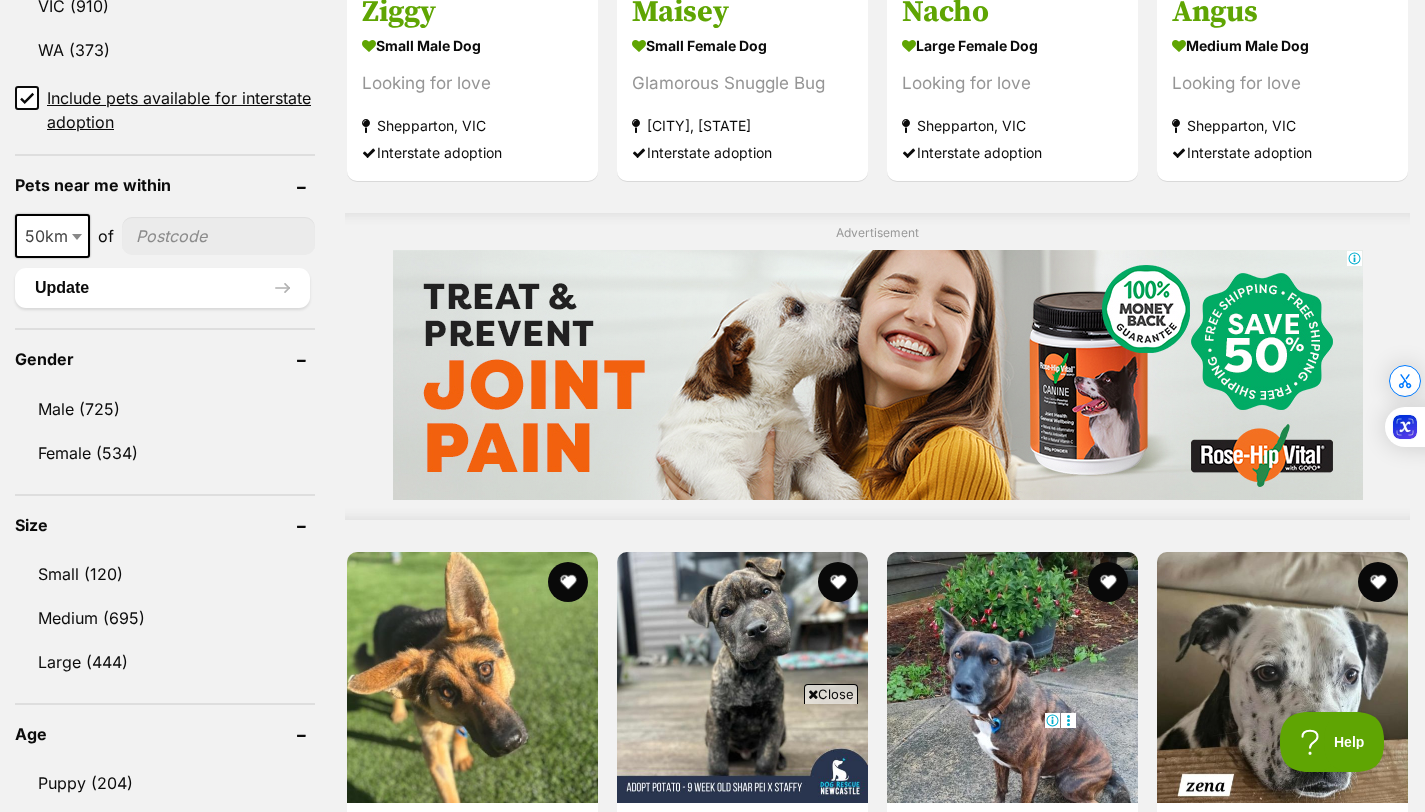 click 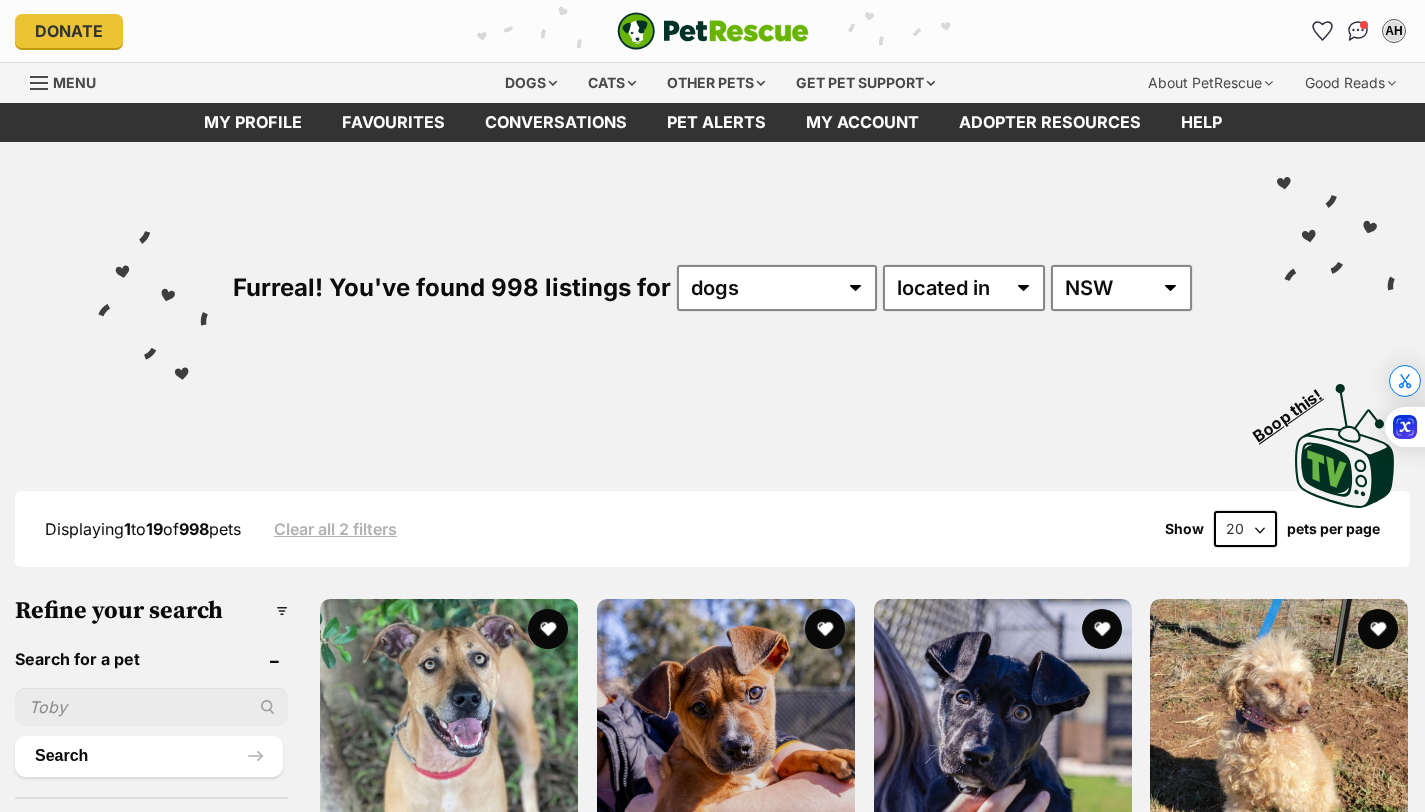 scroll, scrollTop: 0, scrollLeft: 0, axis: both 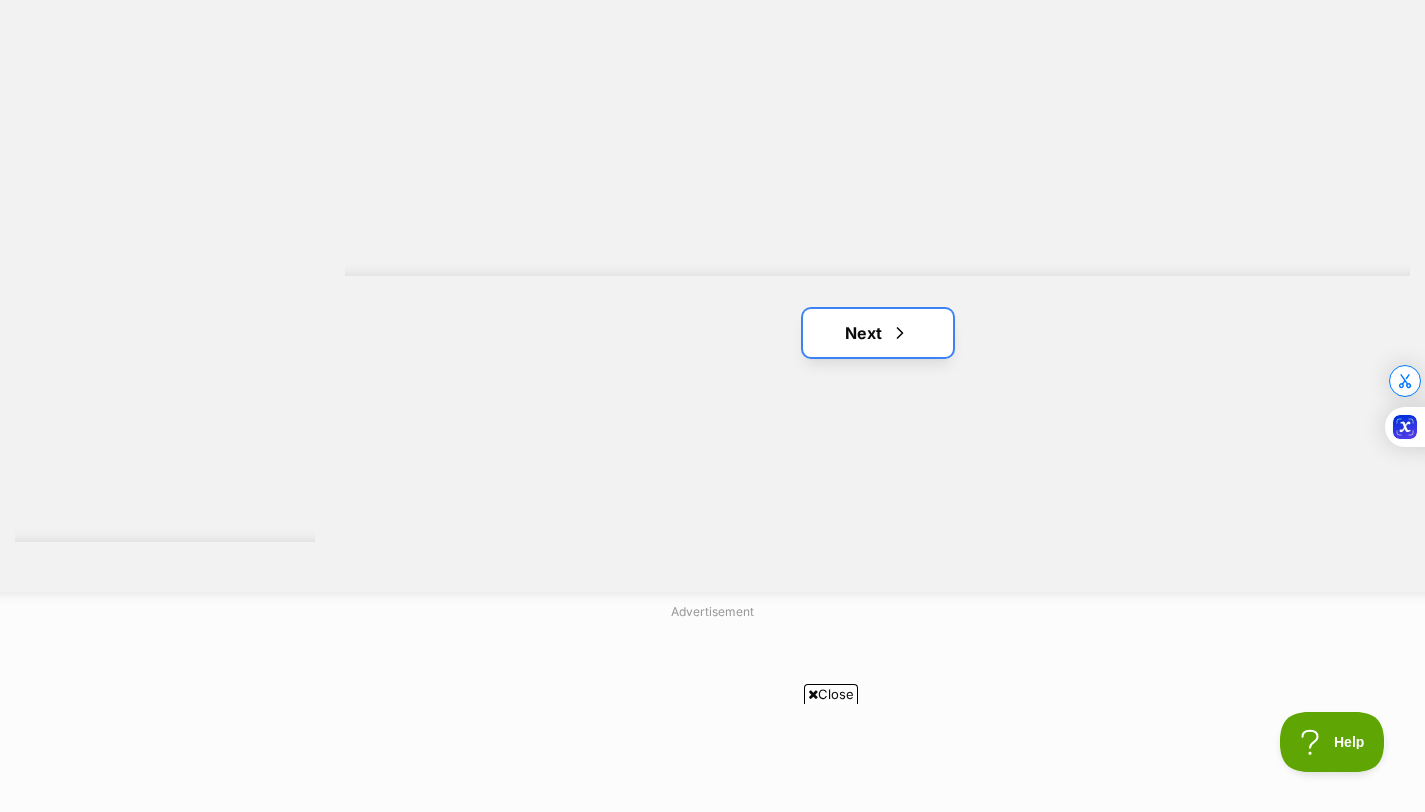 click on "Next" at bounding box center [878, 333] 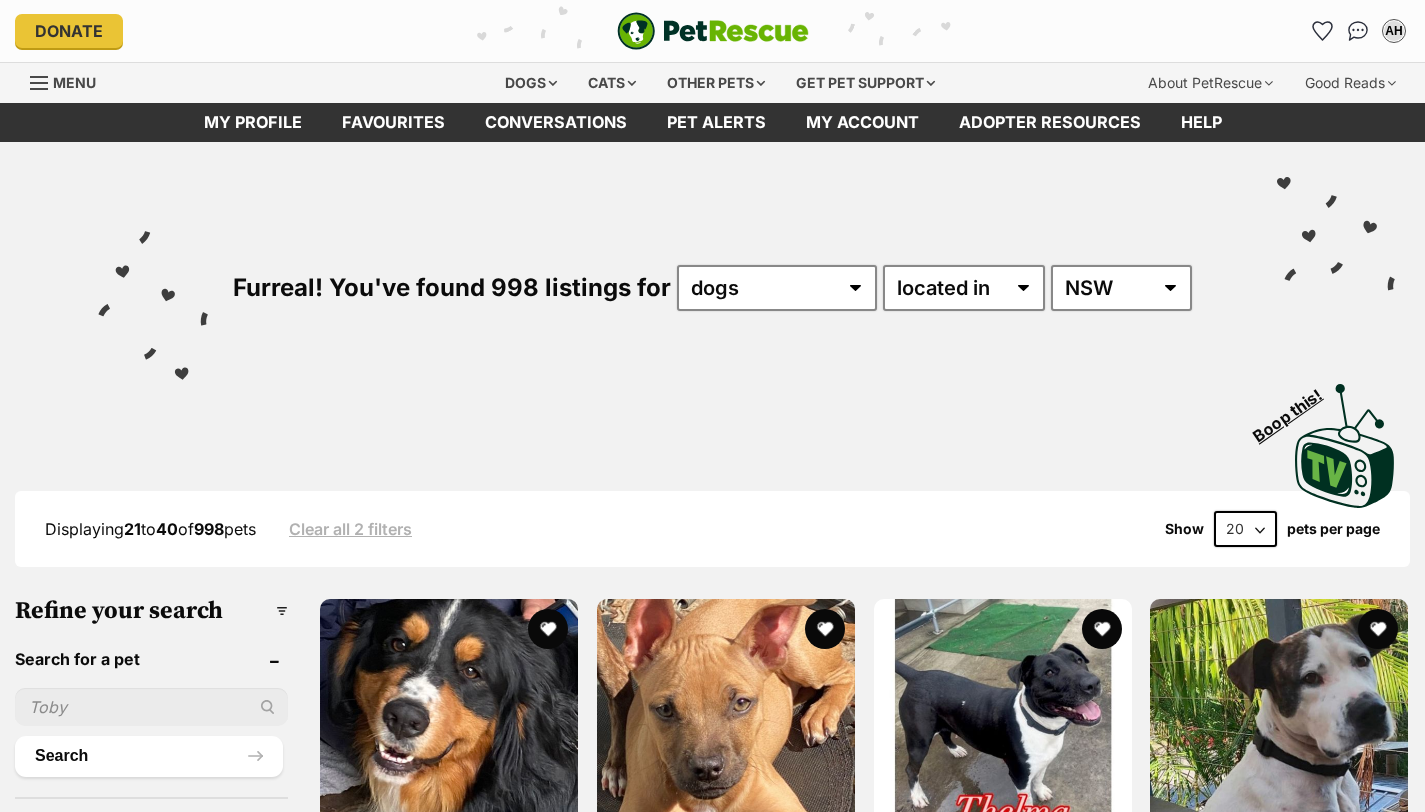 scroll, scrollTop: 0, scrollLeft: 0, axis: both 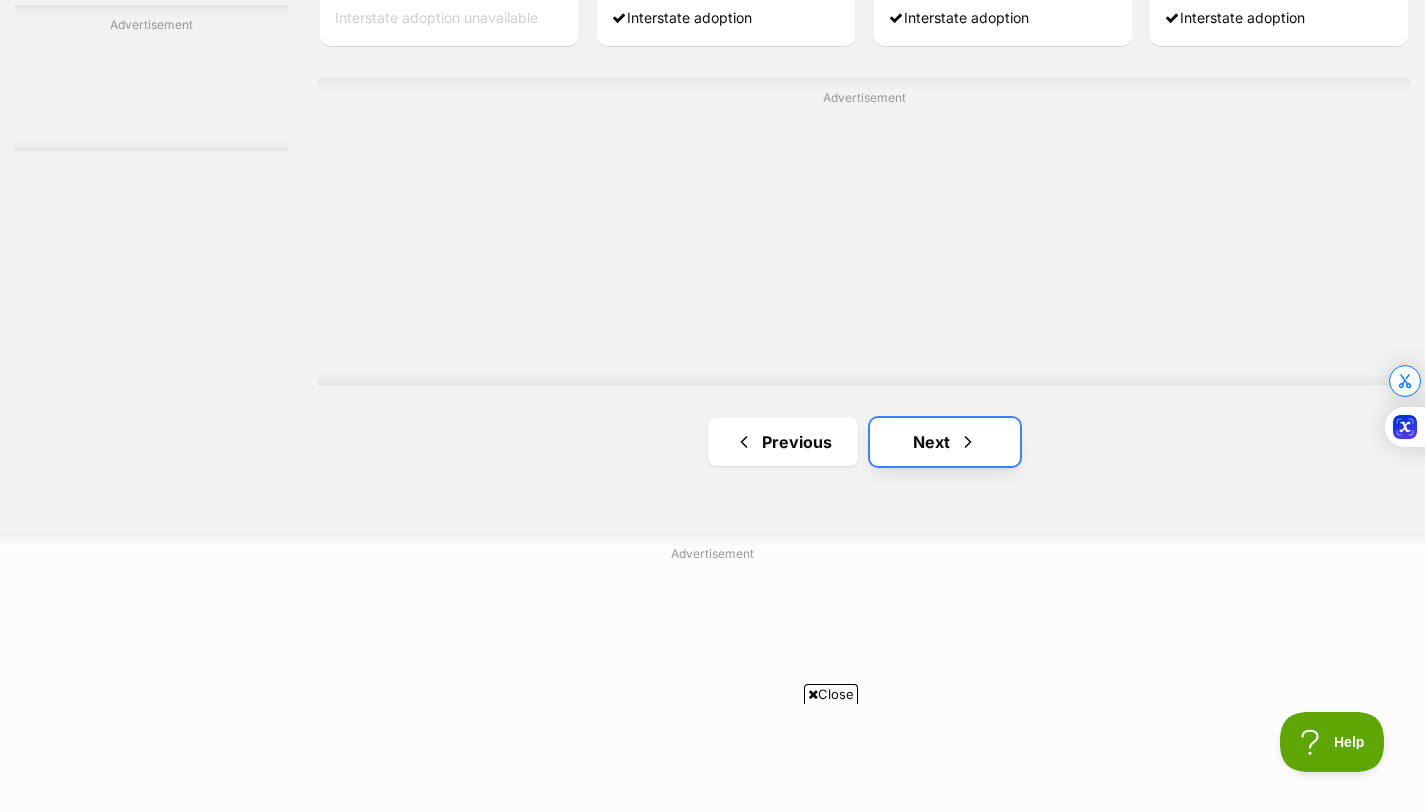 click on "Next" at bounding box center [945, 442] 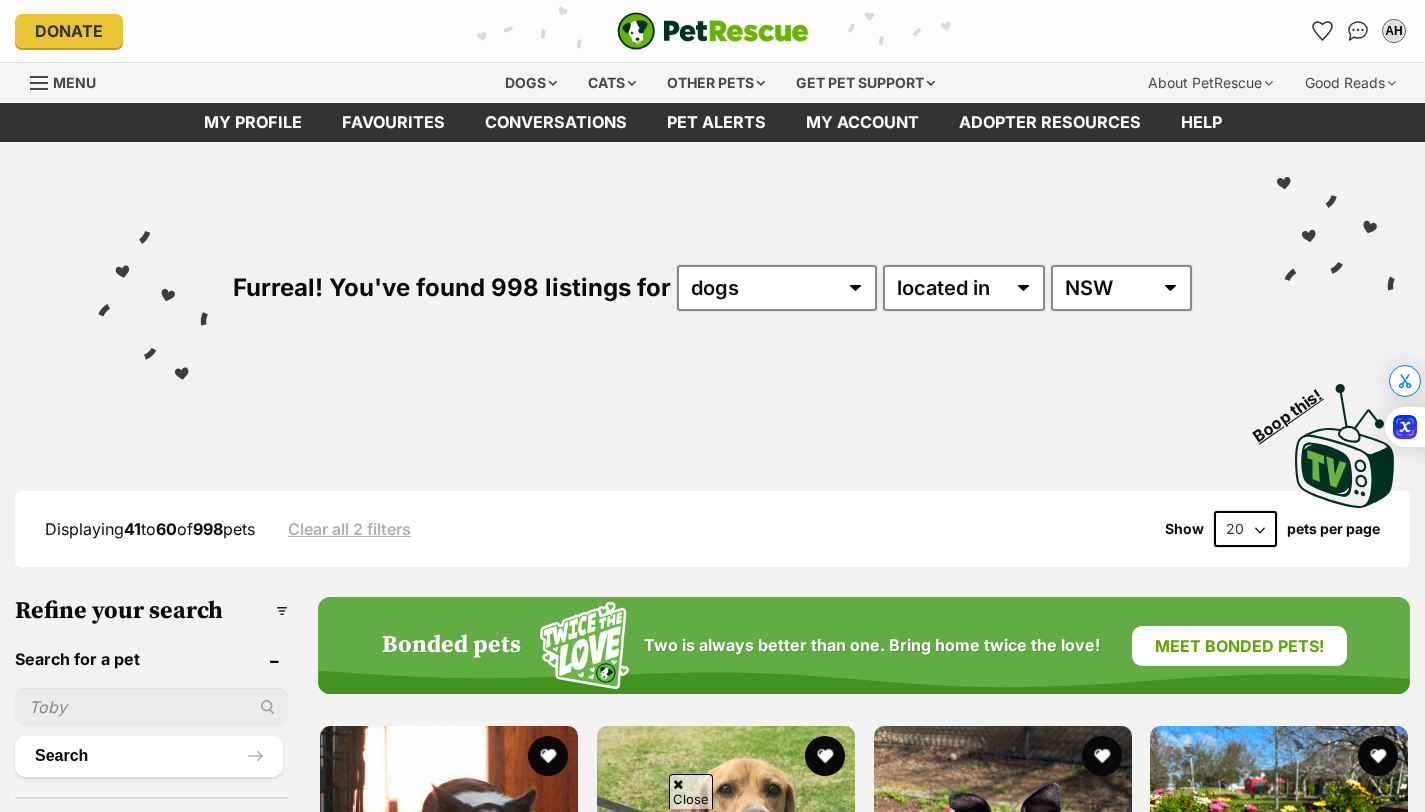 scroll, scrollTop: 260, scrollLeft: 0, axis: vertical 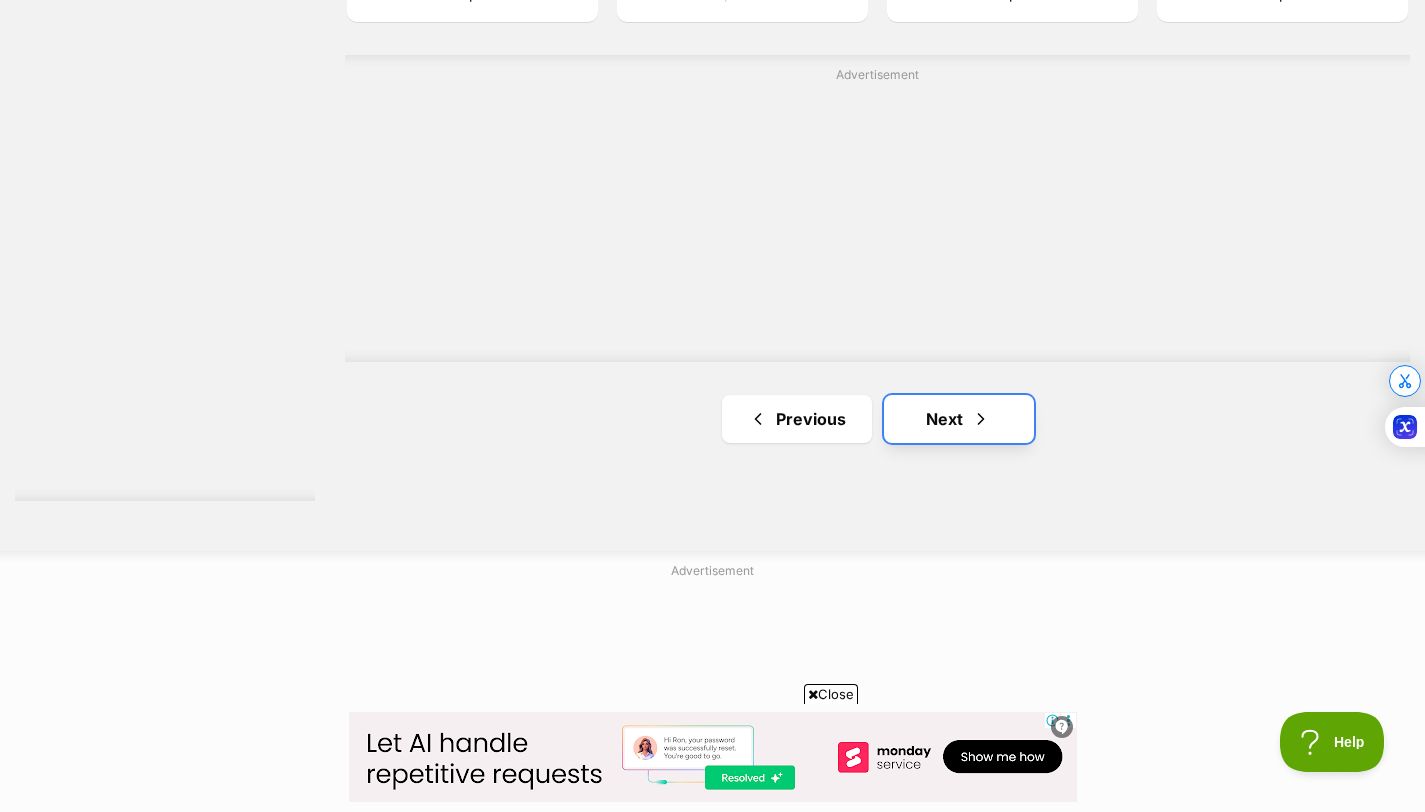 click on "Next" at bounding box center [959, 419] 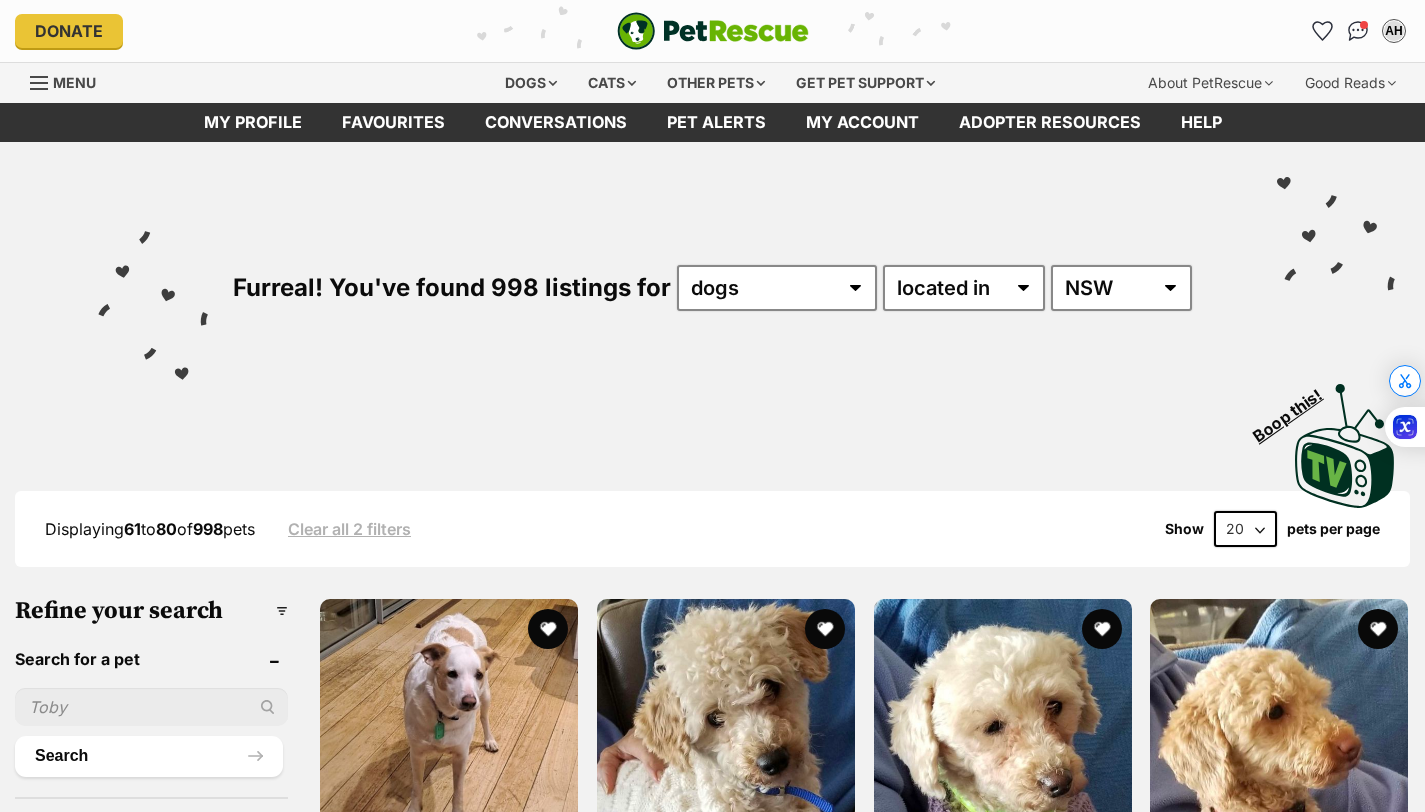 scroll, scrollTop: 71, scrollLeft: 0, axis: vertical 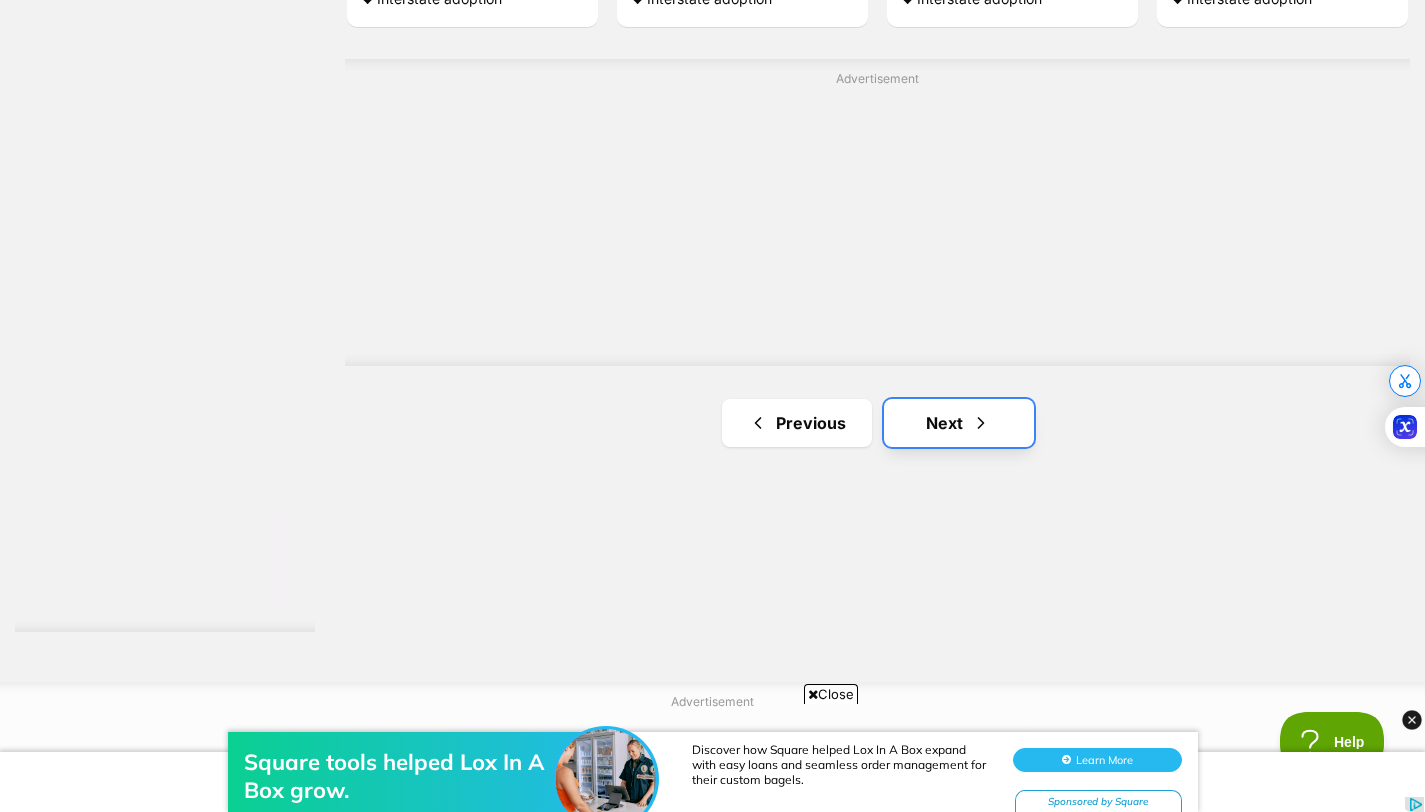 click on "Next" at bounding box center [959, 423] 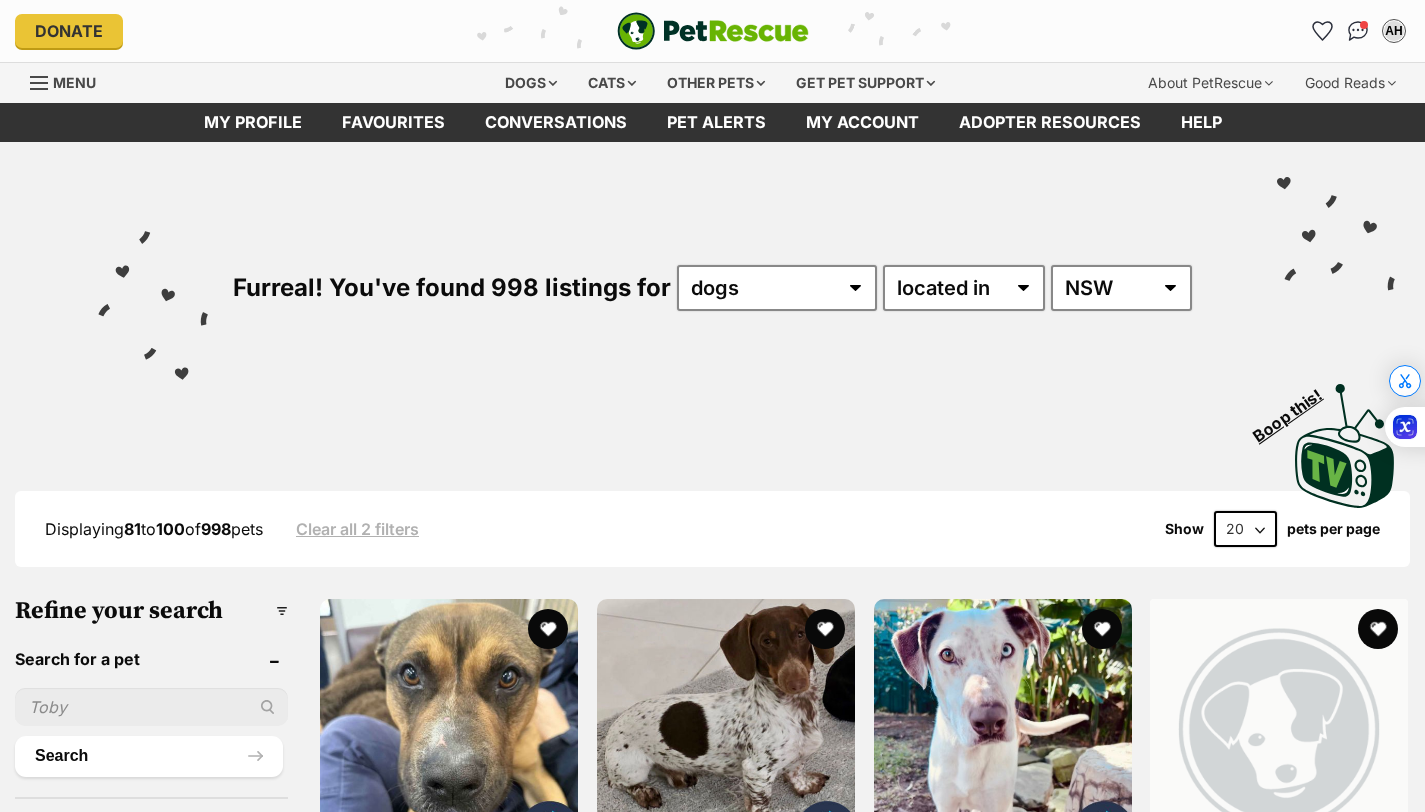 scroll, scrollTop: 0, scrollLeft: 0, axis: both 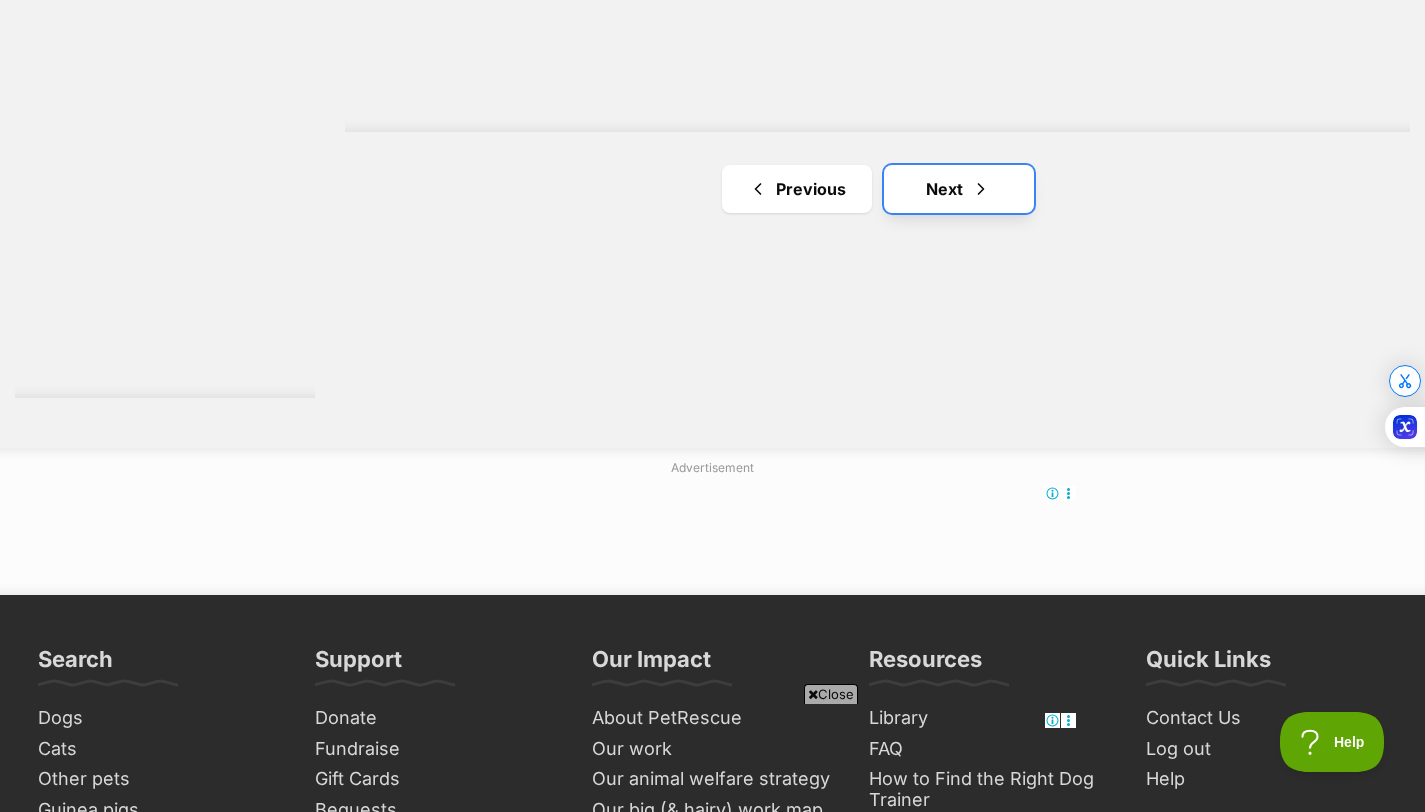 click on "Next" at bounding box center [959, 189] 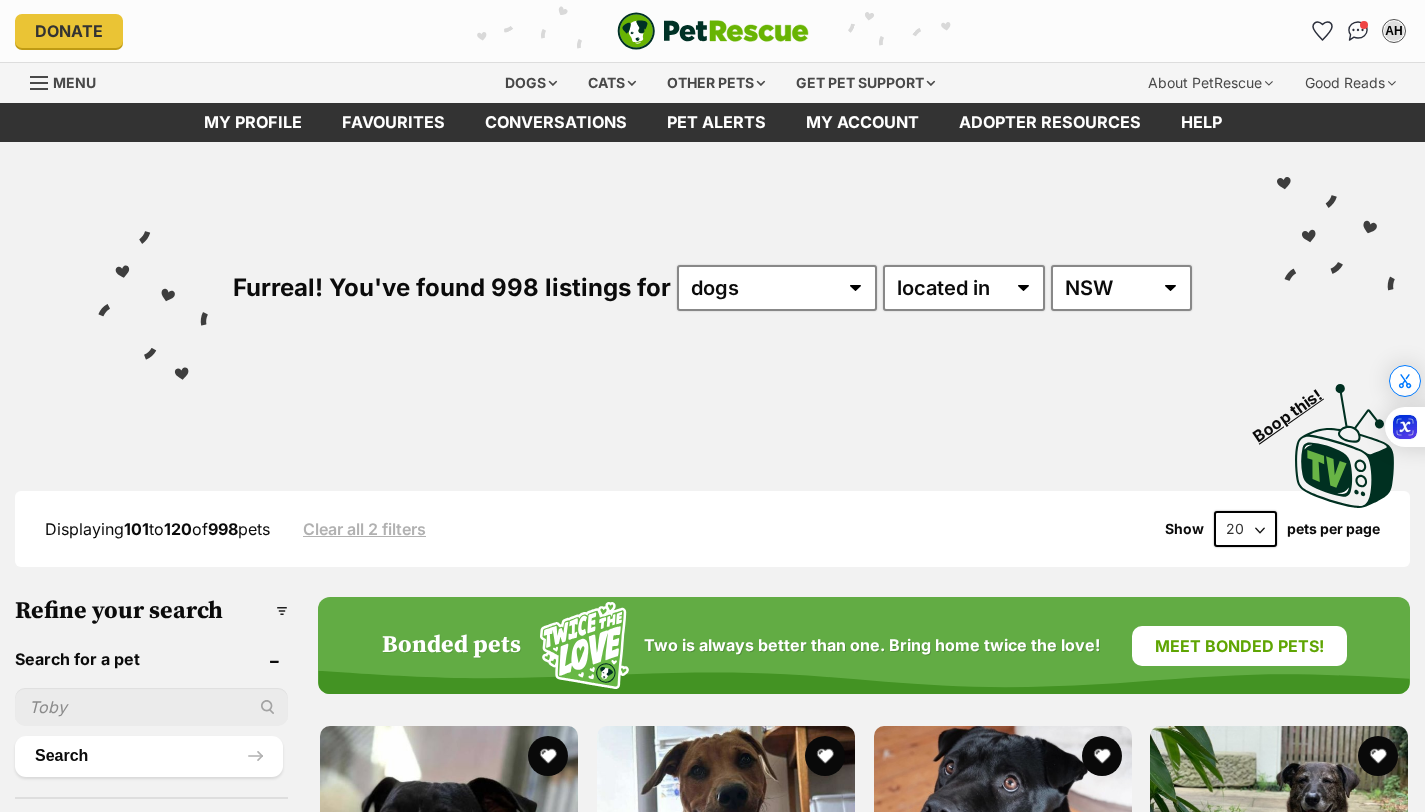 scroll, scrollTop: 0, scrollLeft: 0, axis: both 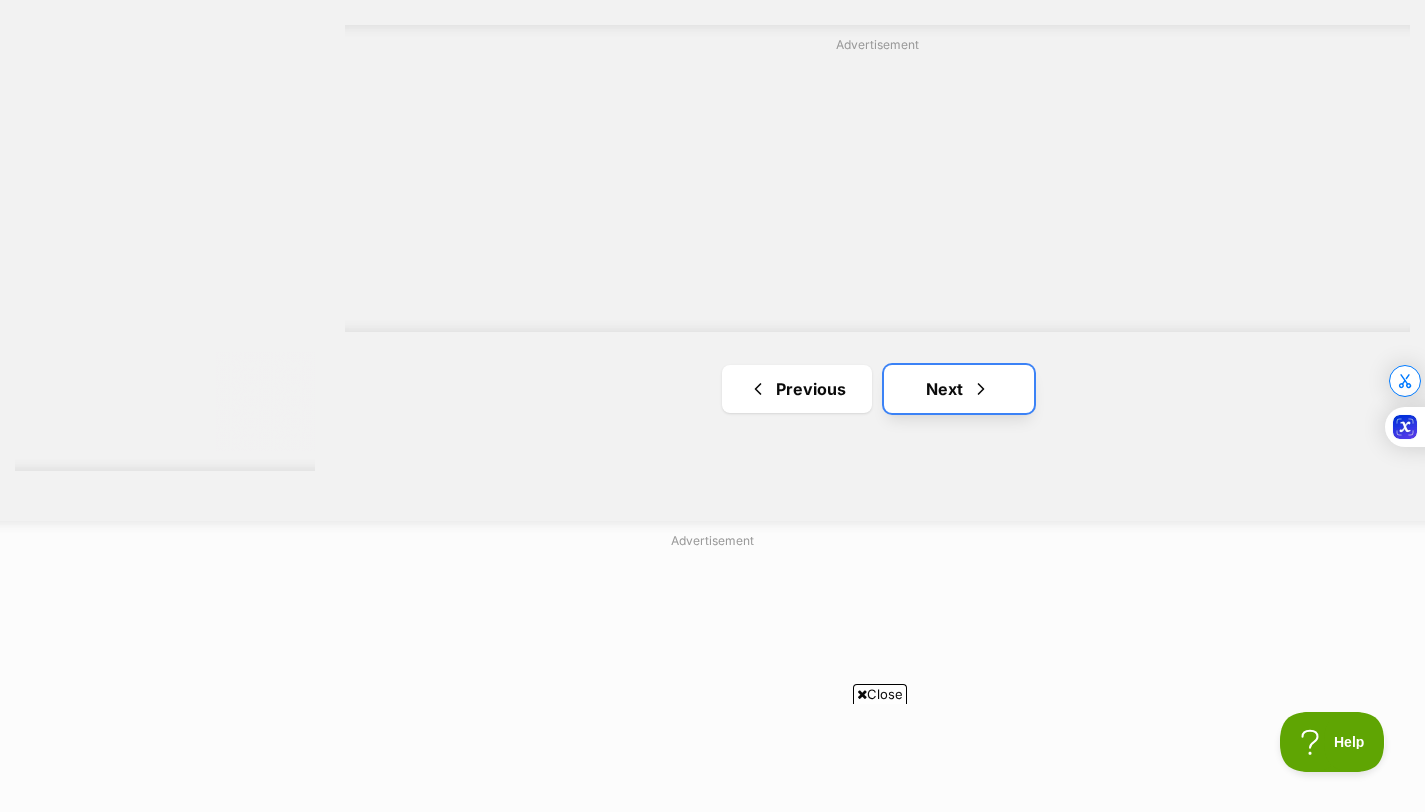 click on "Next" at bounding box center [959, 389] 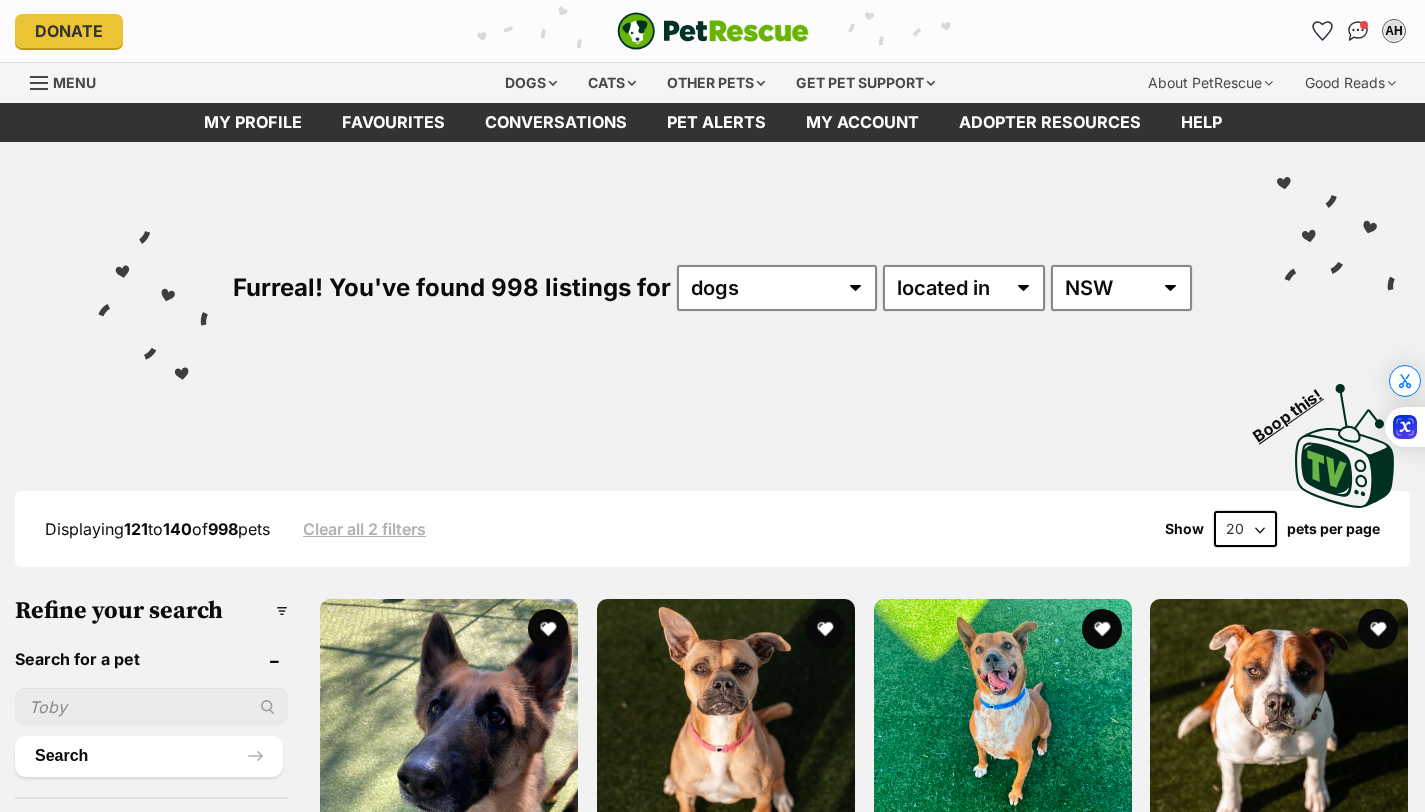 scroll, scrollTop: 0, scrollLeft: 0, axis: both 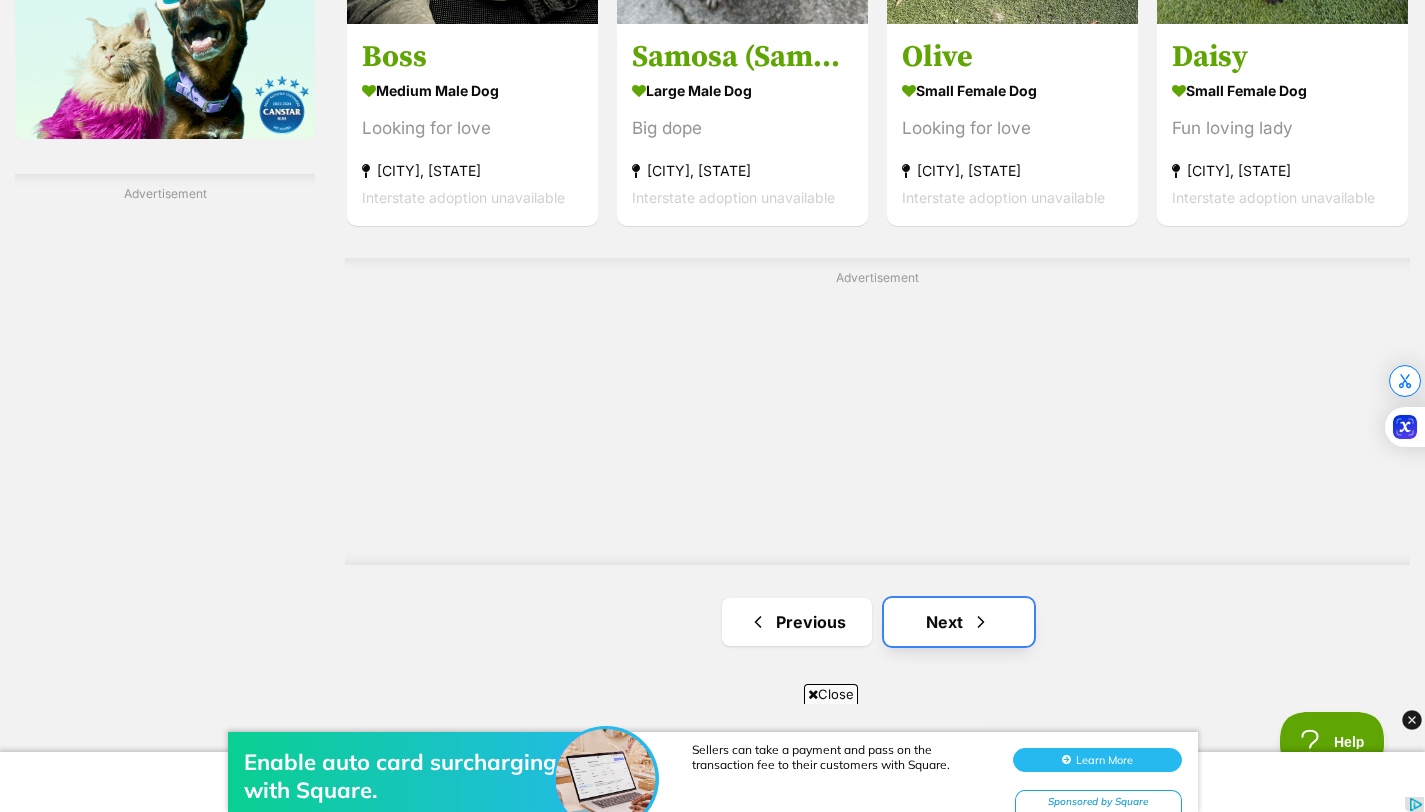 click on "Next" at bounding box center (959, 622) 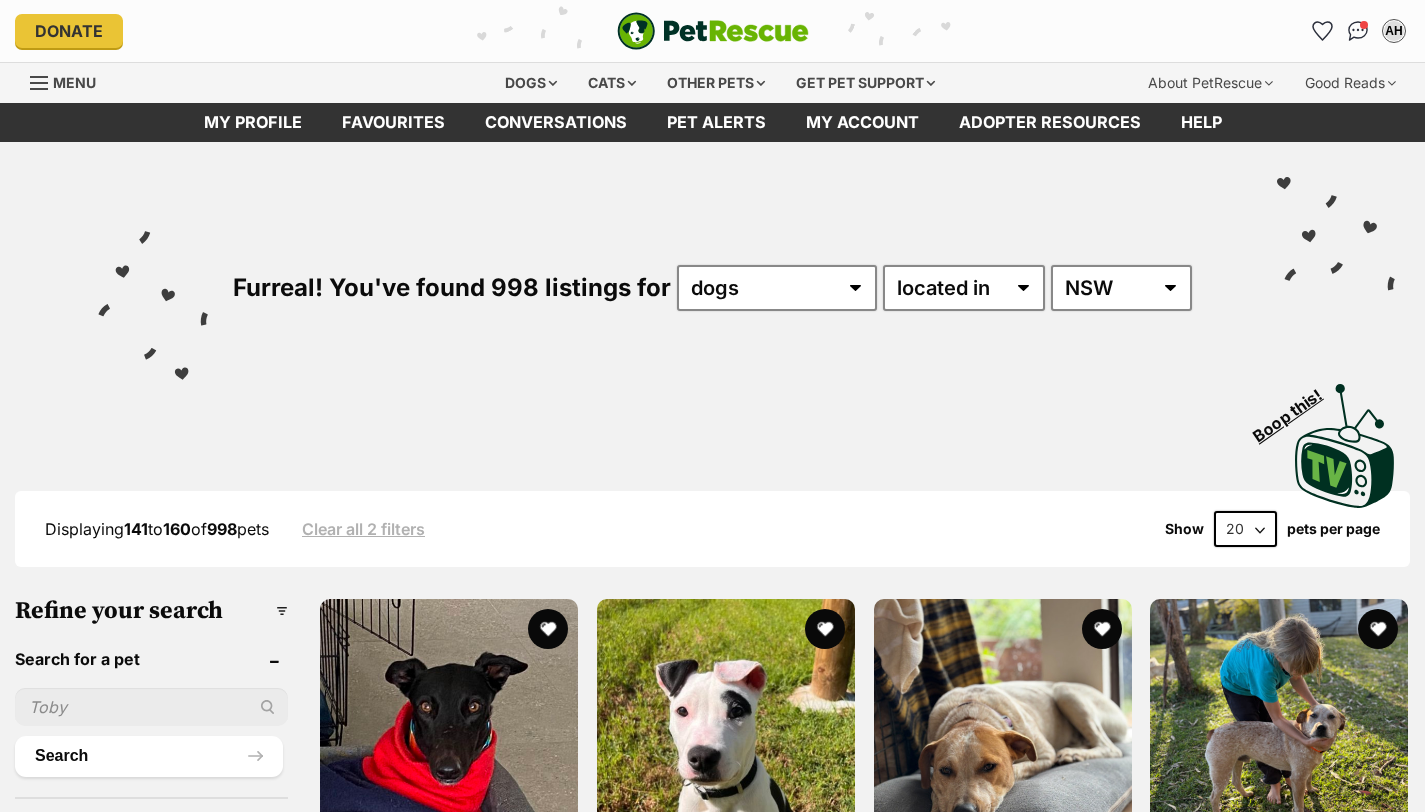 scroll, scrollTop: 0, scrollLeft: 0, axis: both 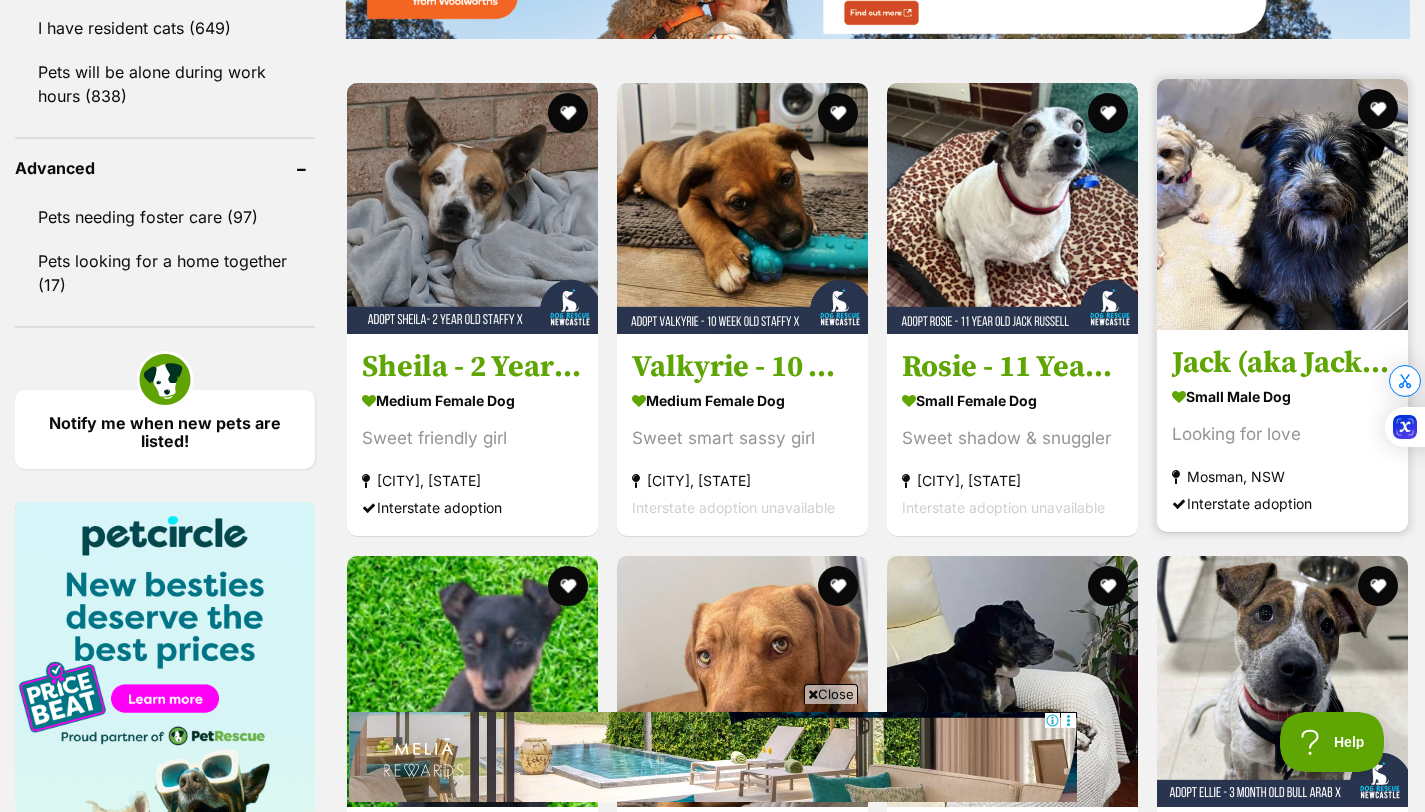 click at bounding box center [1282, 204] 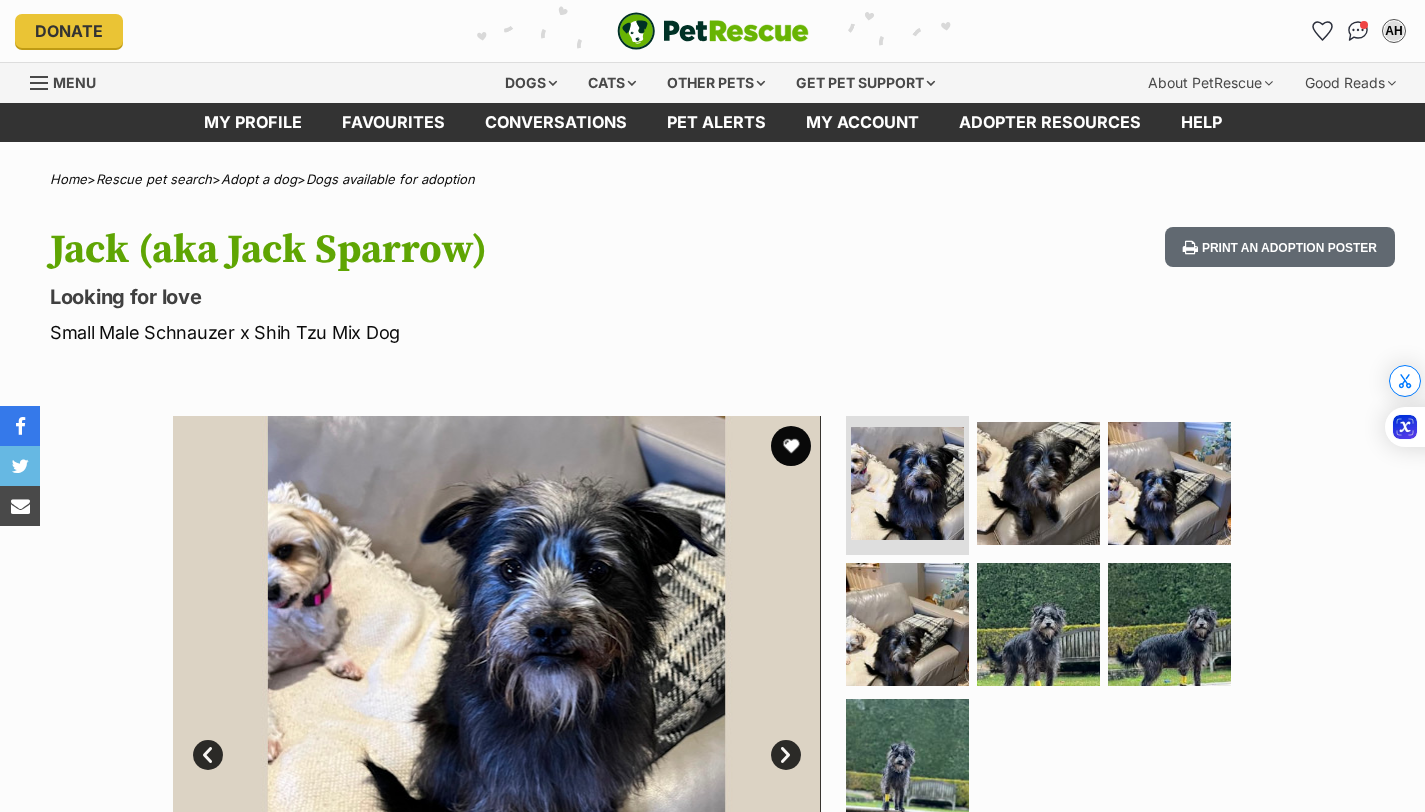 scroll, scrollTop: 0, scrollLeft: 0, axis: both 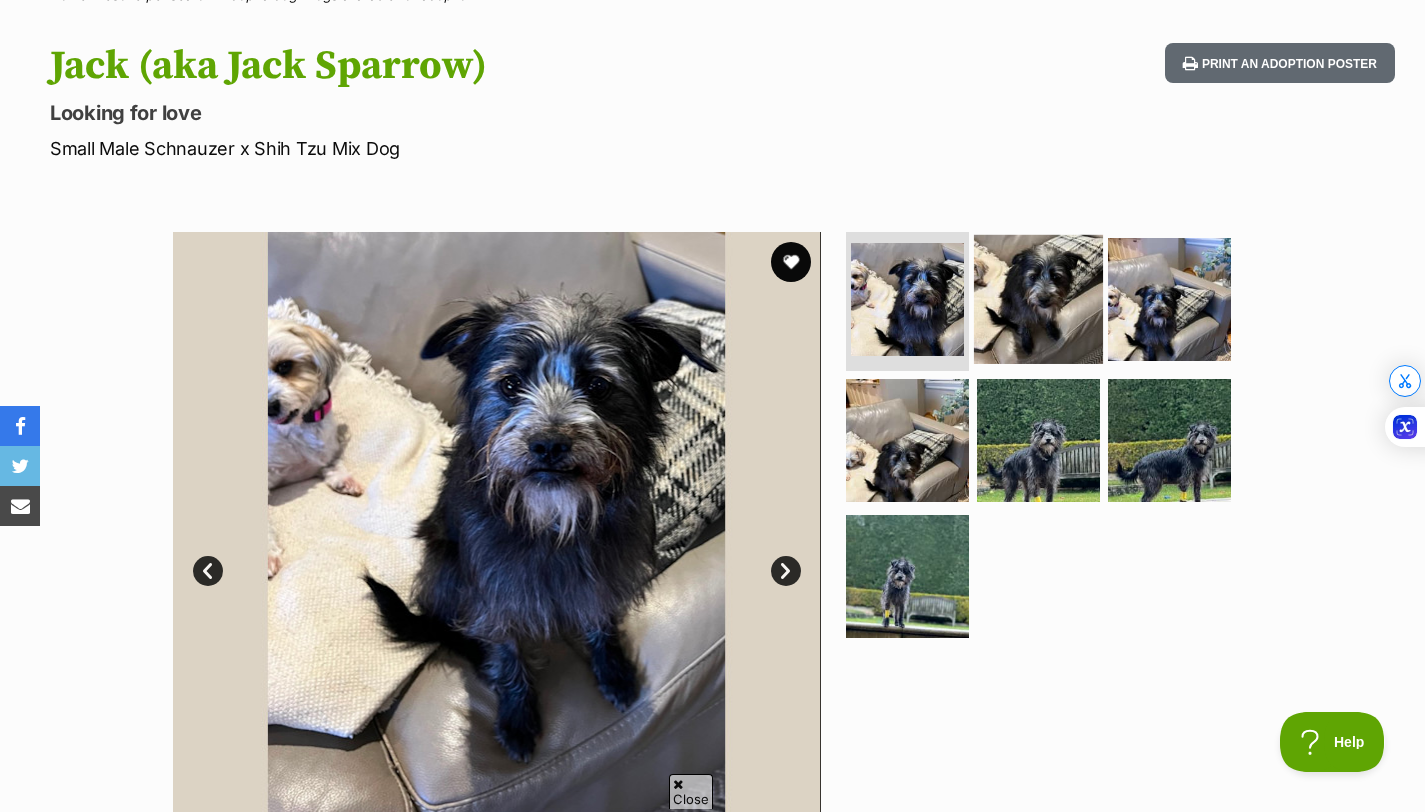 click at bounding box center [1038, 298] 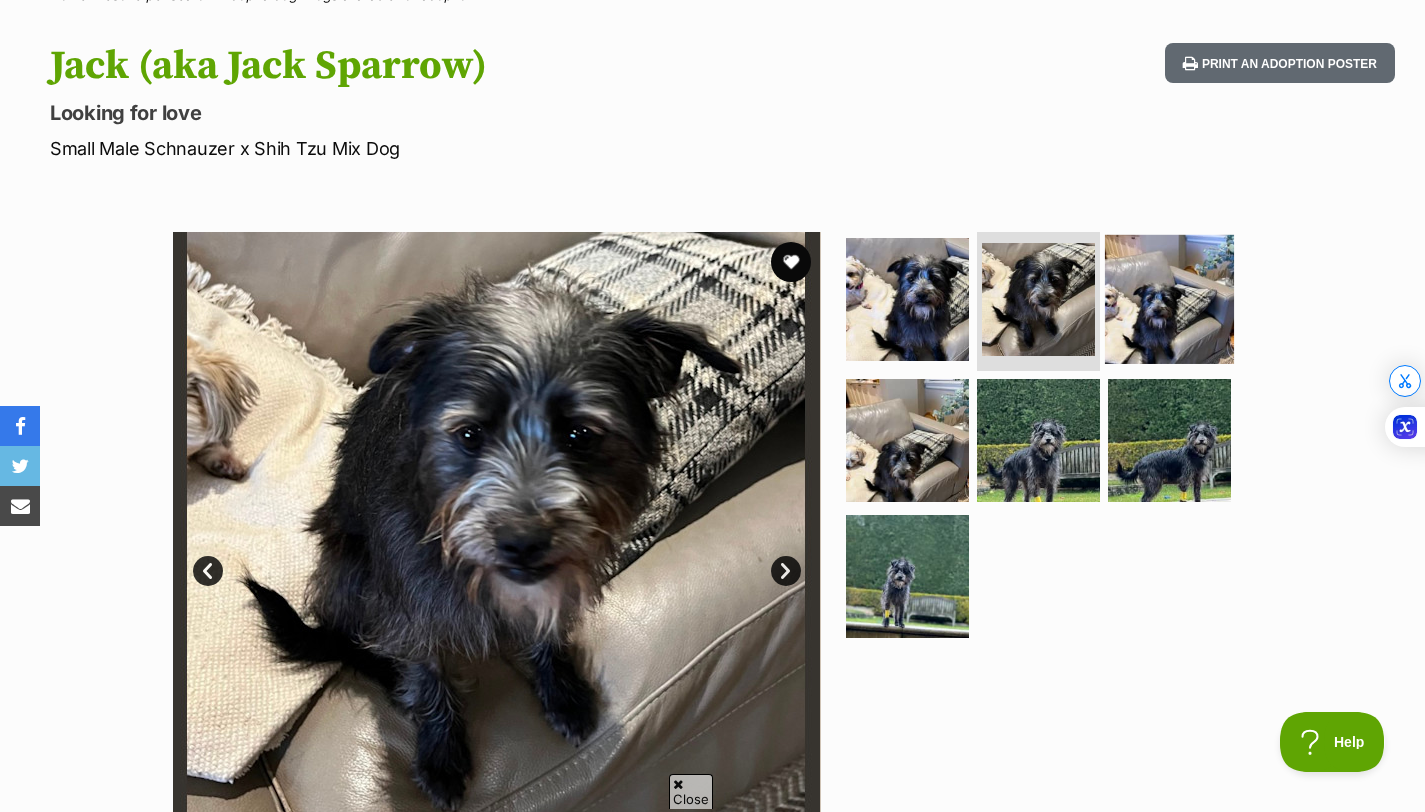 scroll, scrollTop: 0, scrollLeft: 0, axis: both 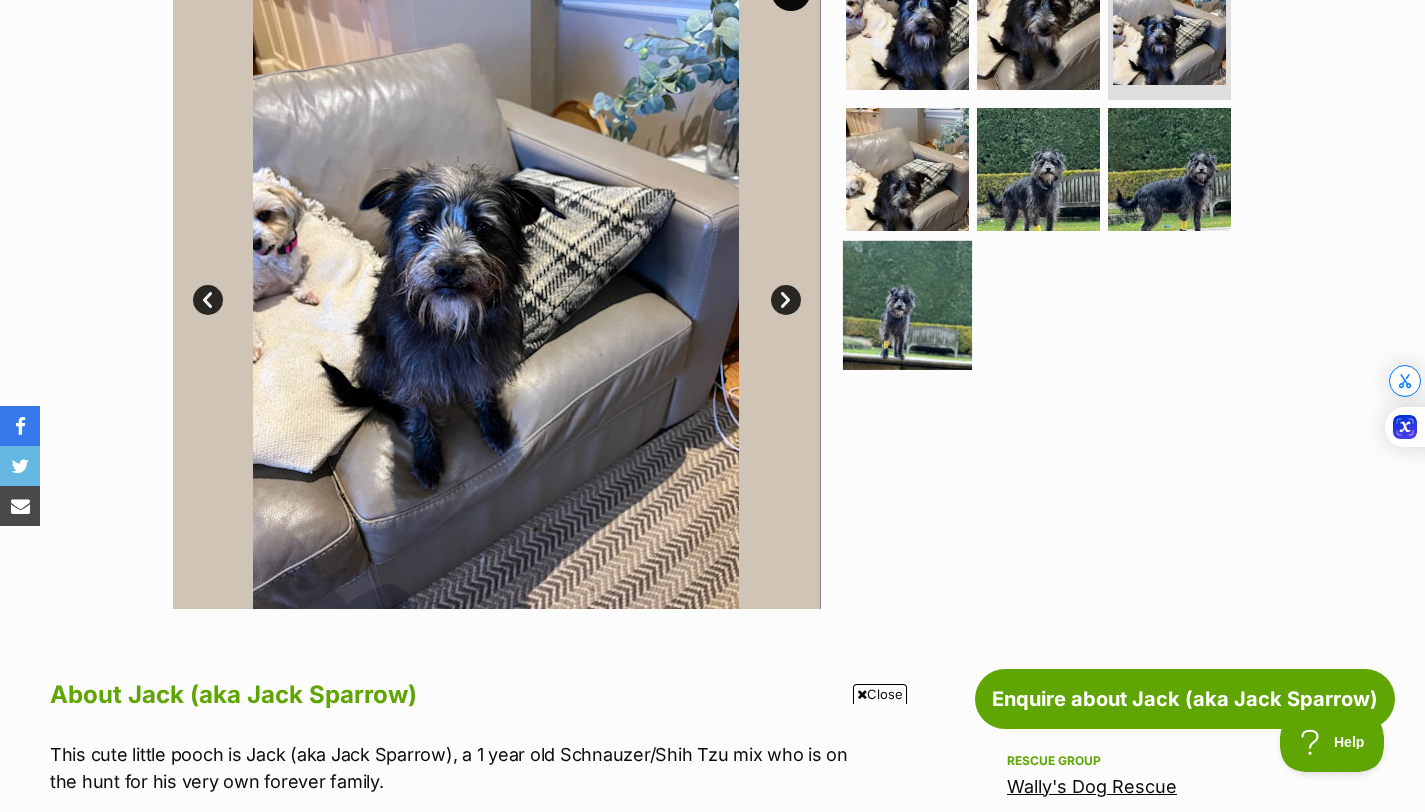 click at bounding box center (907, 305) 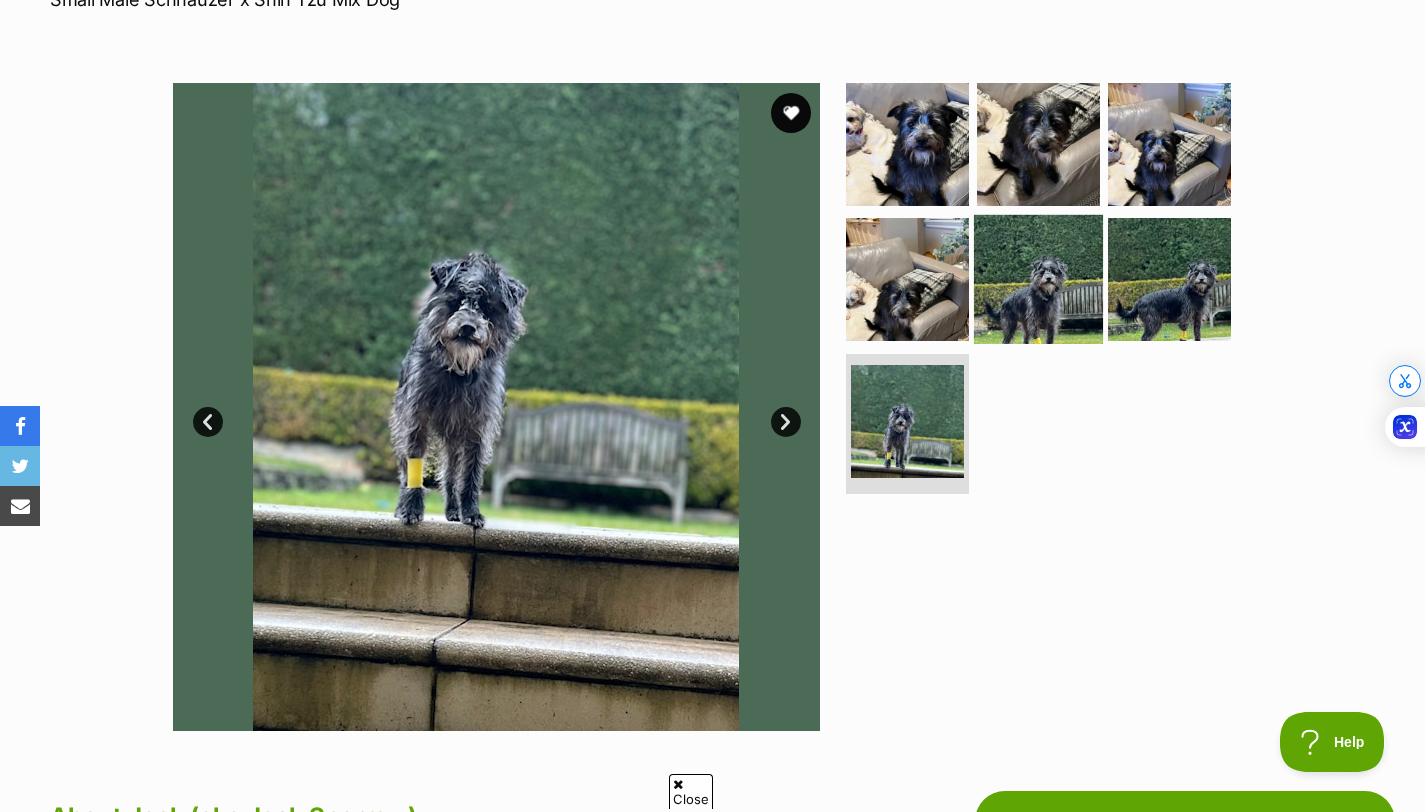 scroll, scrollTop: 0, scrollLeft: 0, axis: both 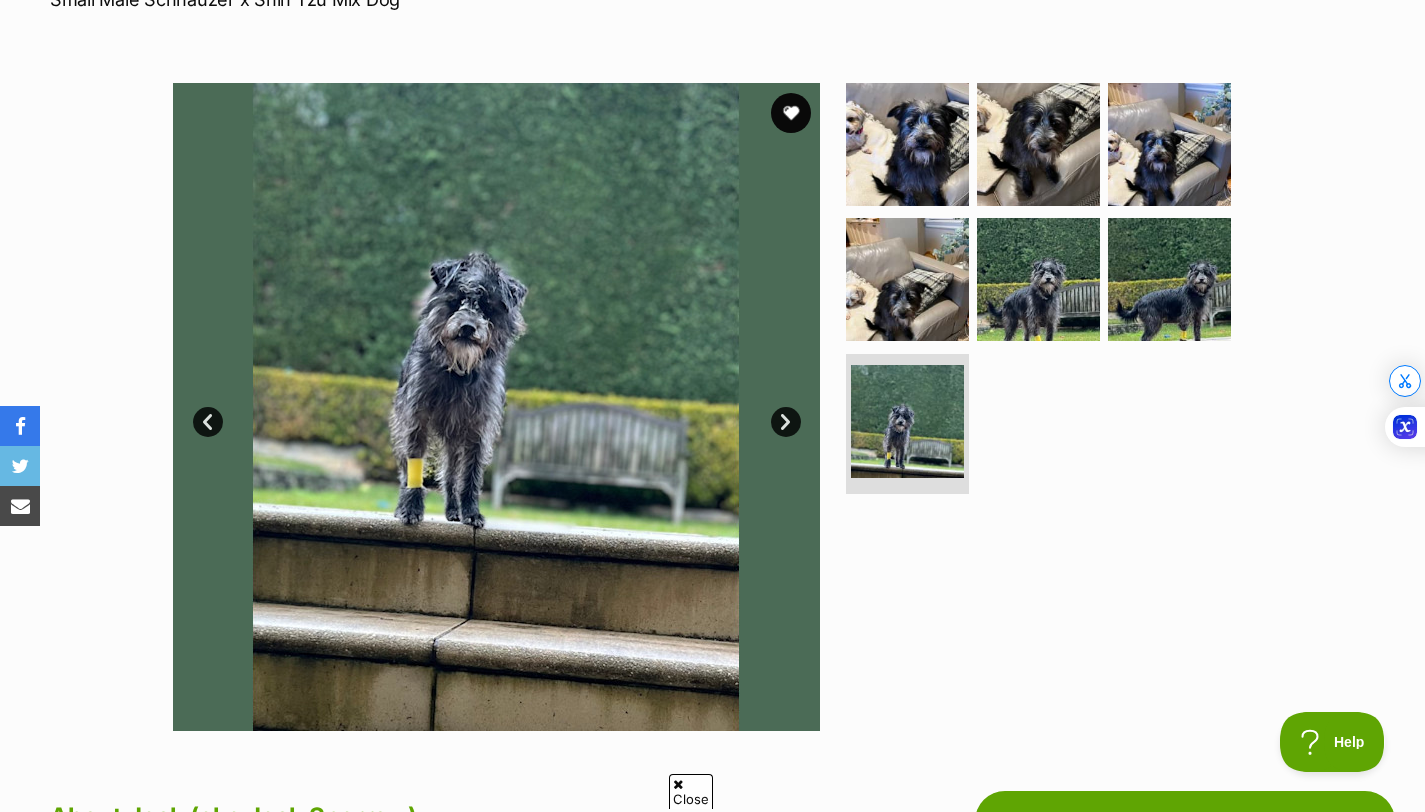 click on "Available
7
of 7 images
7
of 7 images
7
of 7 images
7
of 7 images
7
of 7 images
7
of 7 images
7
of 7 images
Next Prev 1 2 3 4 5 6 7" at bounding box center [713, 392] 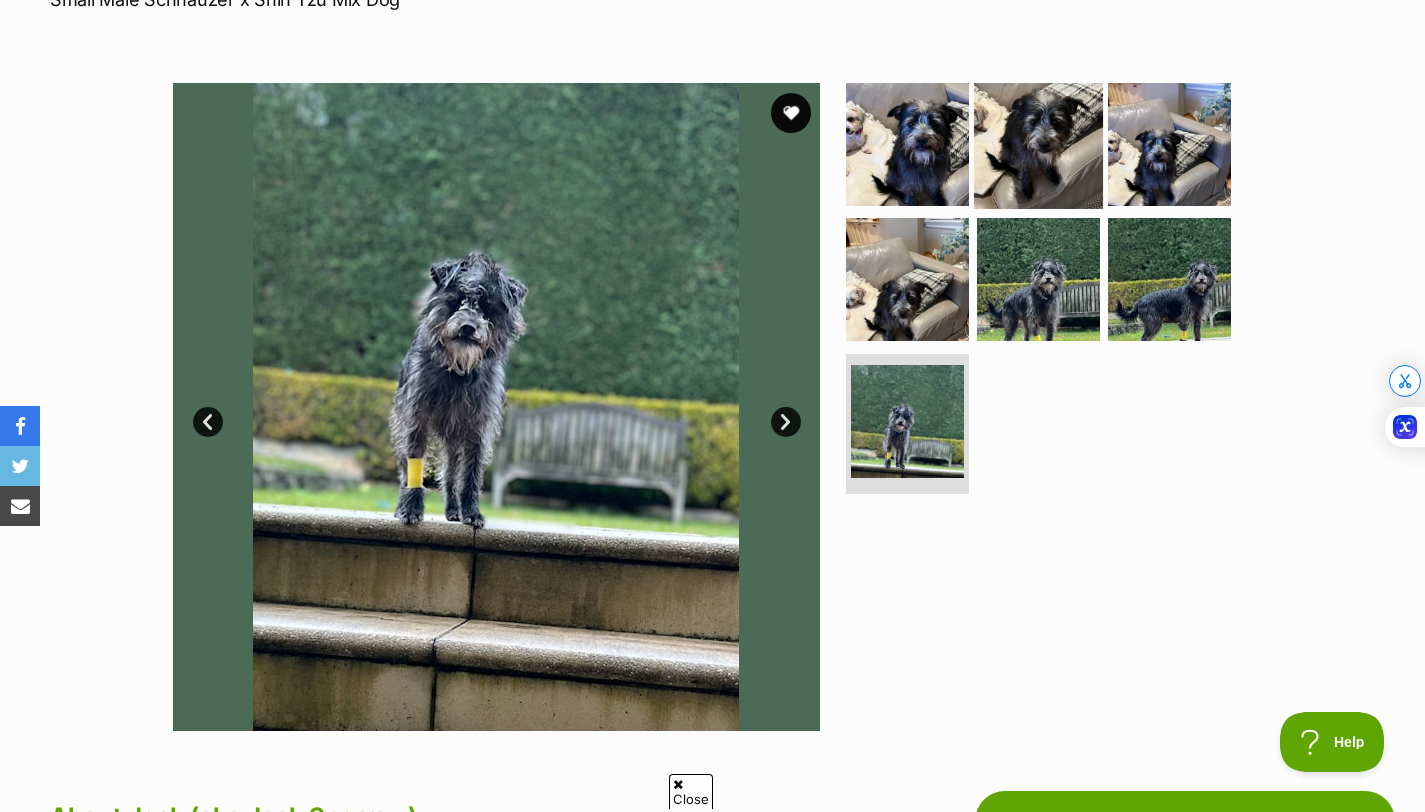 click at bounding box center [1038, 143] 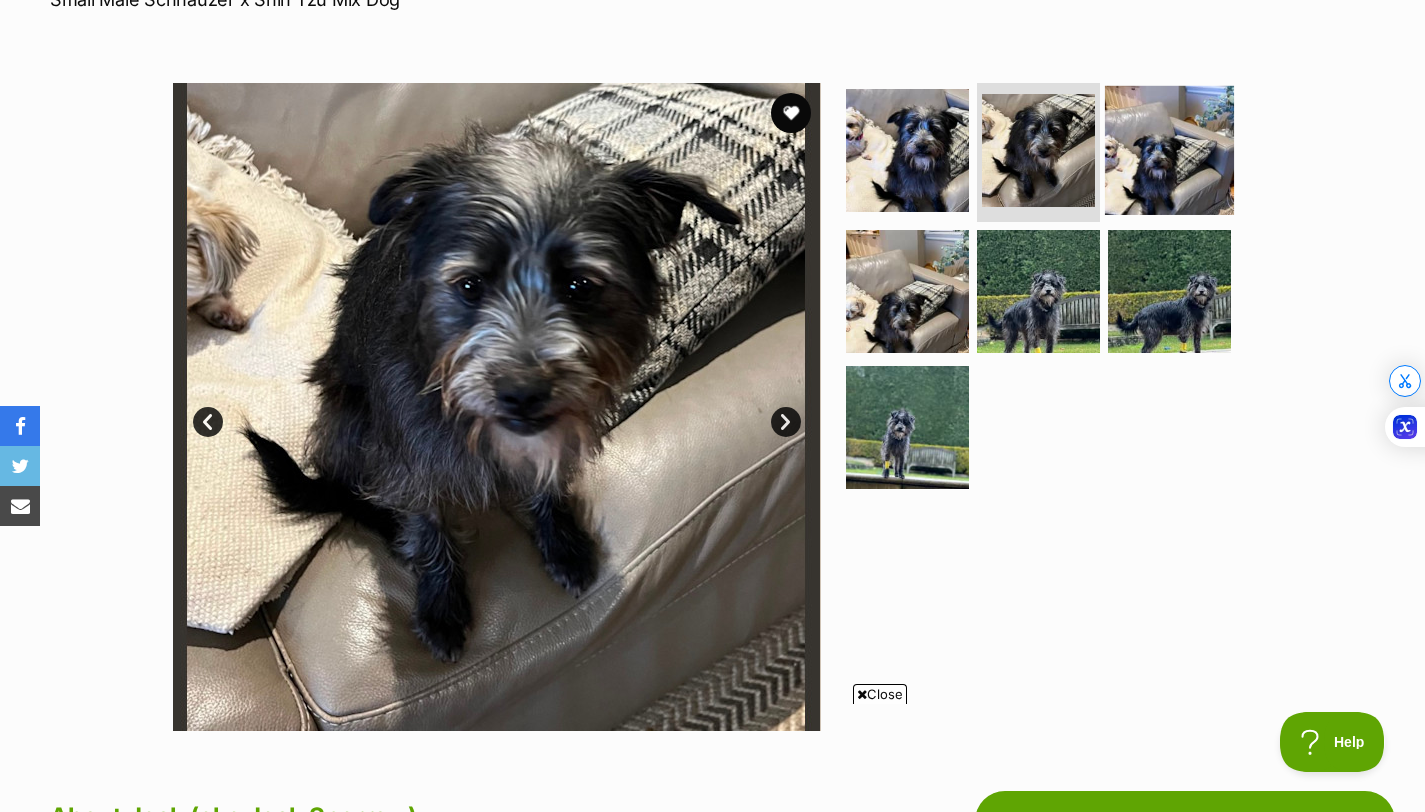 click at bounding box center [1169, 149] 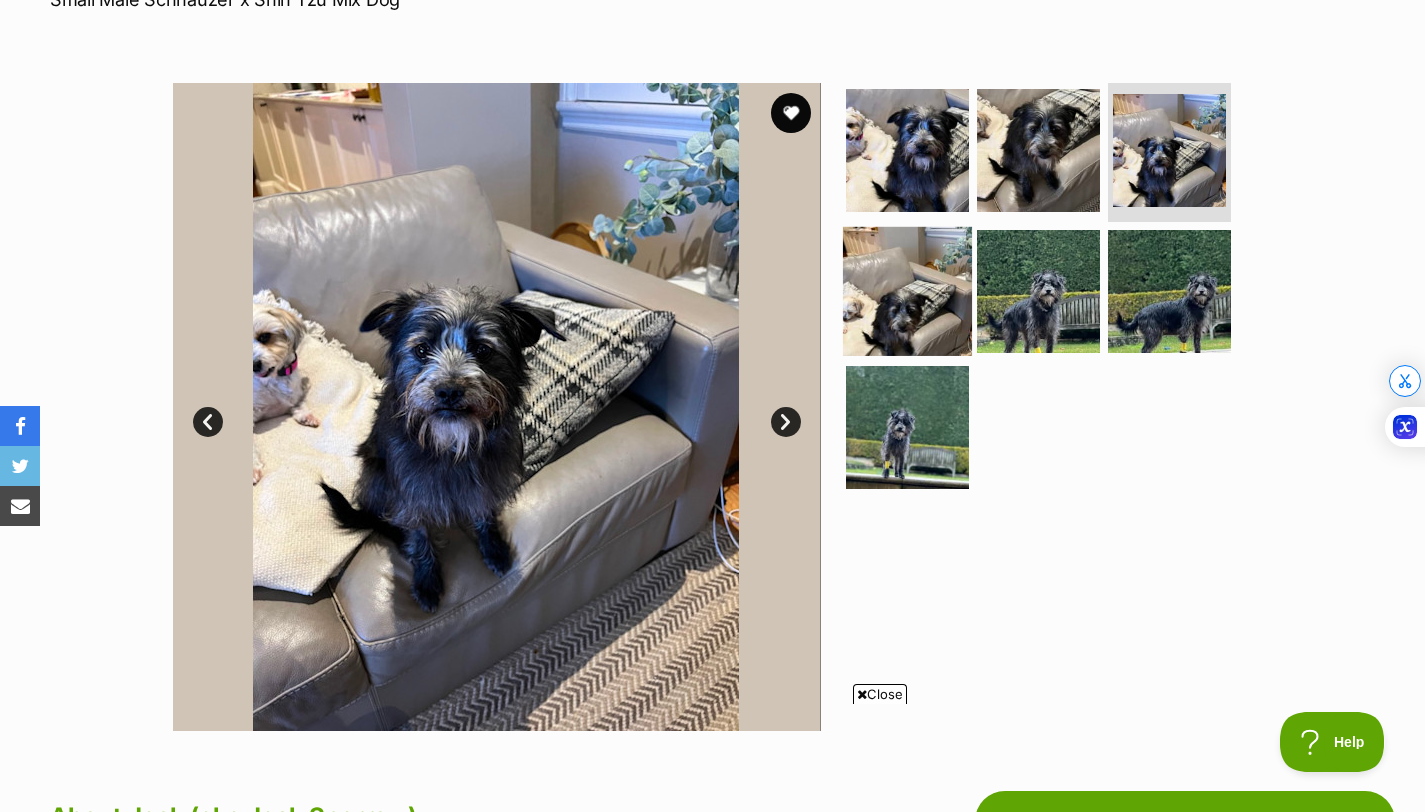click at bounding box center (907, 291) 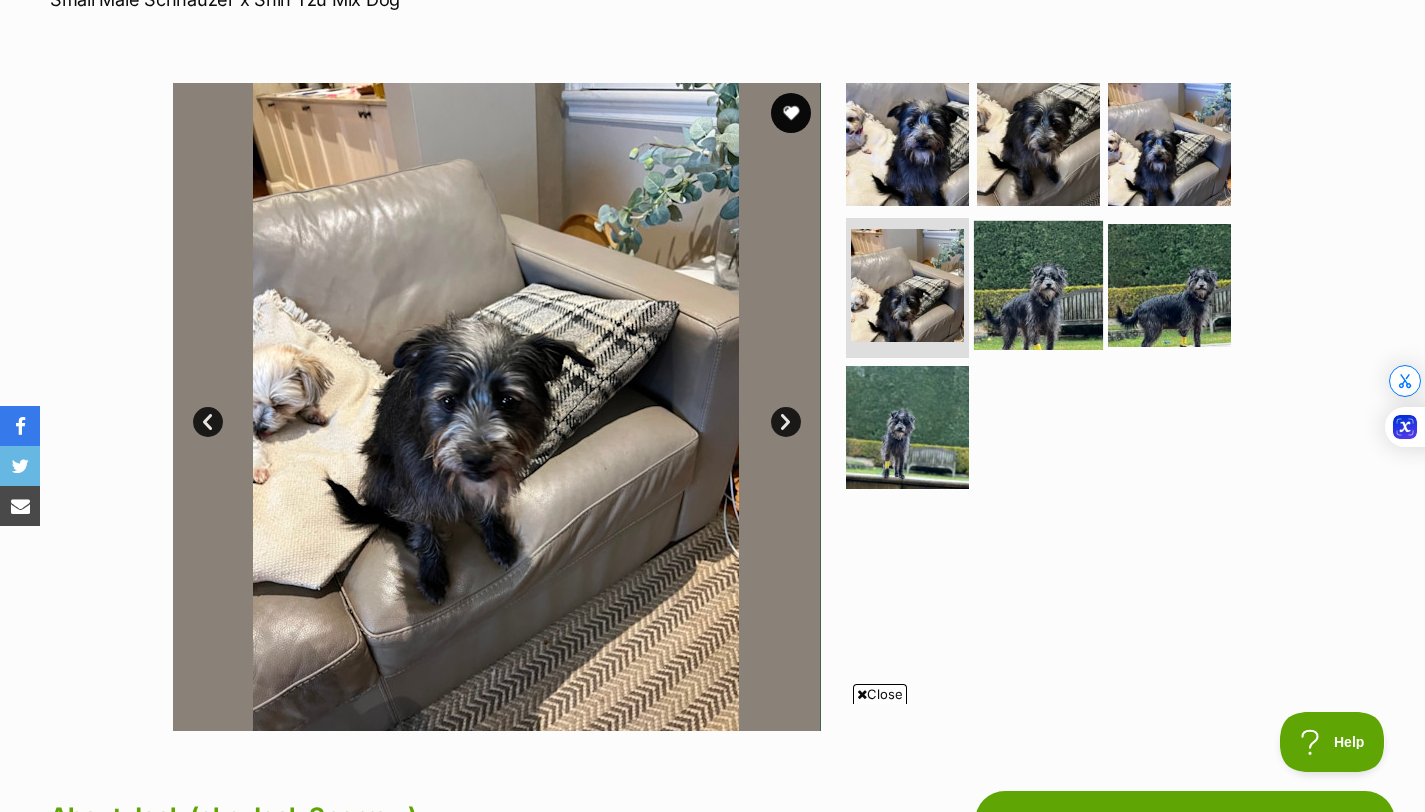 click at bounding box center (1038, 285) 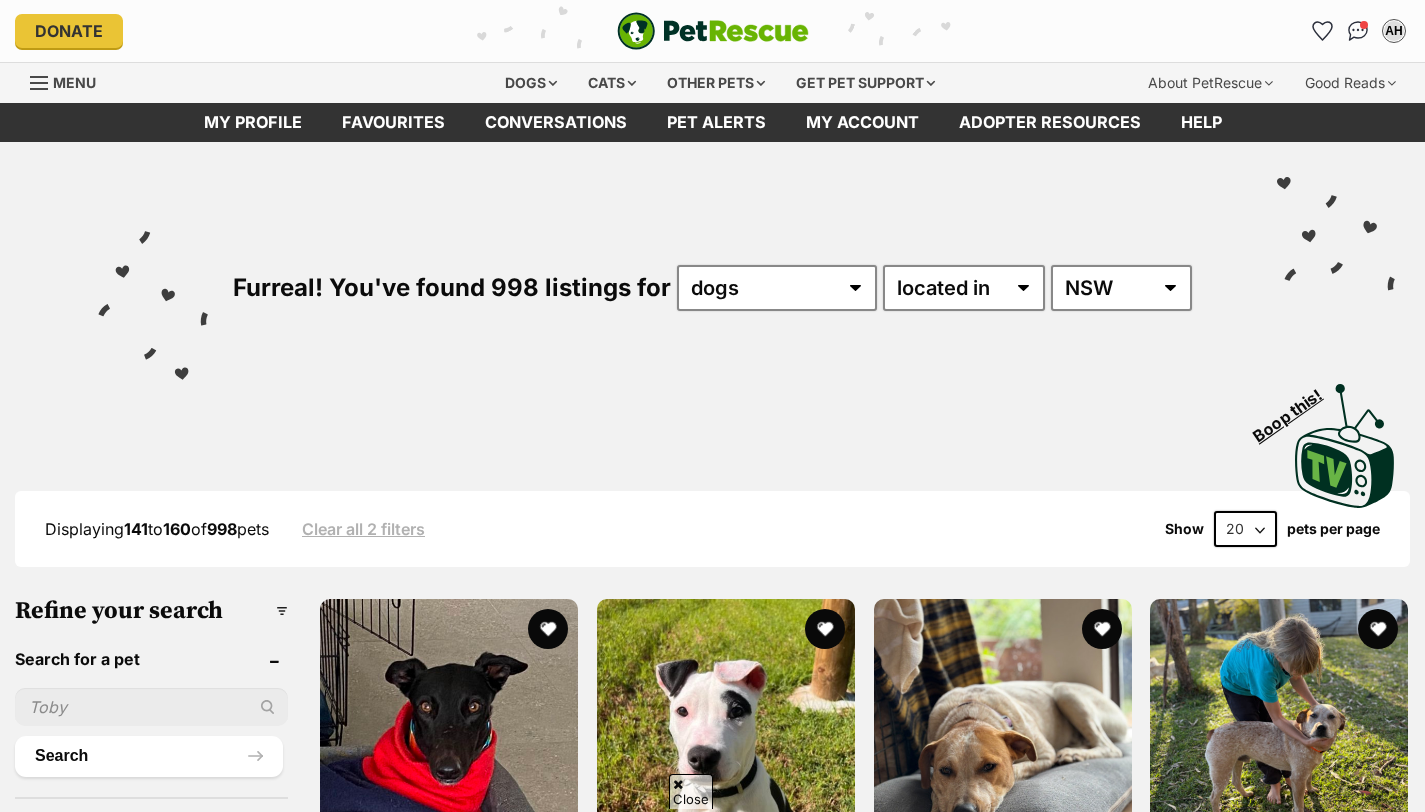 scroll, scrollTop: 2489, scrollLeft: 0, axis: vertical 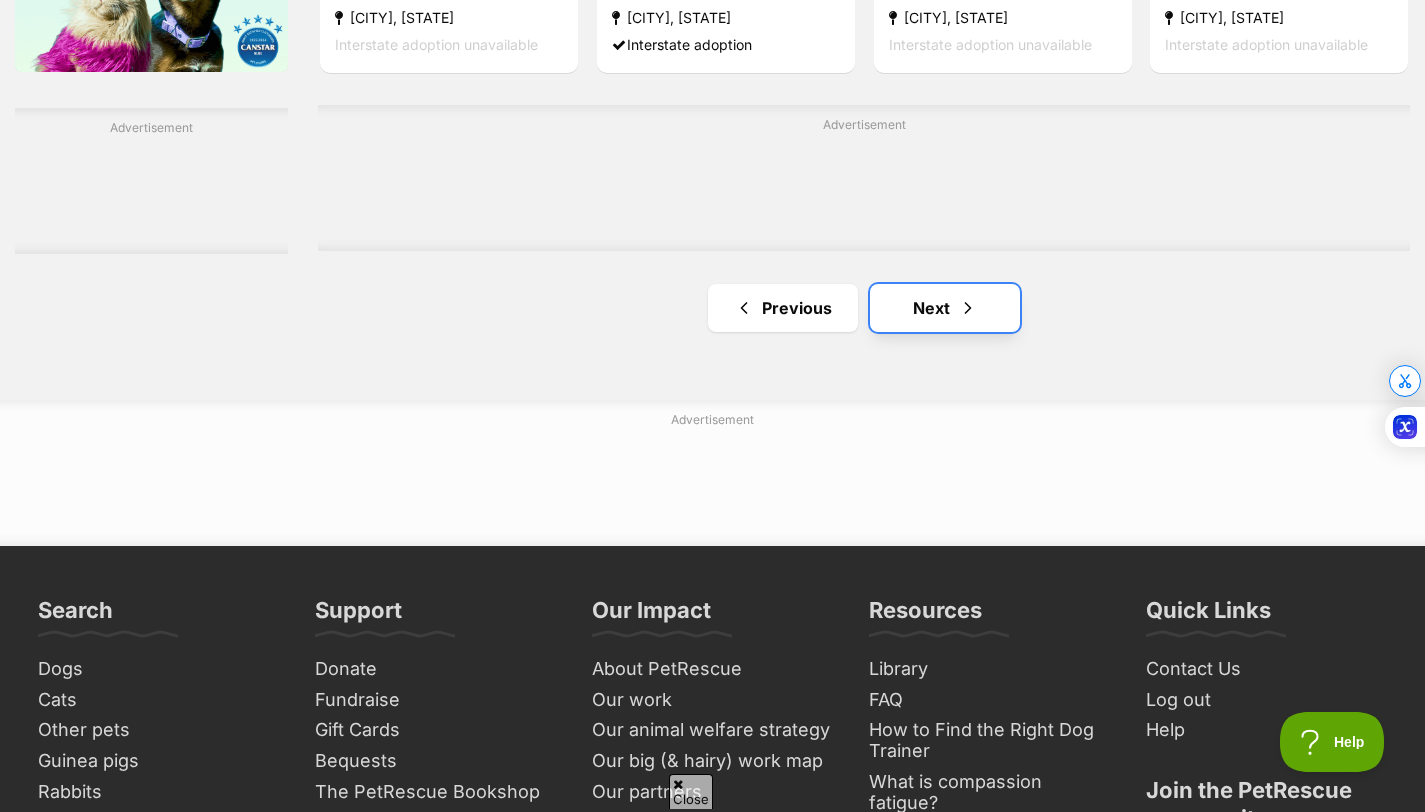 click on "Next" at bounding box center [945, 308] 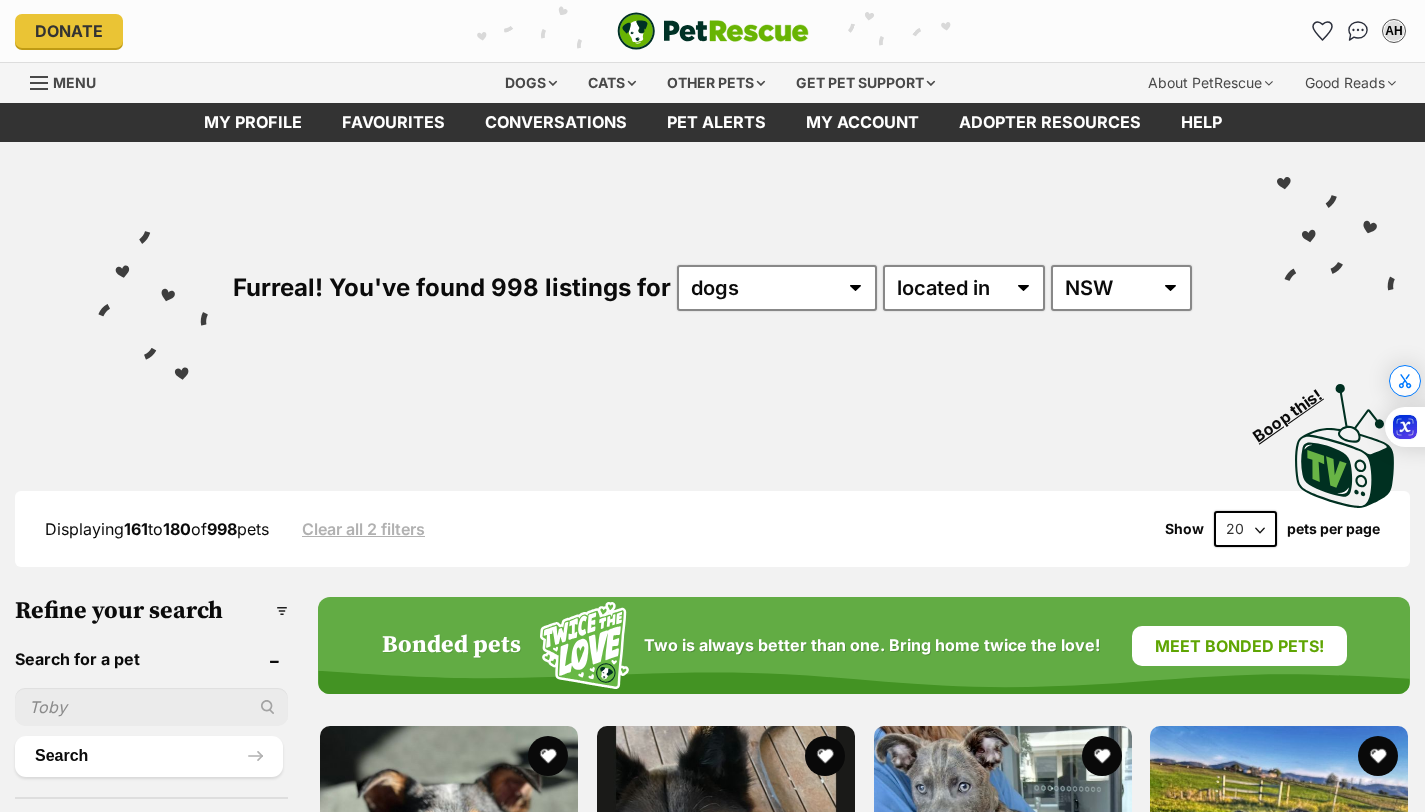scroll, scrollTop: 0, scrollLeft: 0, axis: both 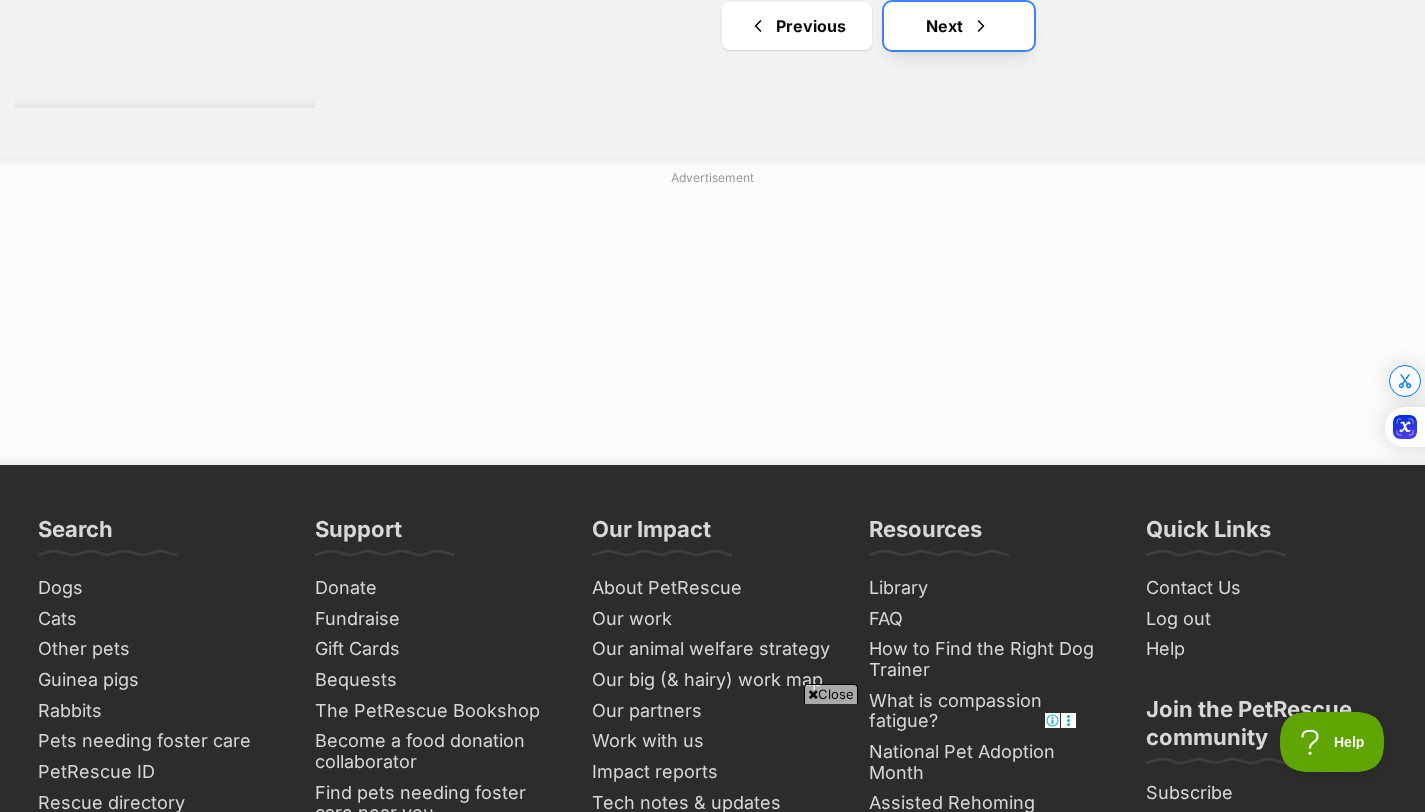 click on "Next" at bounding box center (959, 26) 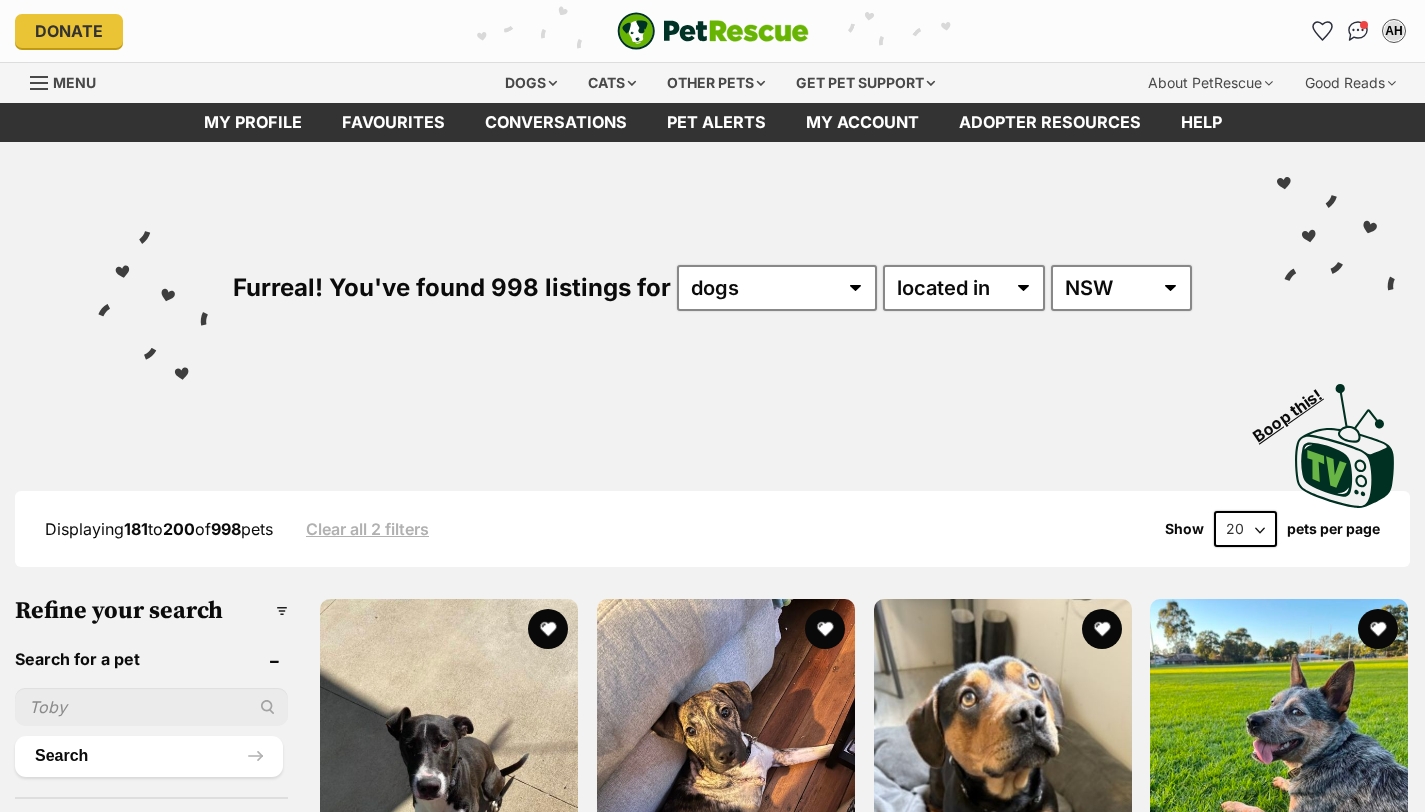 scroll, scrollTop: 0, scrollLeft: 0, axis: both 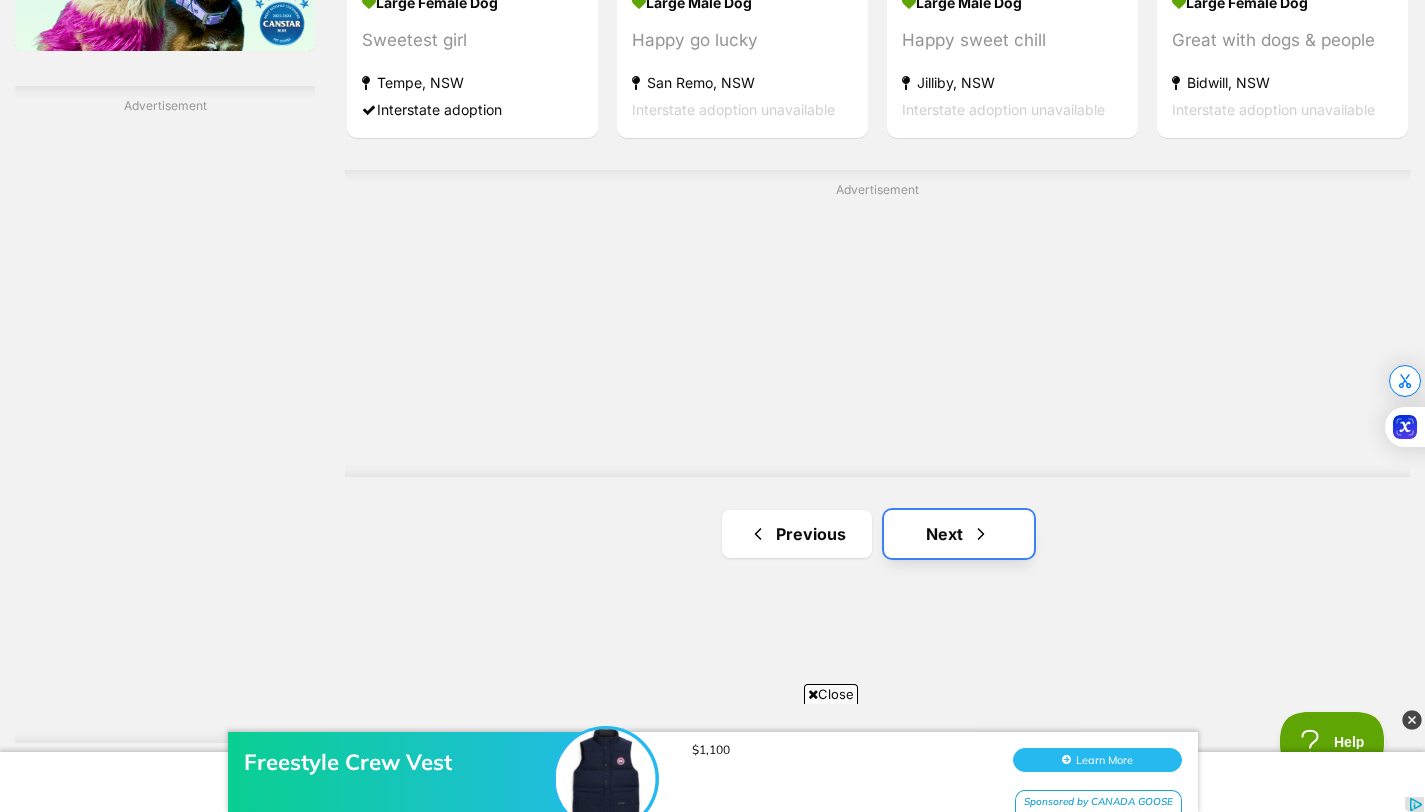 click on "Next" at bounding box center (959, 534) 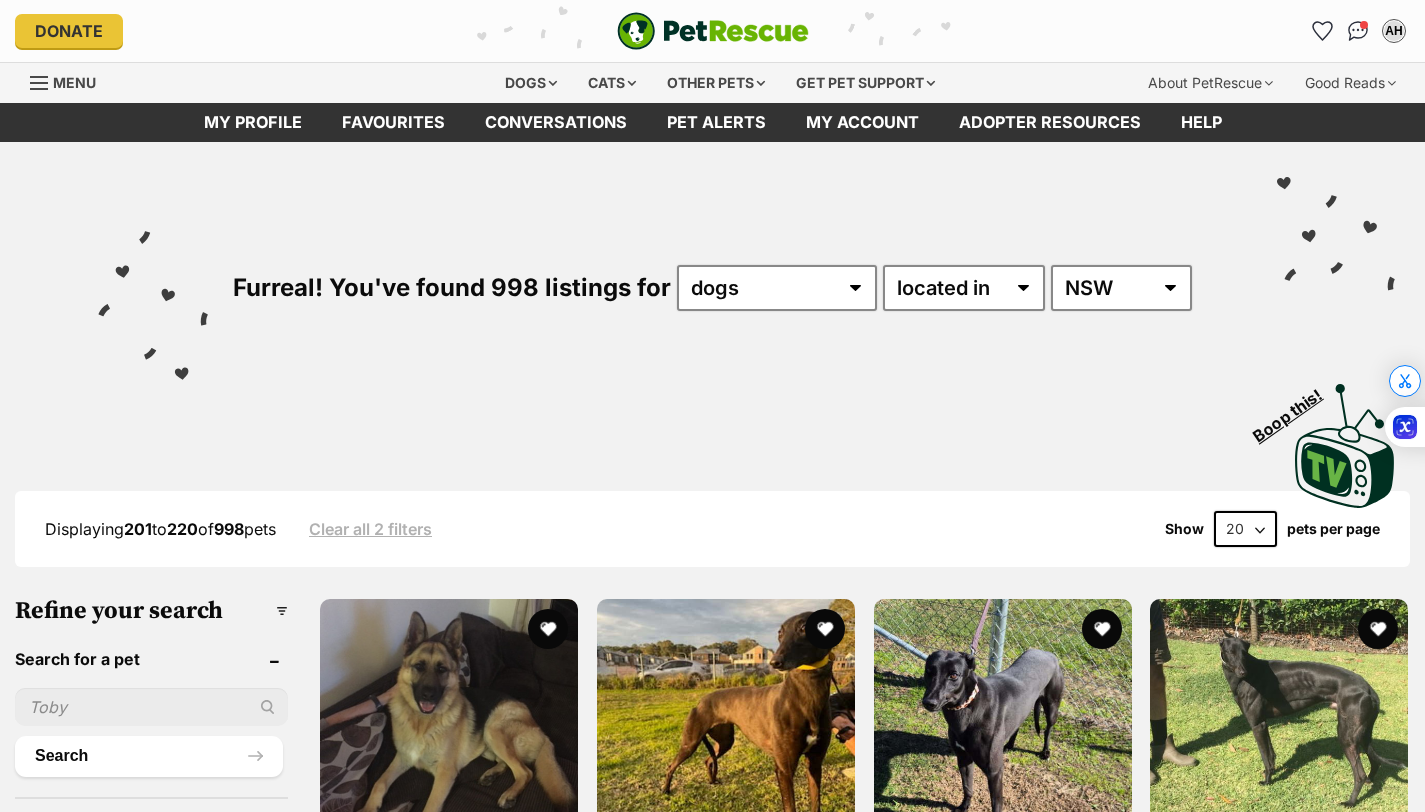 scroll, scrollTop: 0, scrollLeft: 0, axis: both 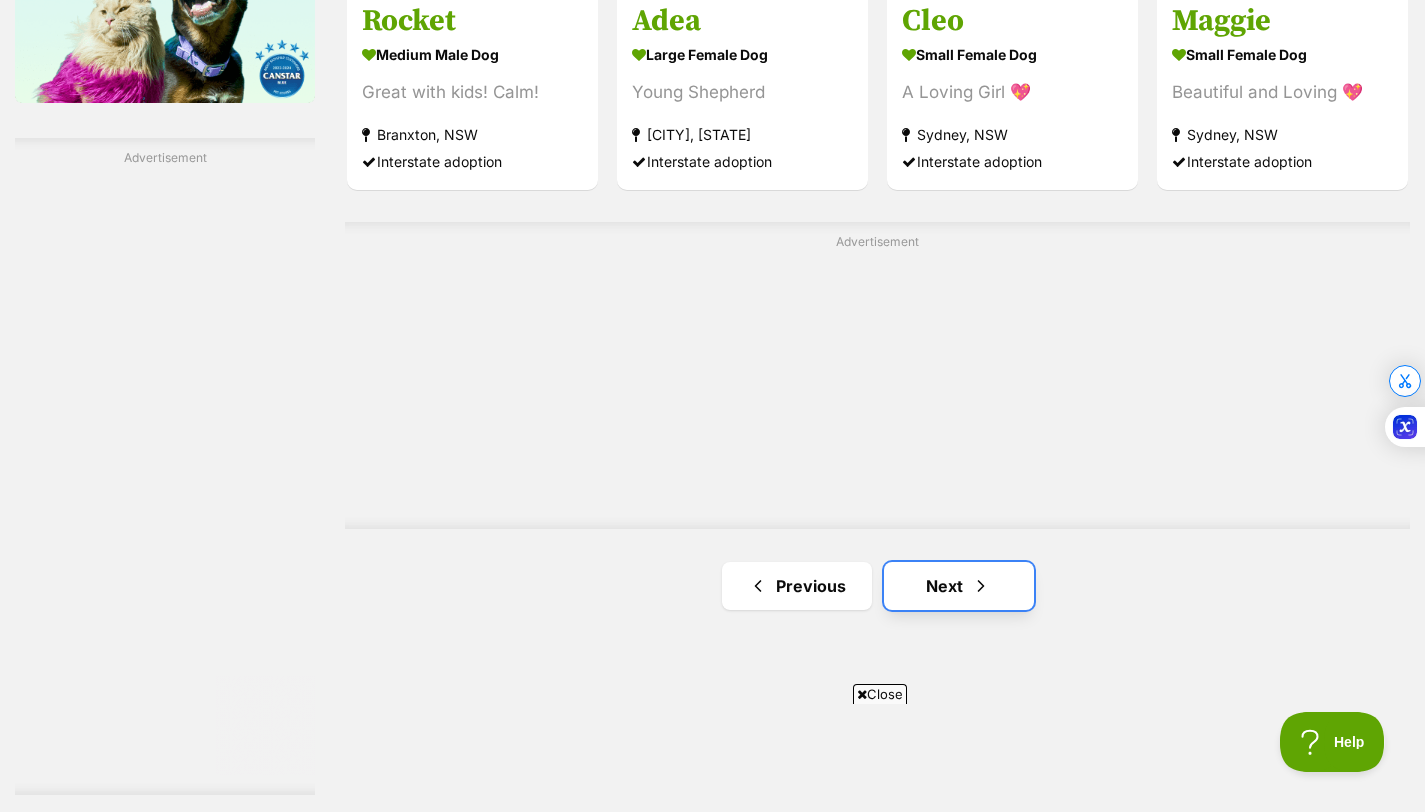 click on "Next" at bounding box center [959, 586] 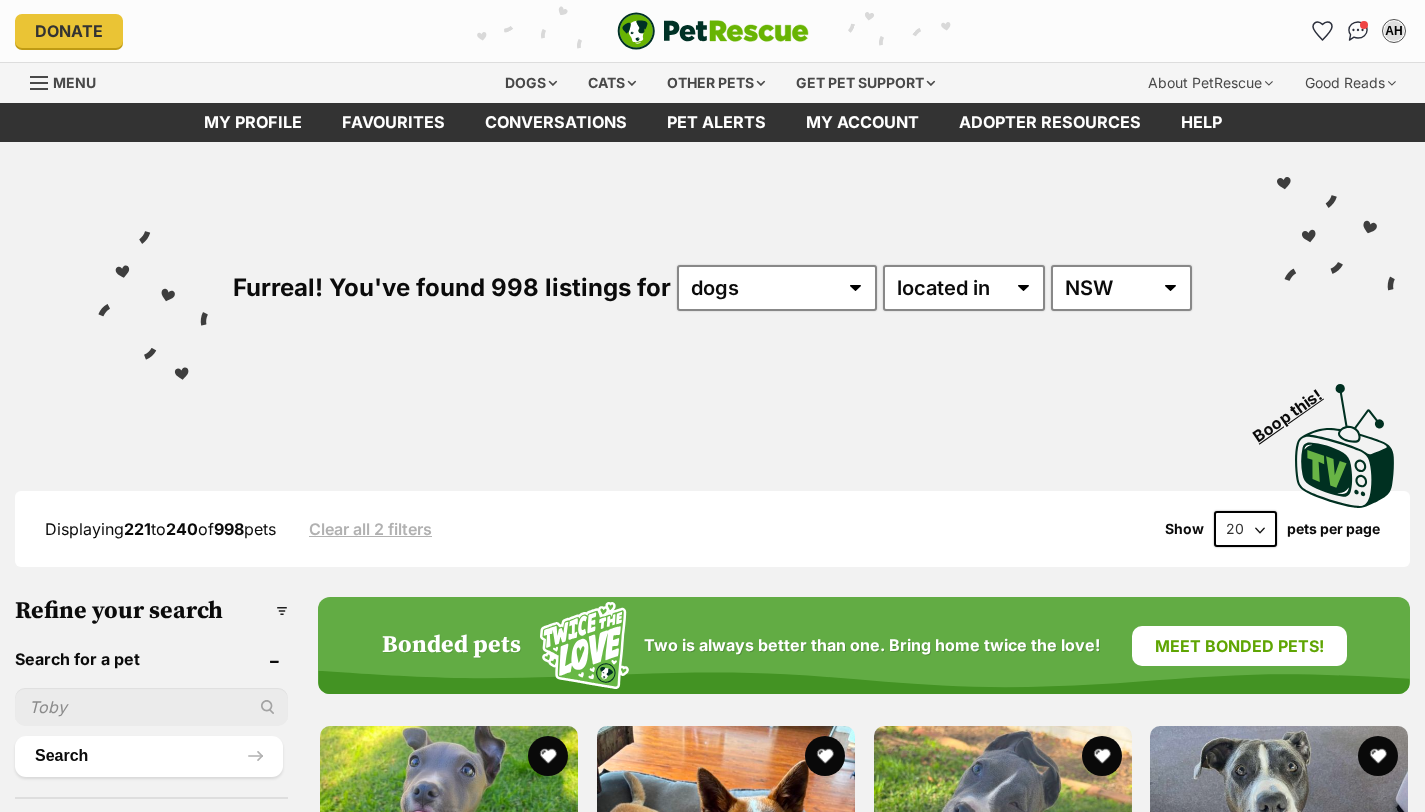 scroll, scrollTop: 0, scrollLeft: 0, axis: both 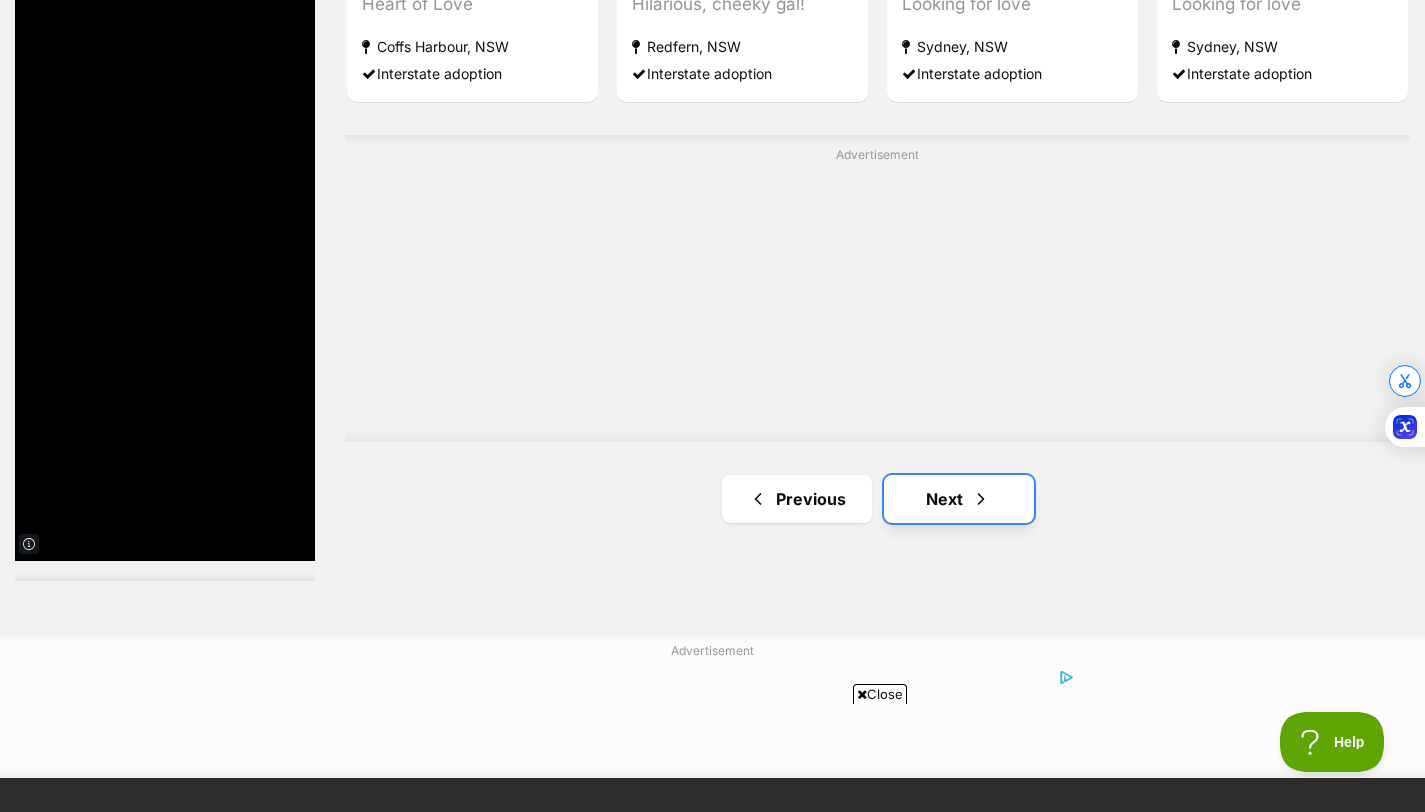 click on "Next" at bounding box center (959, 499) 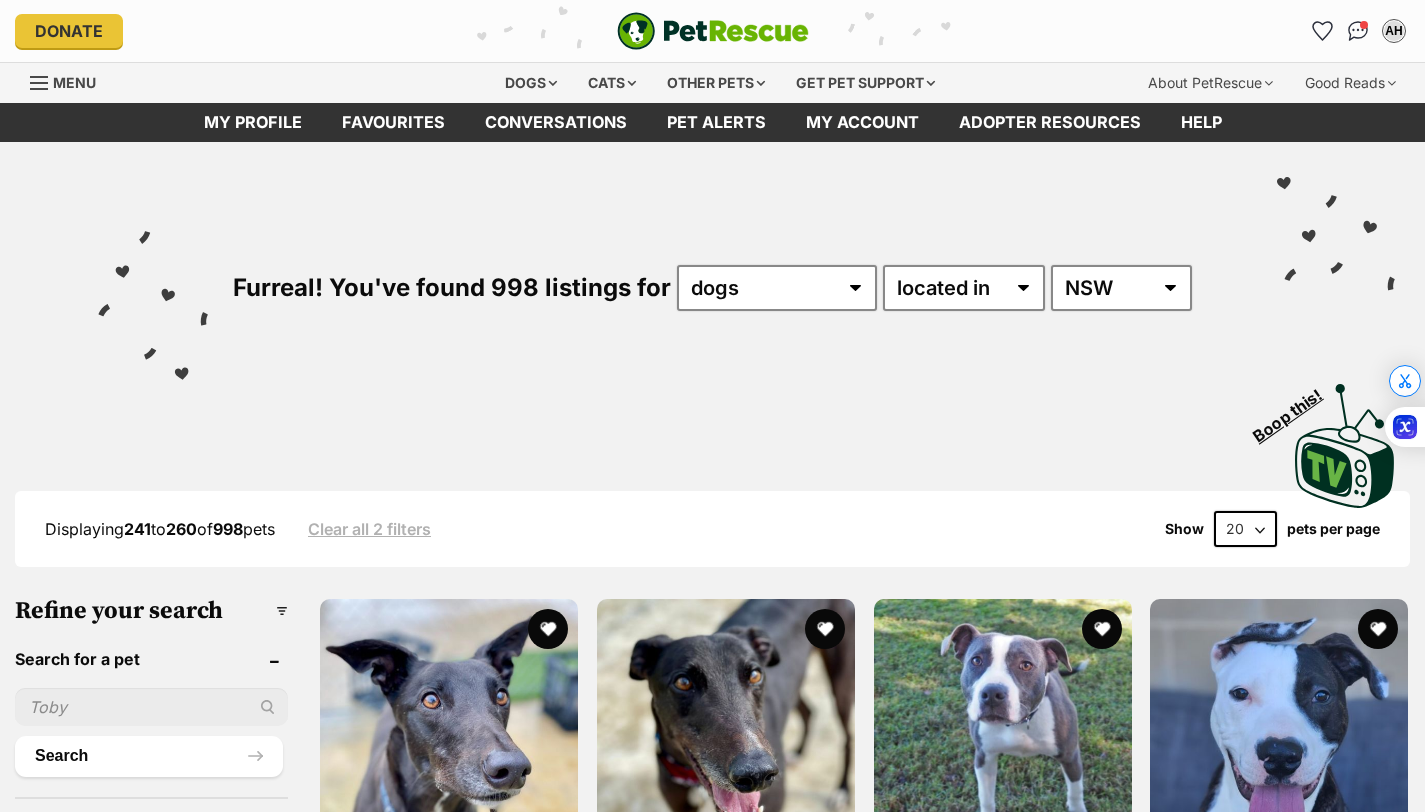 scroll, scrollTop: 0, scrollLeft: 0, axis: both 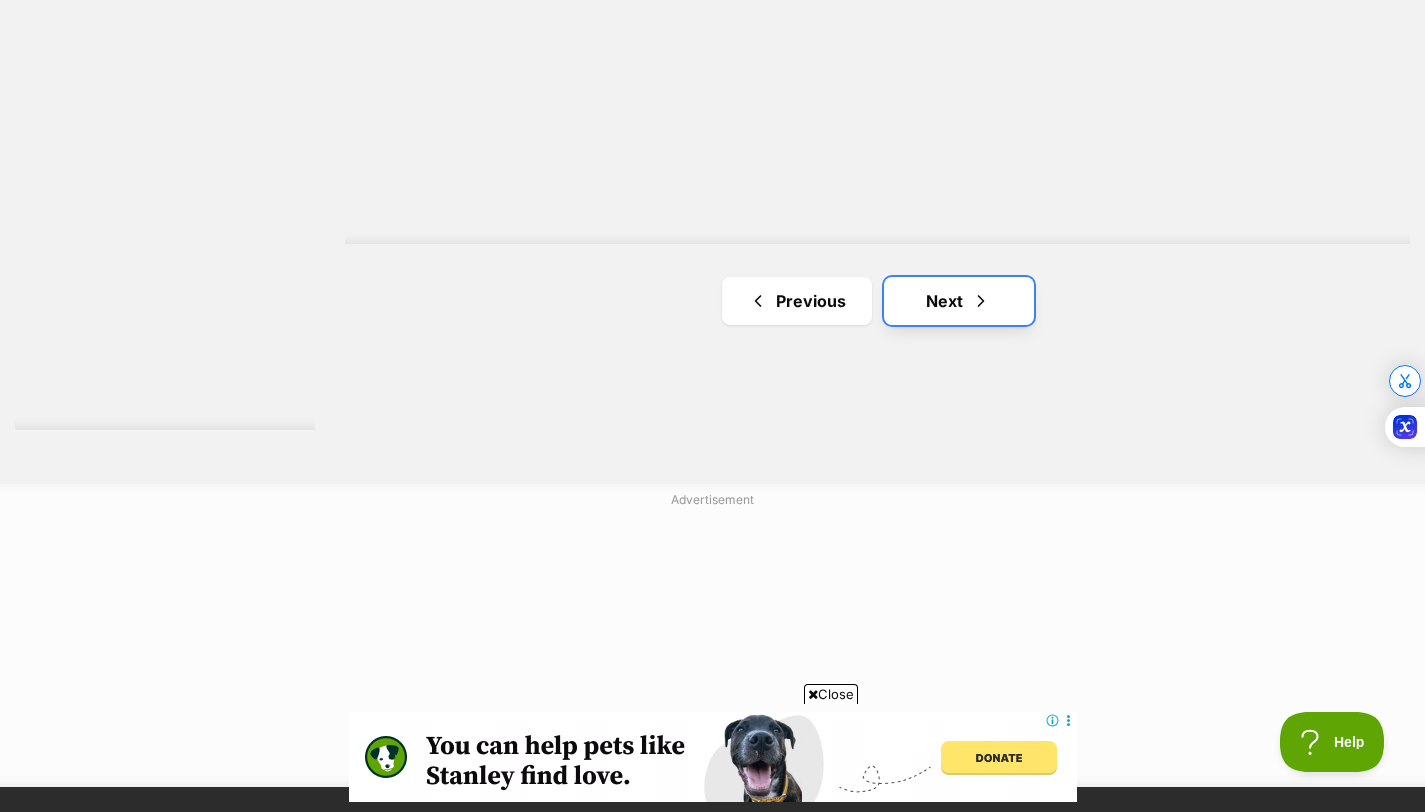 click on "Next" at bounding box center [959, 301] 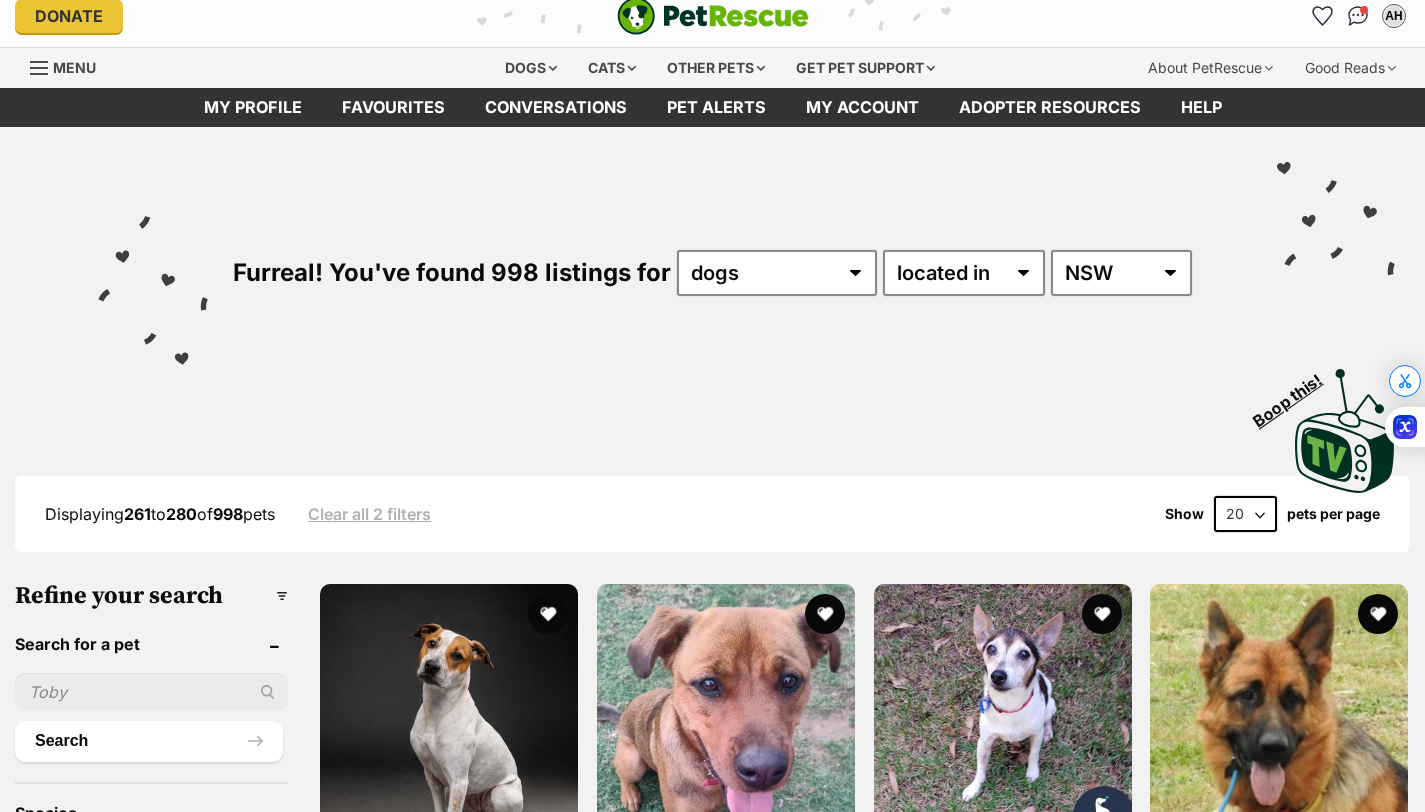 scroll, scrollTop: 0, scrollLeft: 0, axis: both 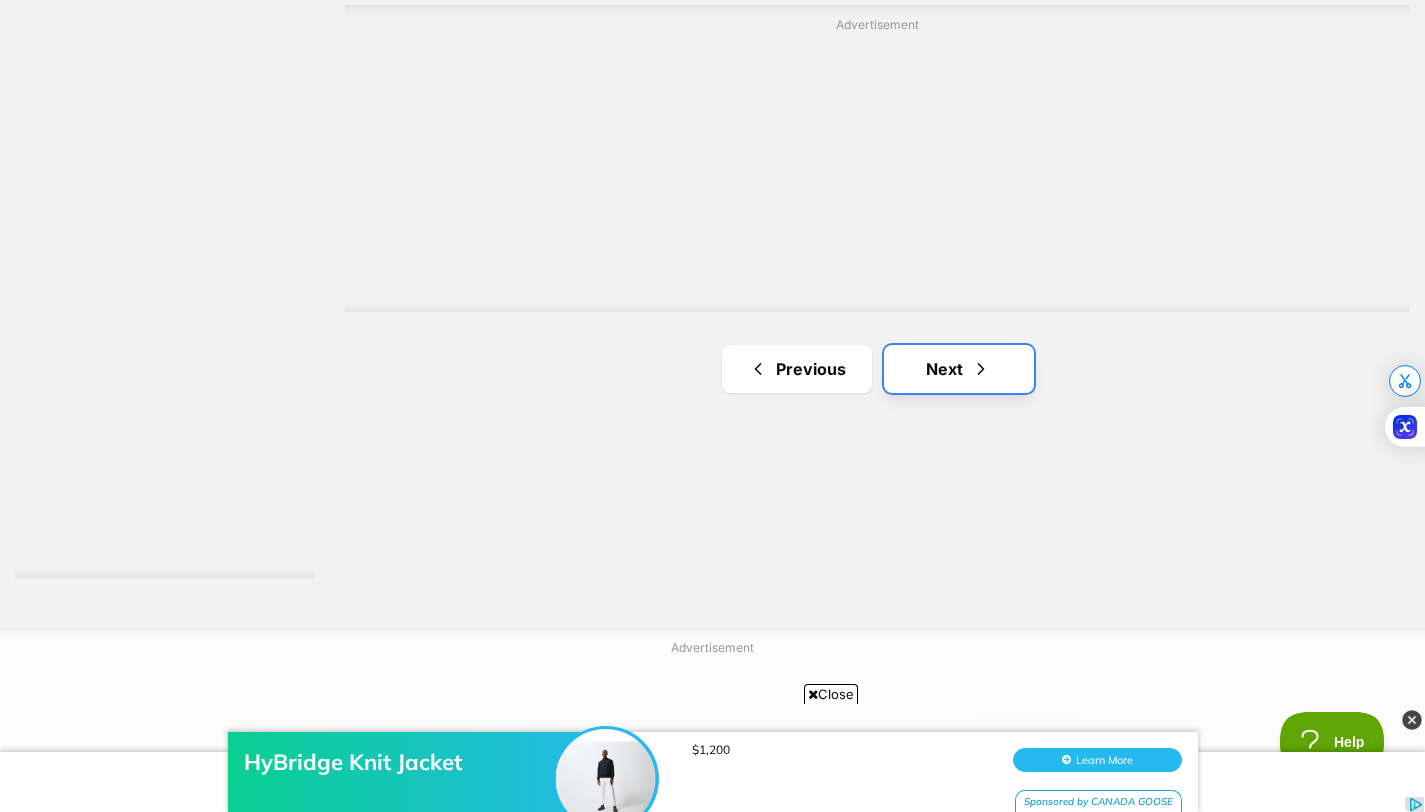 click on "Next" at bounding box center (959, 369) 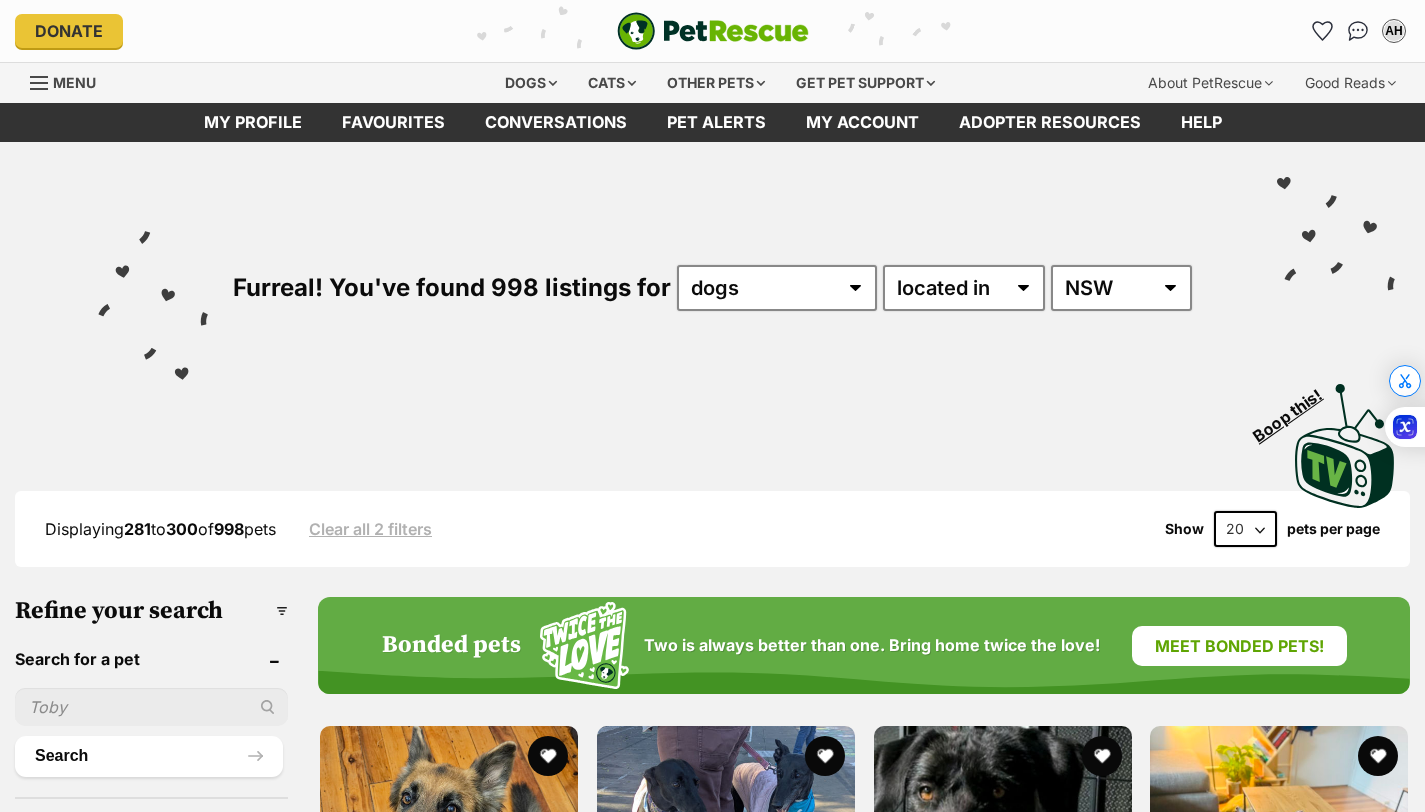 scroll, scrollTop: 0, scrollLeft: 0, axis: both 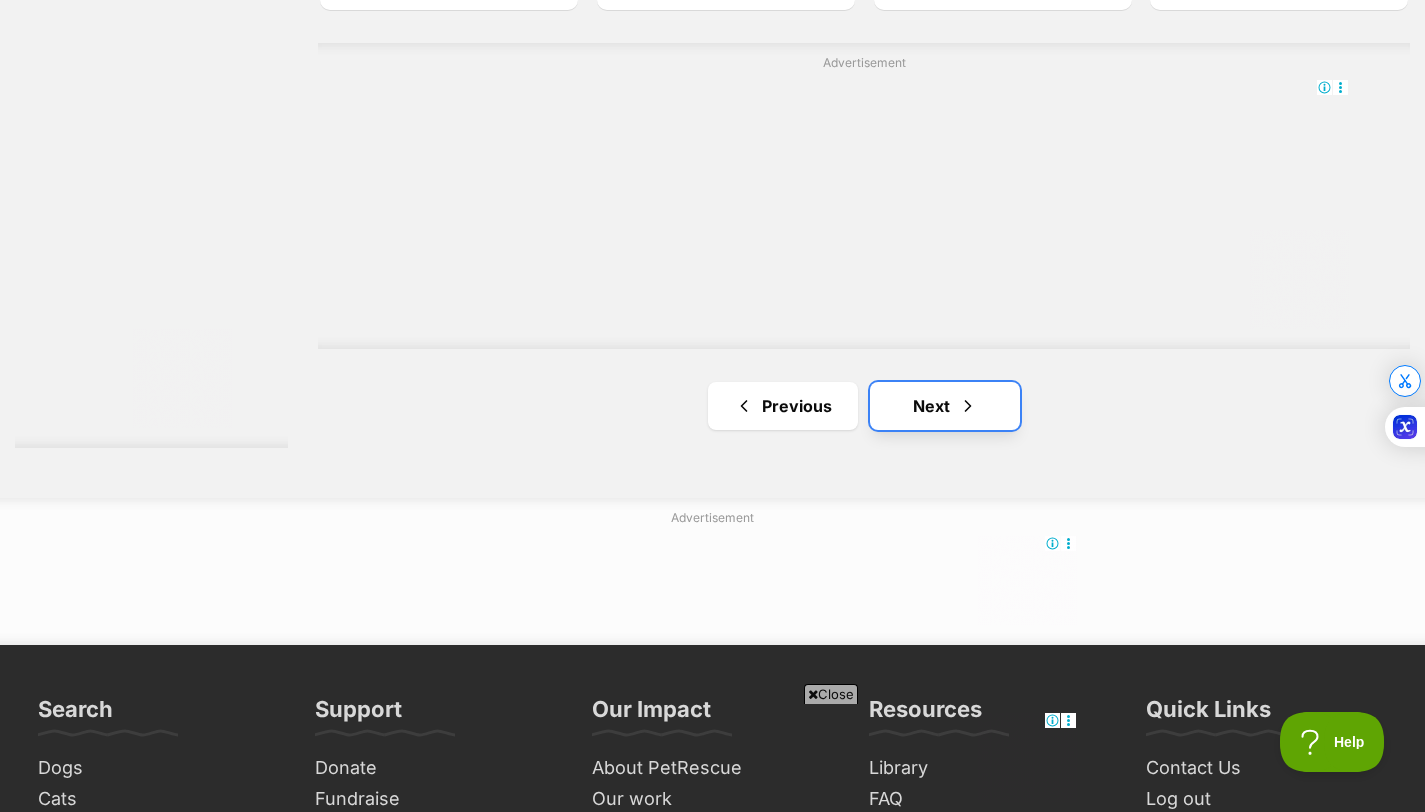click on "Next" at bounding box center [945, 406] 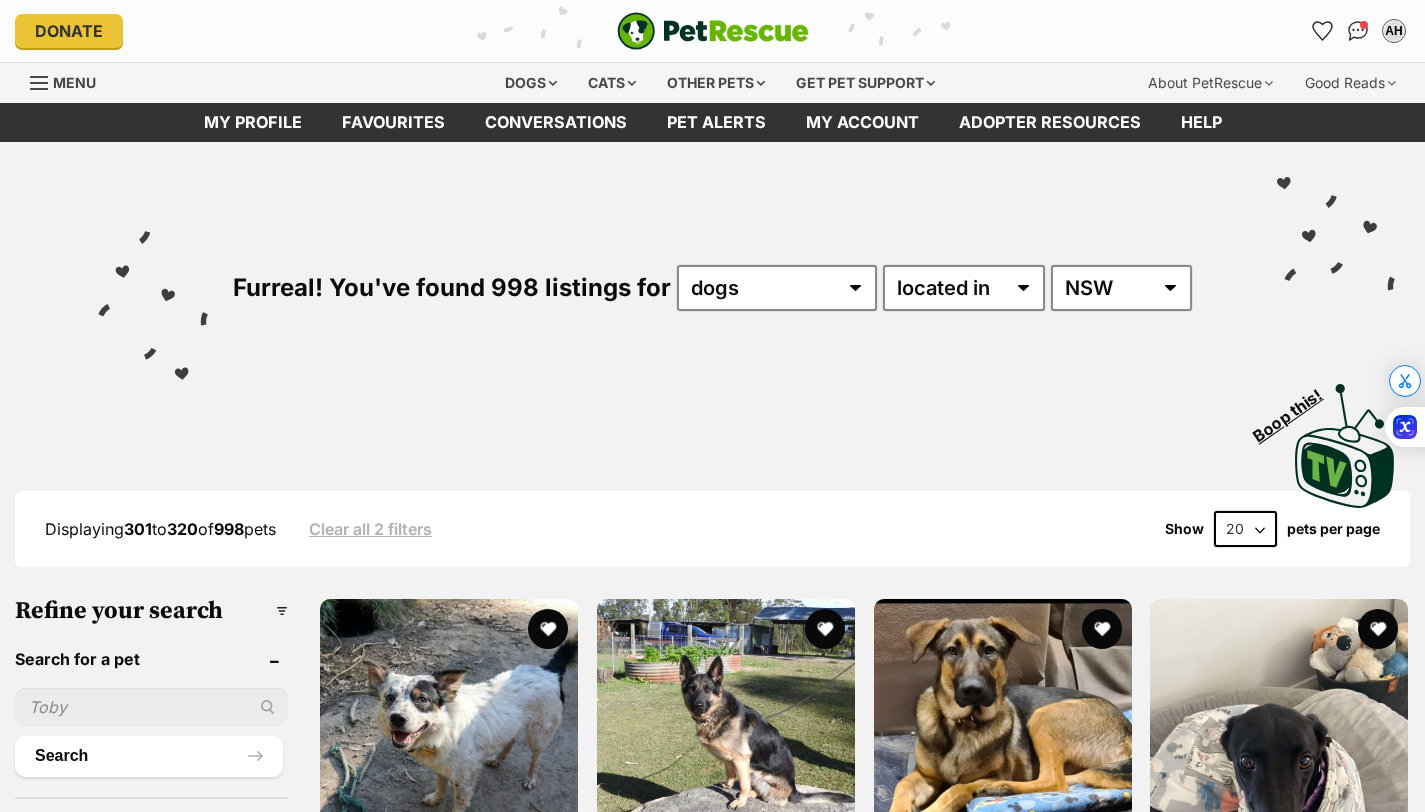 scroll, scrollTop: 0, scrollLeft: 0, axis: both 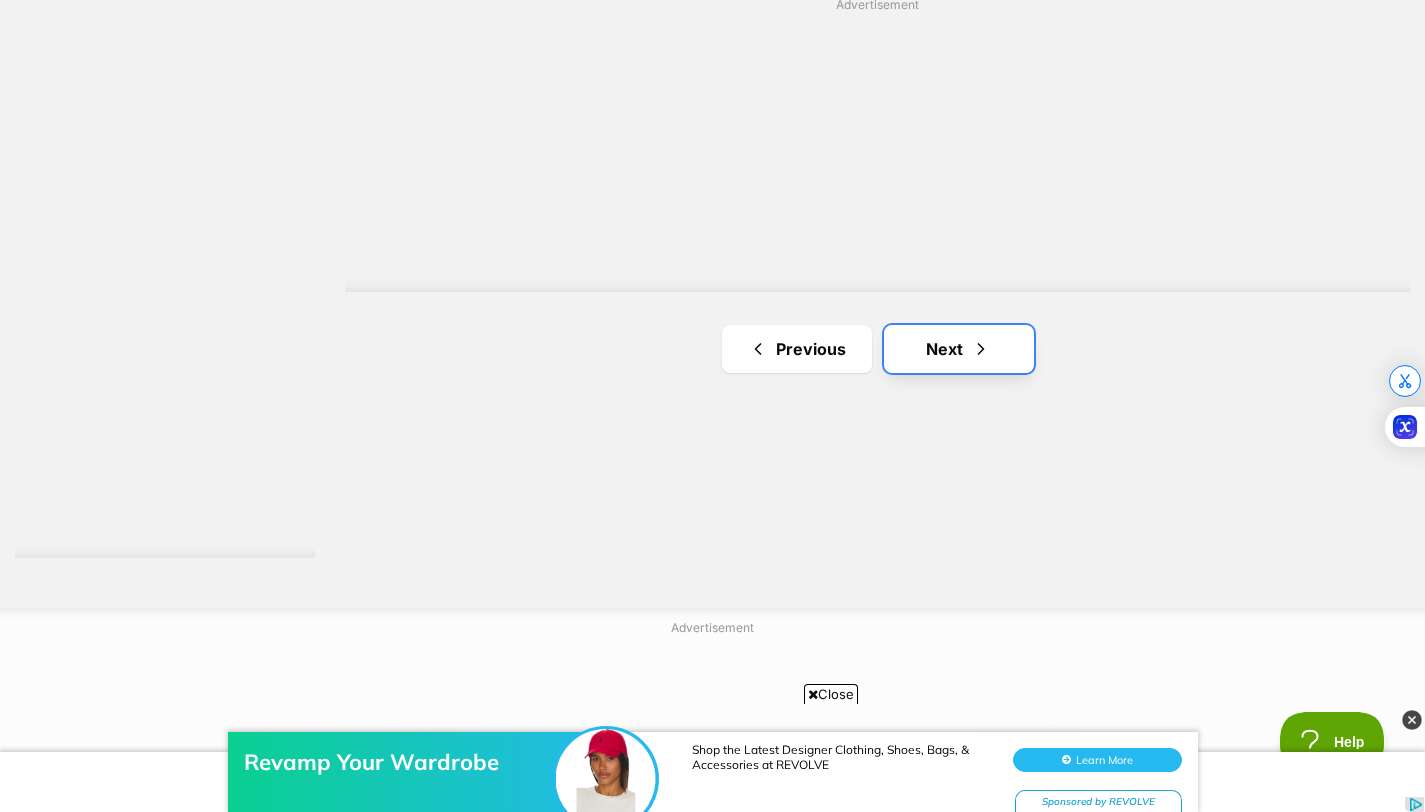 click on "Next" at bounding box center (959, 349) 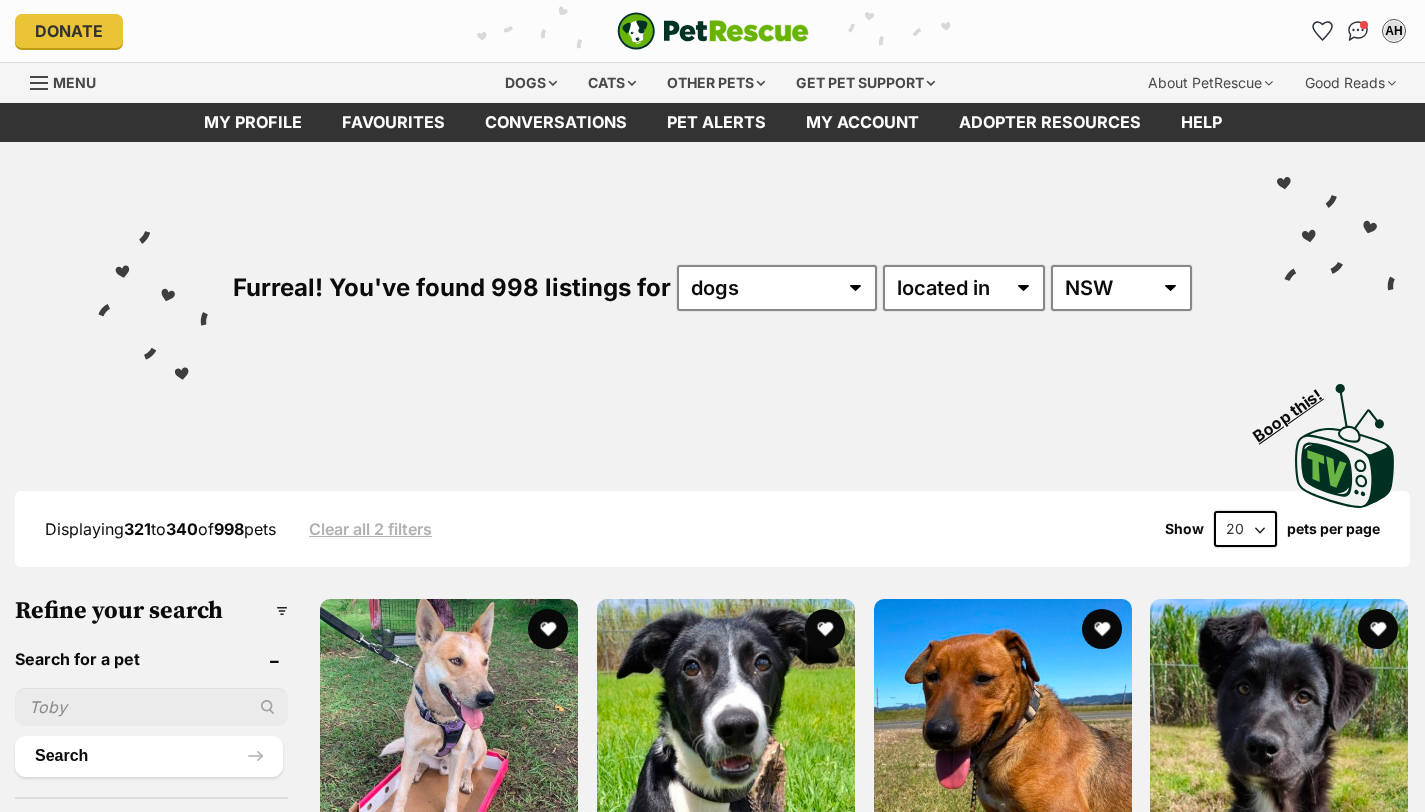 scroll, scrollTop: 118, scrollLeft: 0, axis: vertical 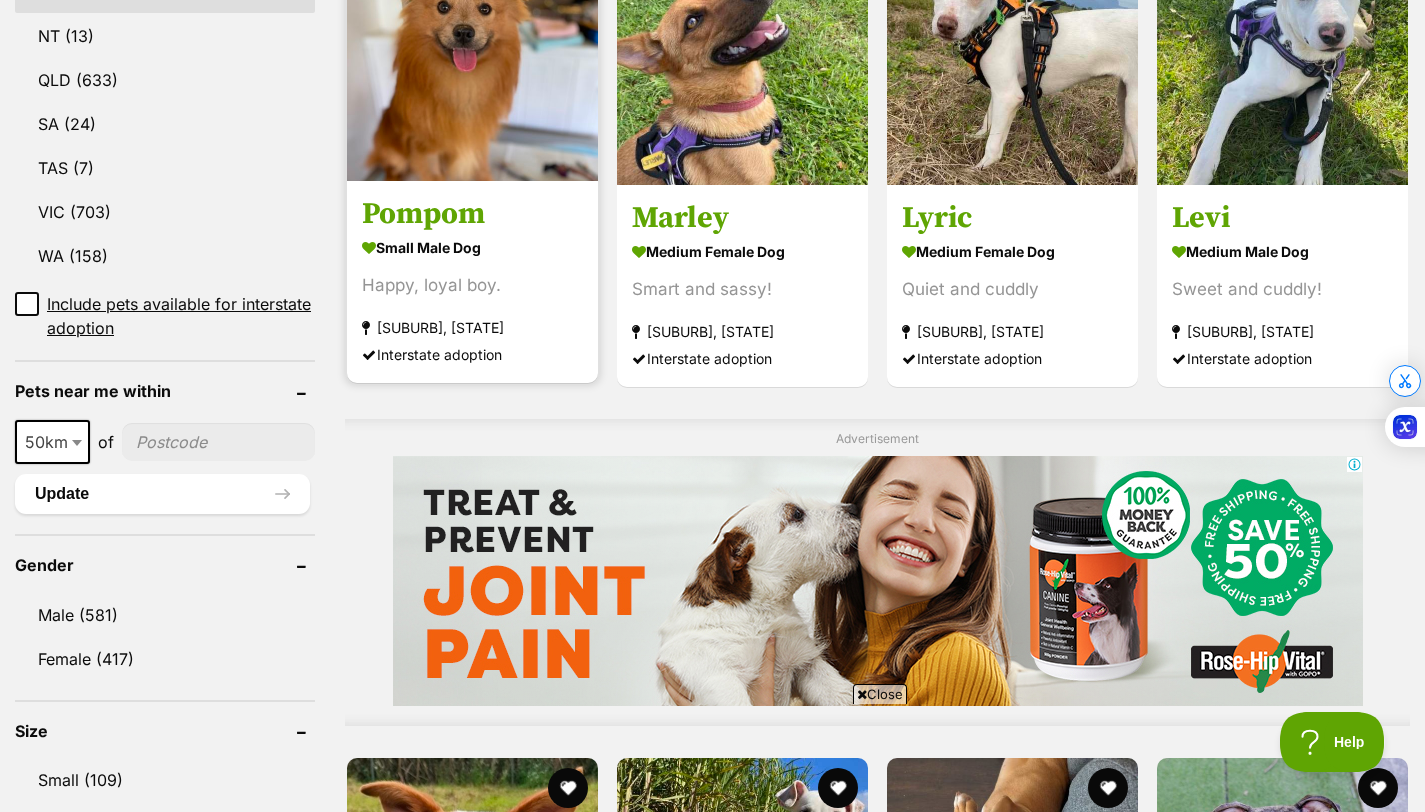 click on "small male Dog" at bounding box center [472, 247] 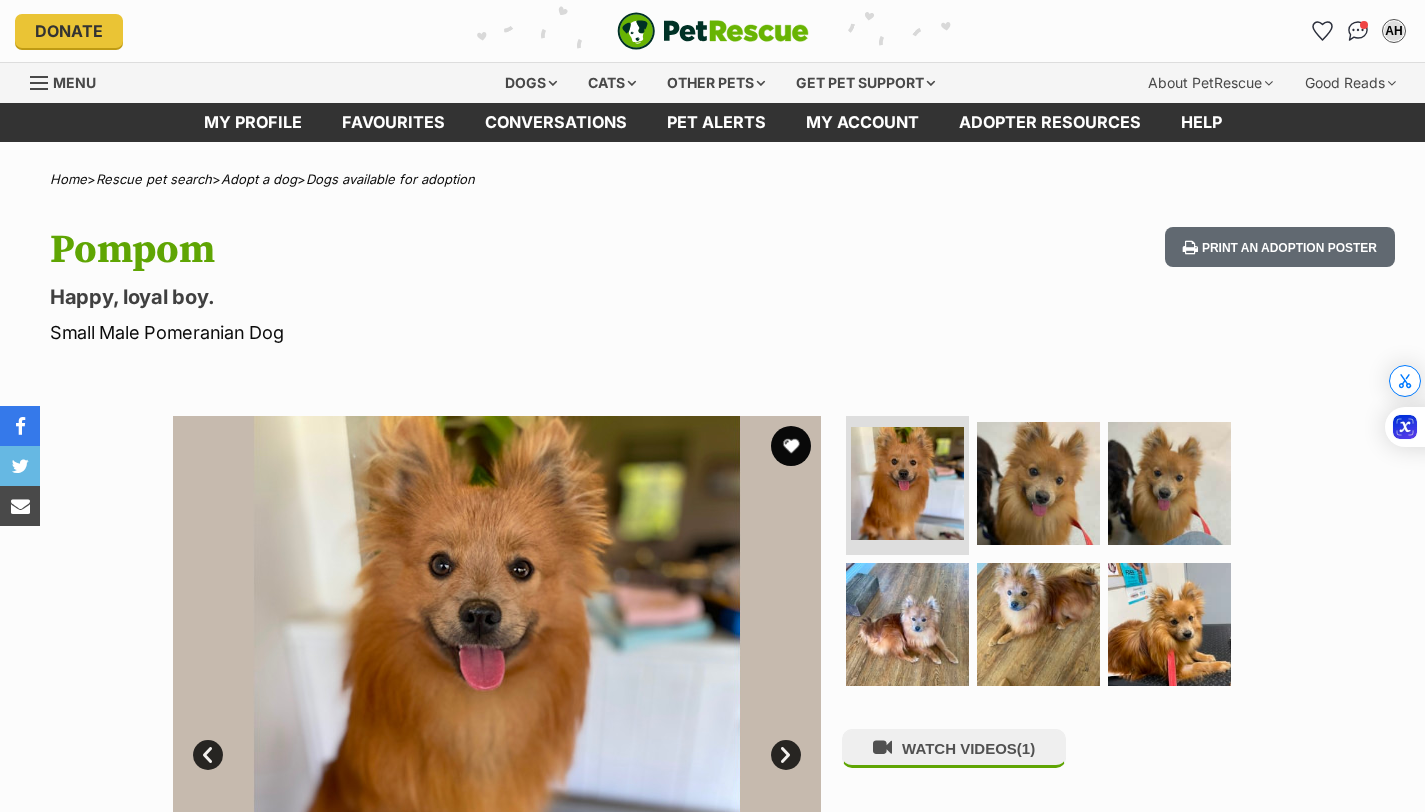 scroll, scrollTop: 0, scrollLeft: 0, axis: both 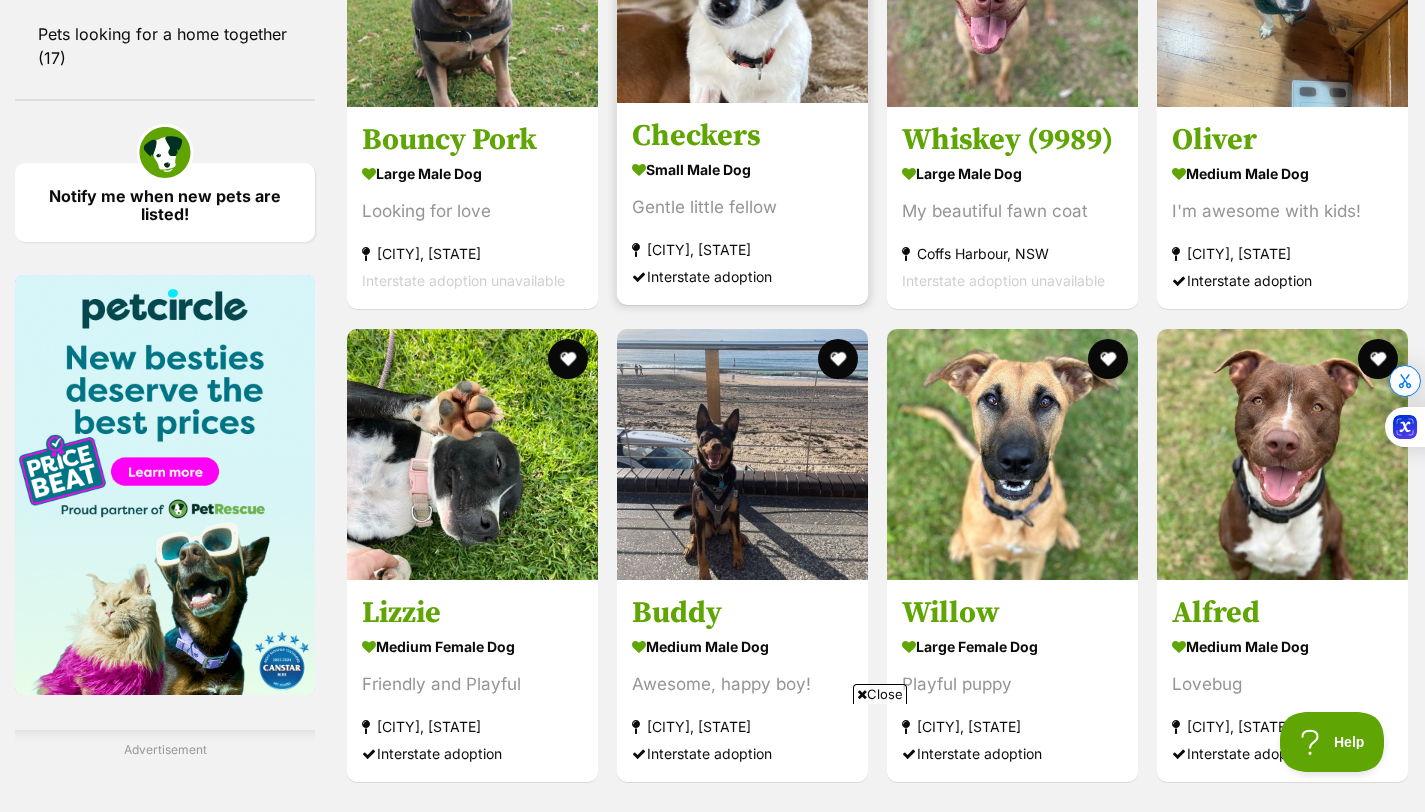 click on "Checkers" at bounding box center (742, 137) 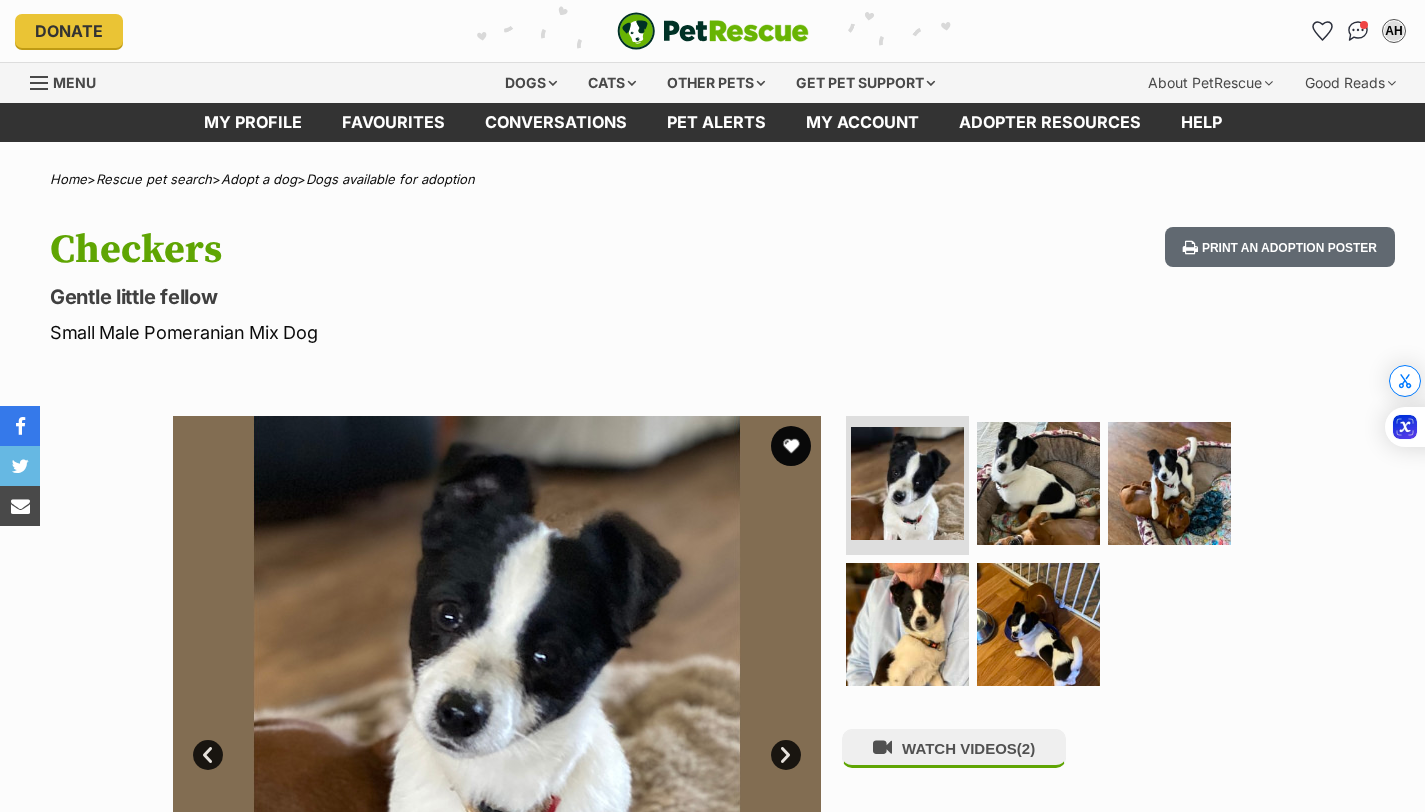 scroll, scrollTop: 0, scrollLeft: 0, axis: both 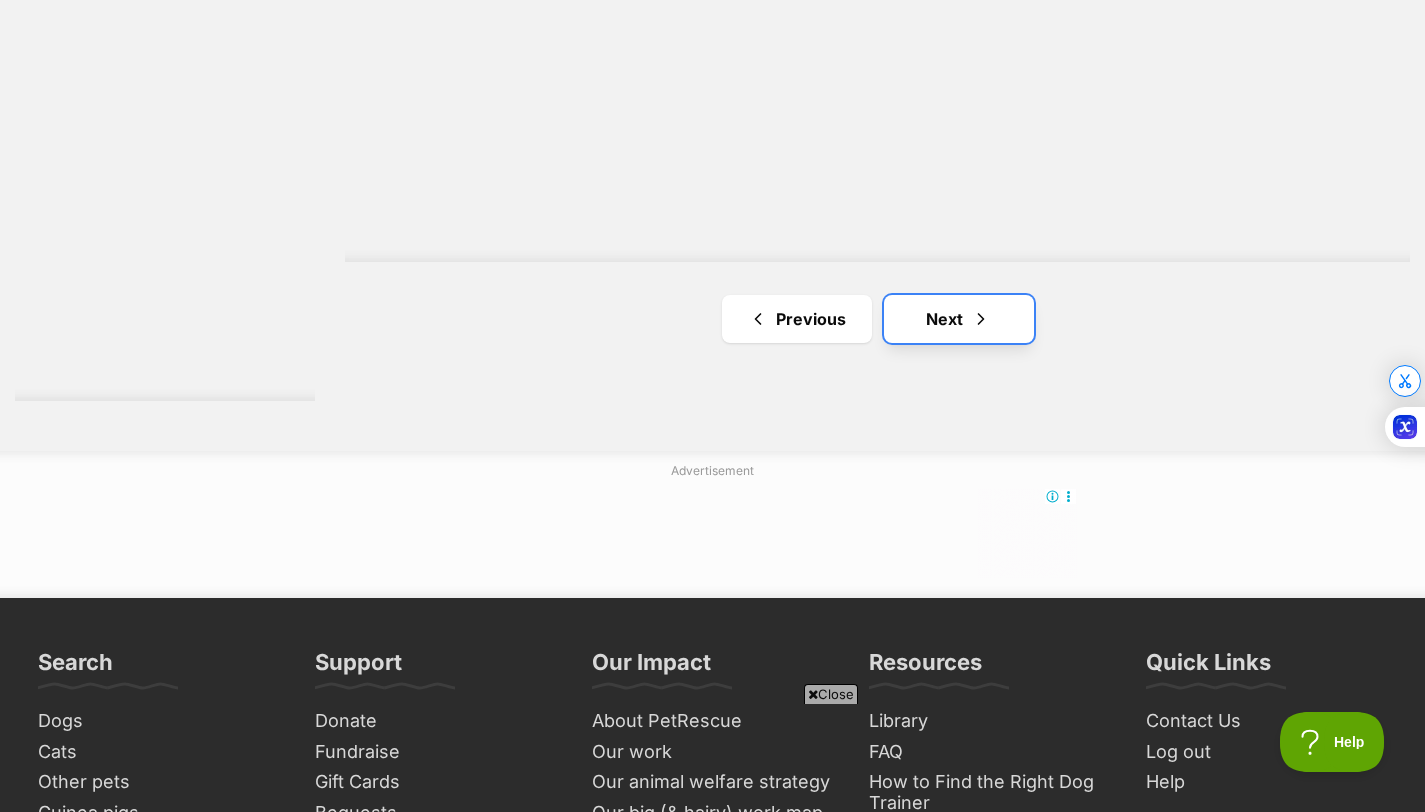 click on "Next" at bounding box center [959, 319] 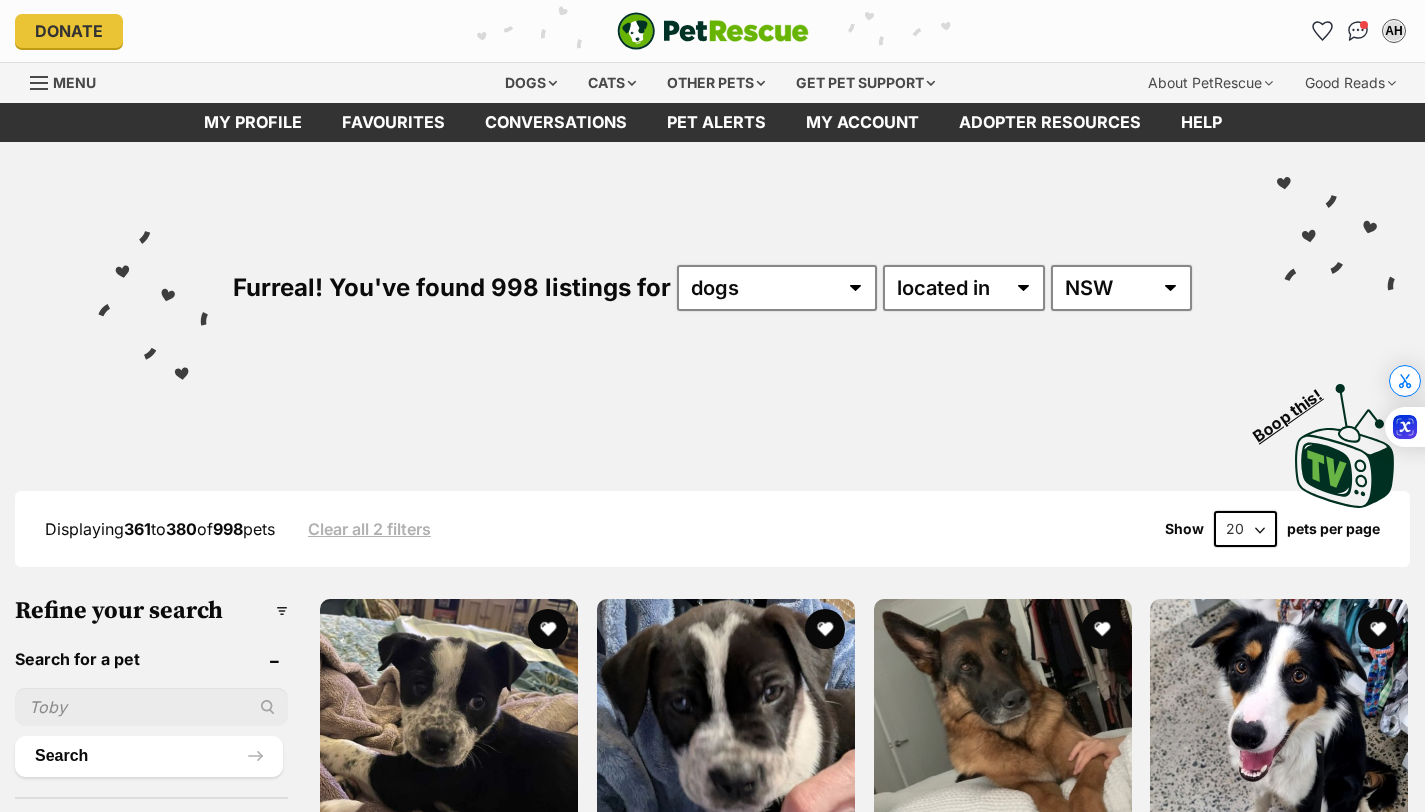 scroll, scrollTop: 0, scrollLeft: 0, axis: both 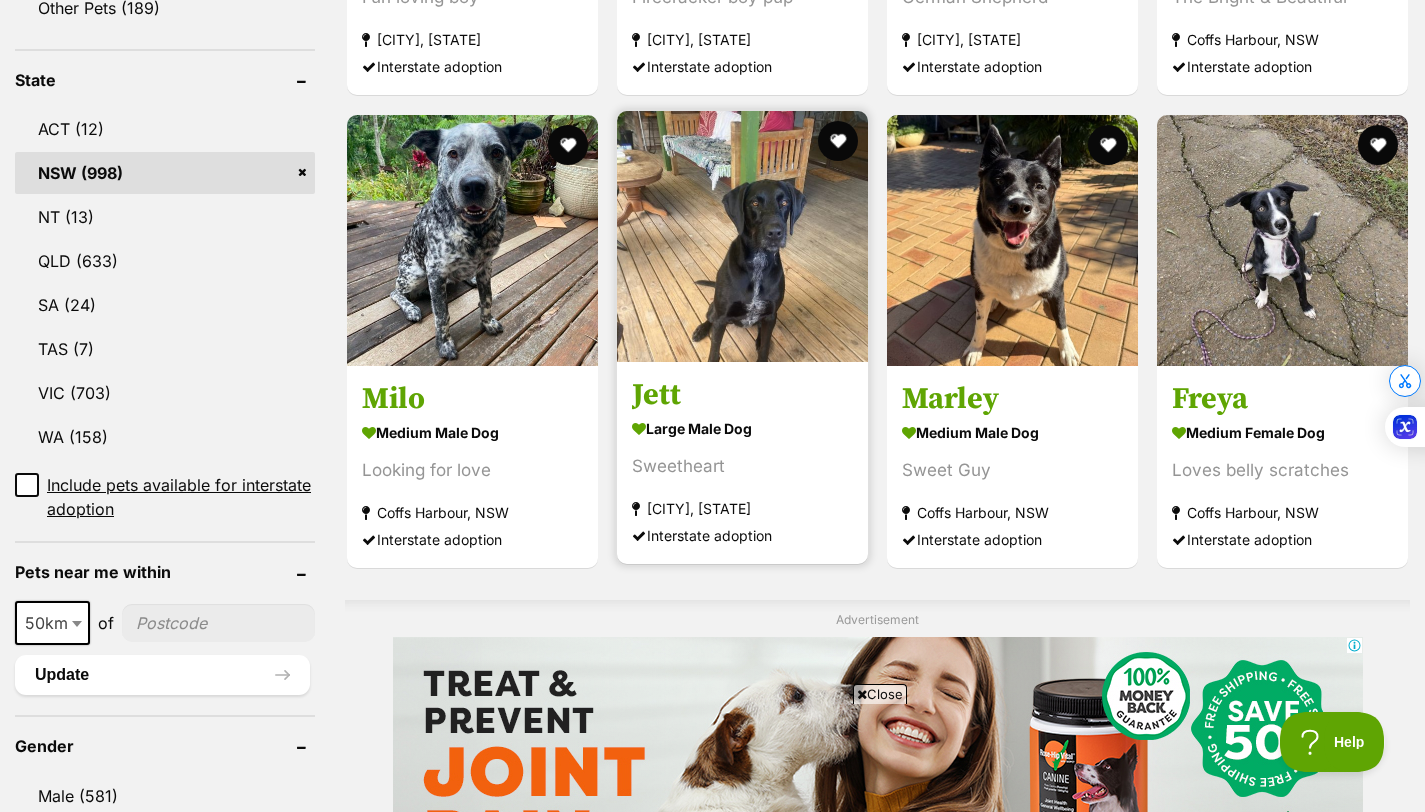 click on "large male Dog
Sweetheart
[CITY], [STATE]
Interstate adoption" at bounding box center [742, 481] 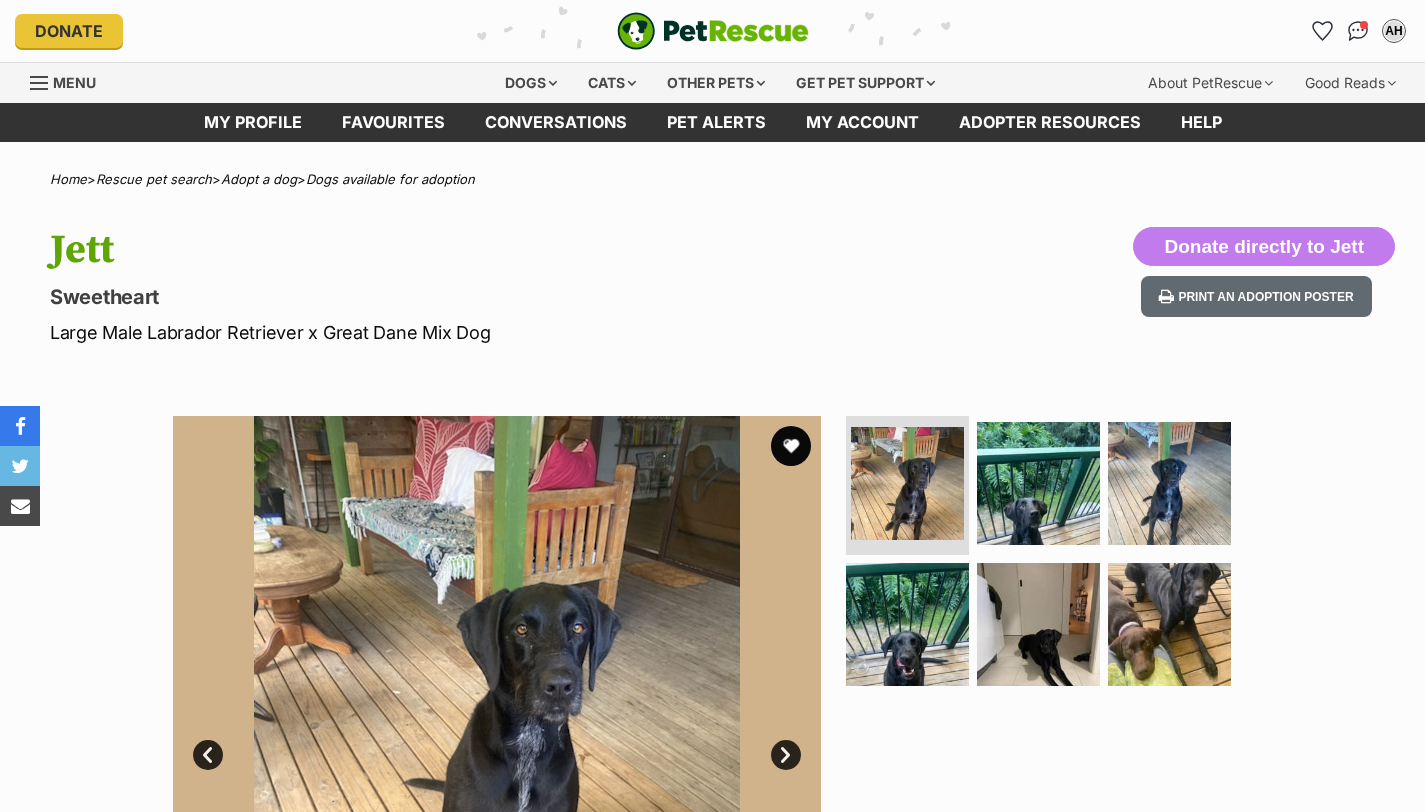 scroll, scrollTop: 0, scrollLeft: 0, axis: both 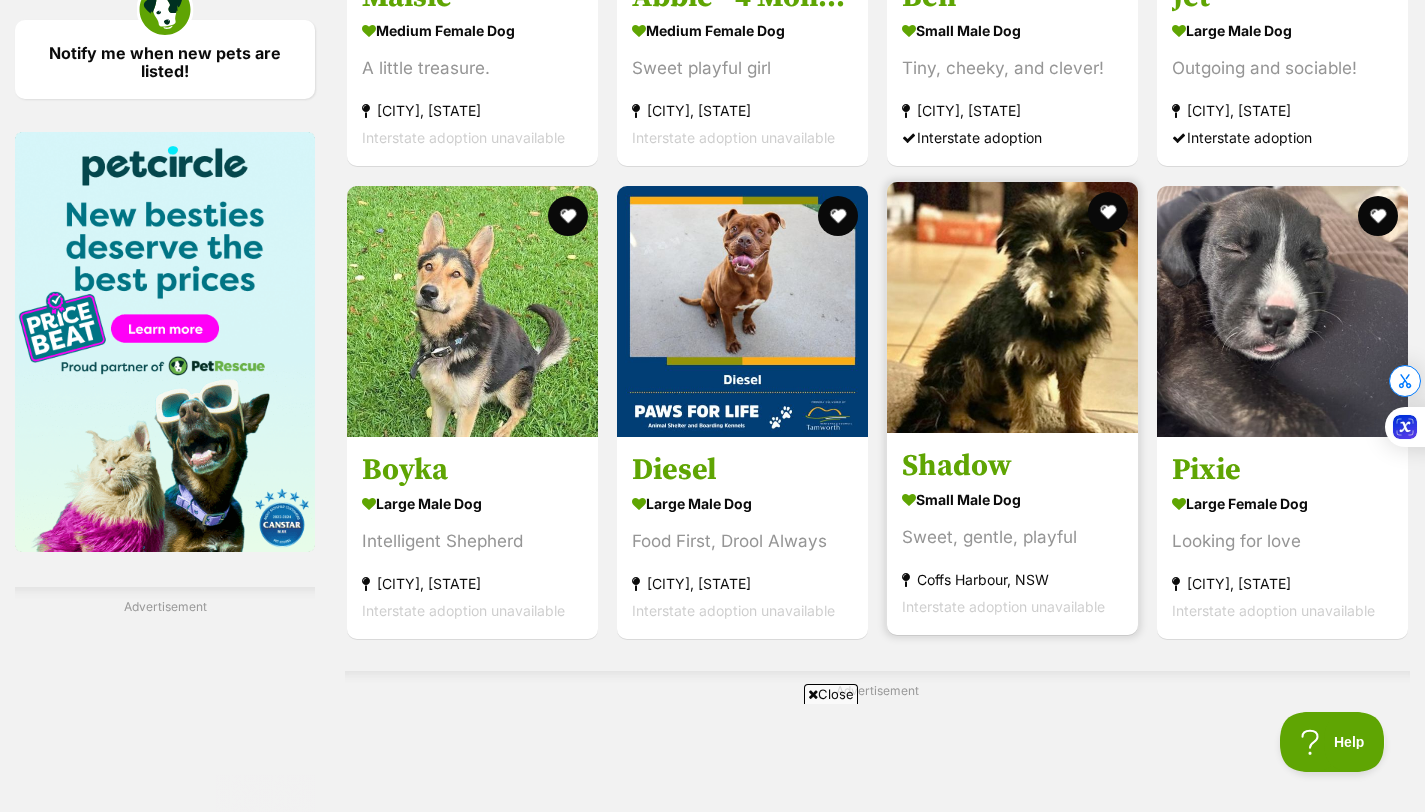 click on "Shadow" at bounding box center (1012, 466) 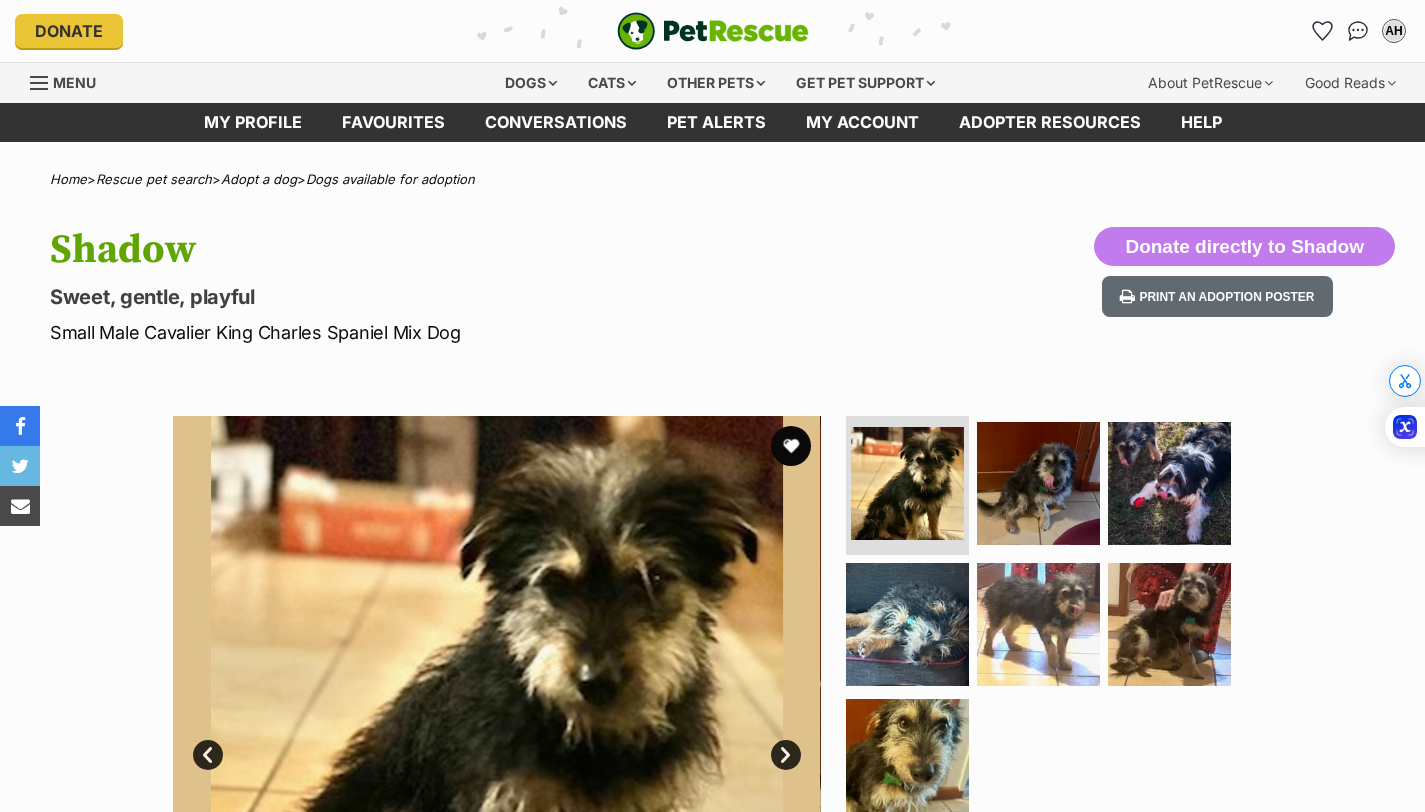 scroll, scrollTop: 0, scrollLeft: 0, axis: both 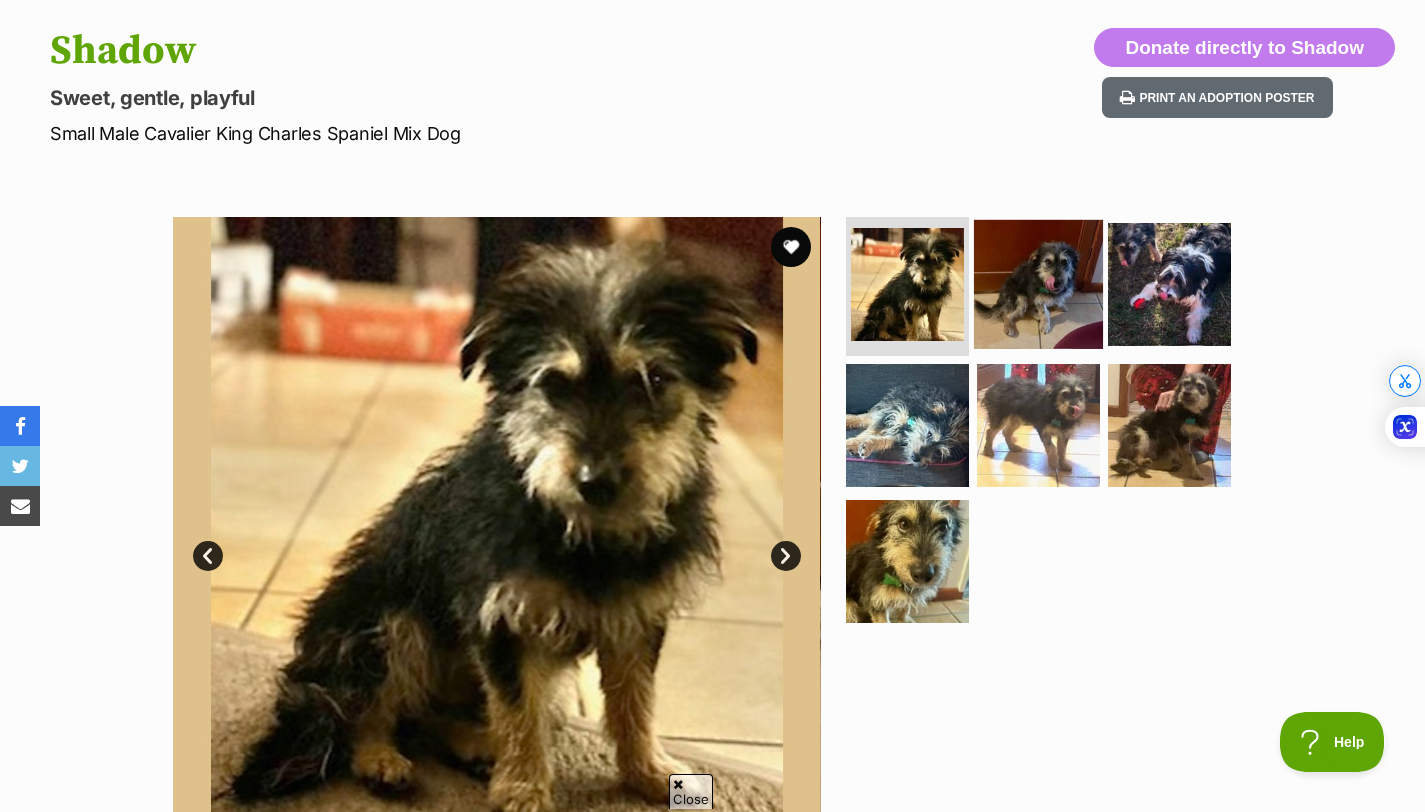 click at bounding box center [1038, 283] 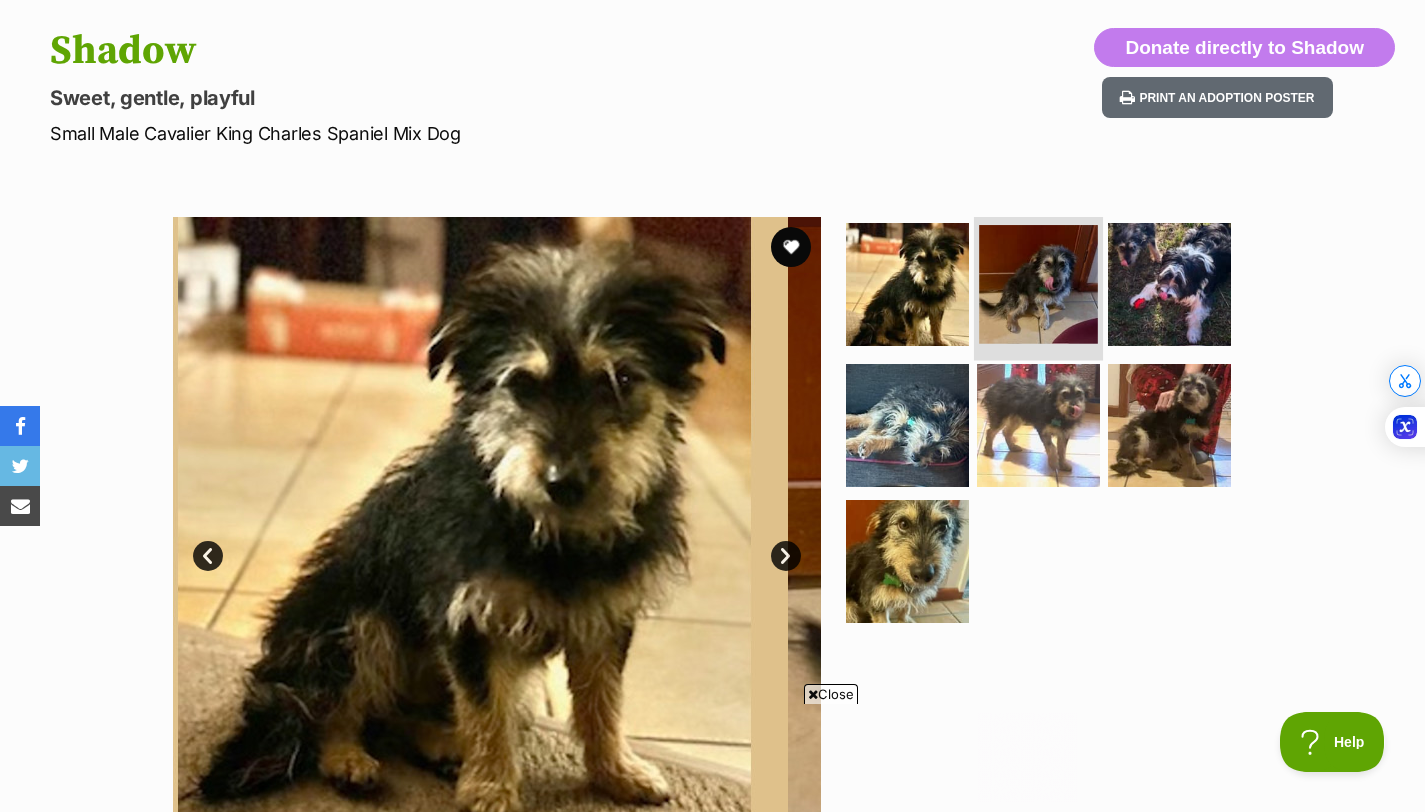 scroll, scrollTop: 0, scrollLeft: 0, axis: both 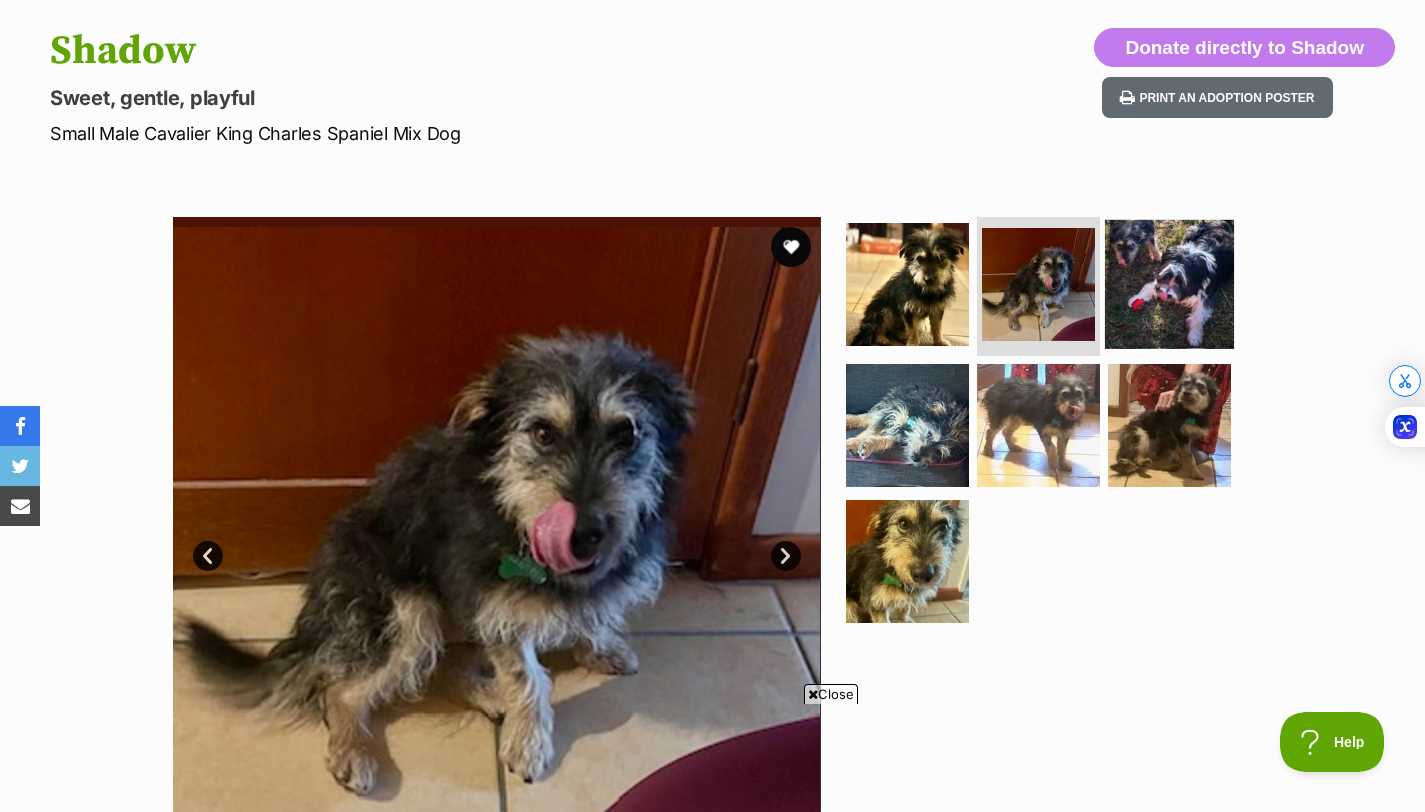 click at bounding box center (1169, 283) 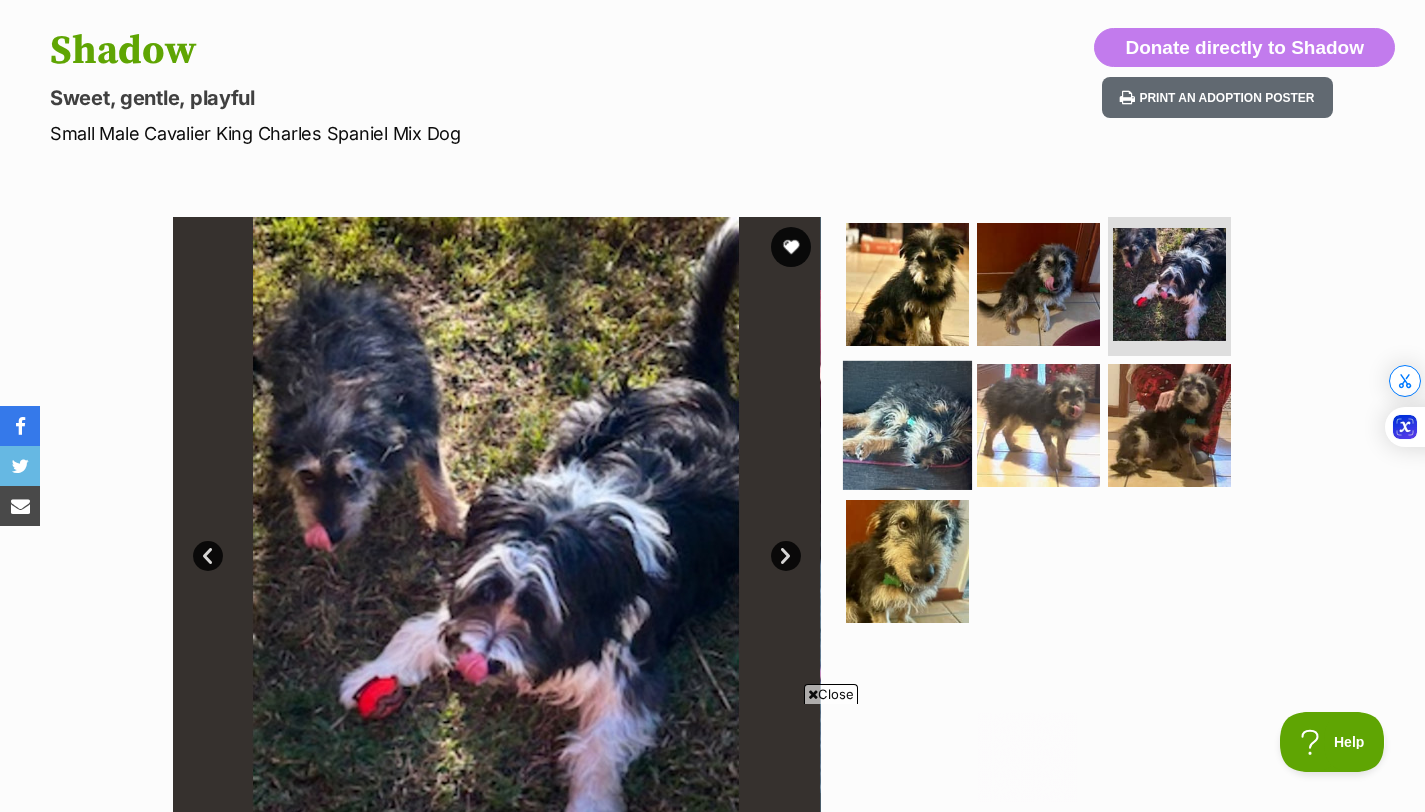 click at bounding box center [907, 425] 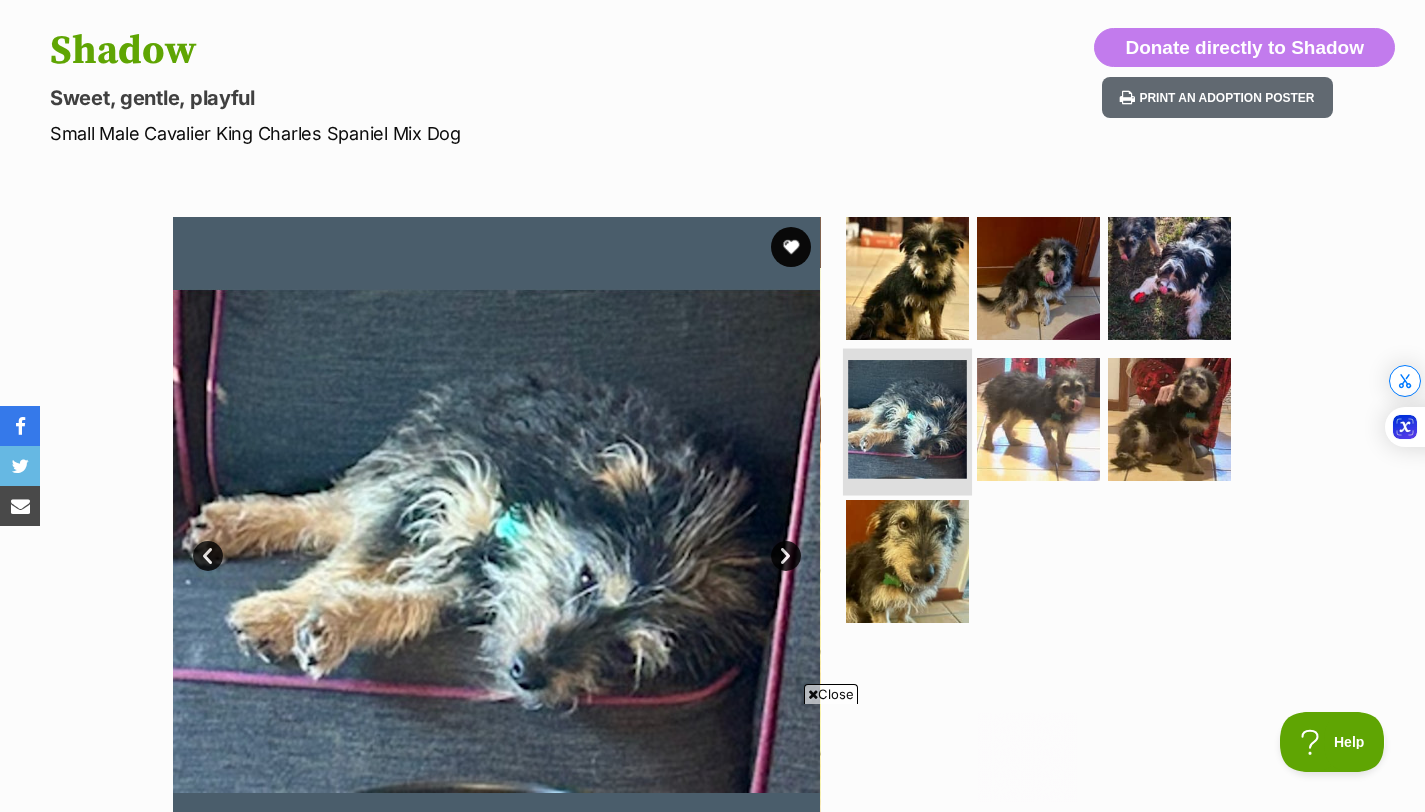 scroll, scrollTop: 0, scrollLeft: 0, axis: both 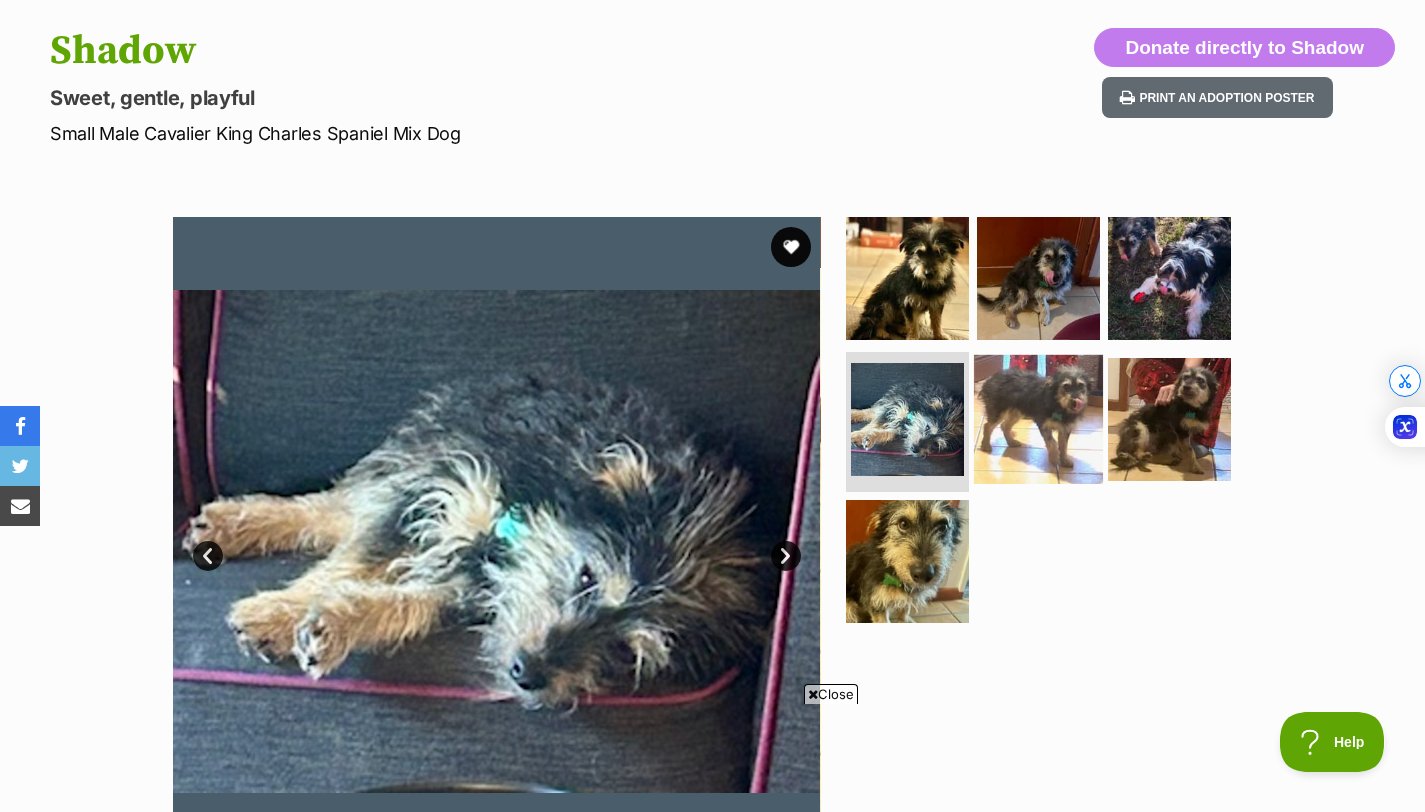 click at bounding box center [1038, 419] 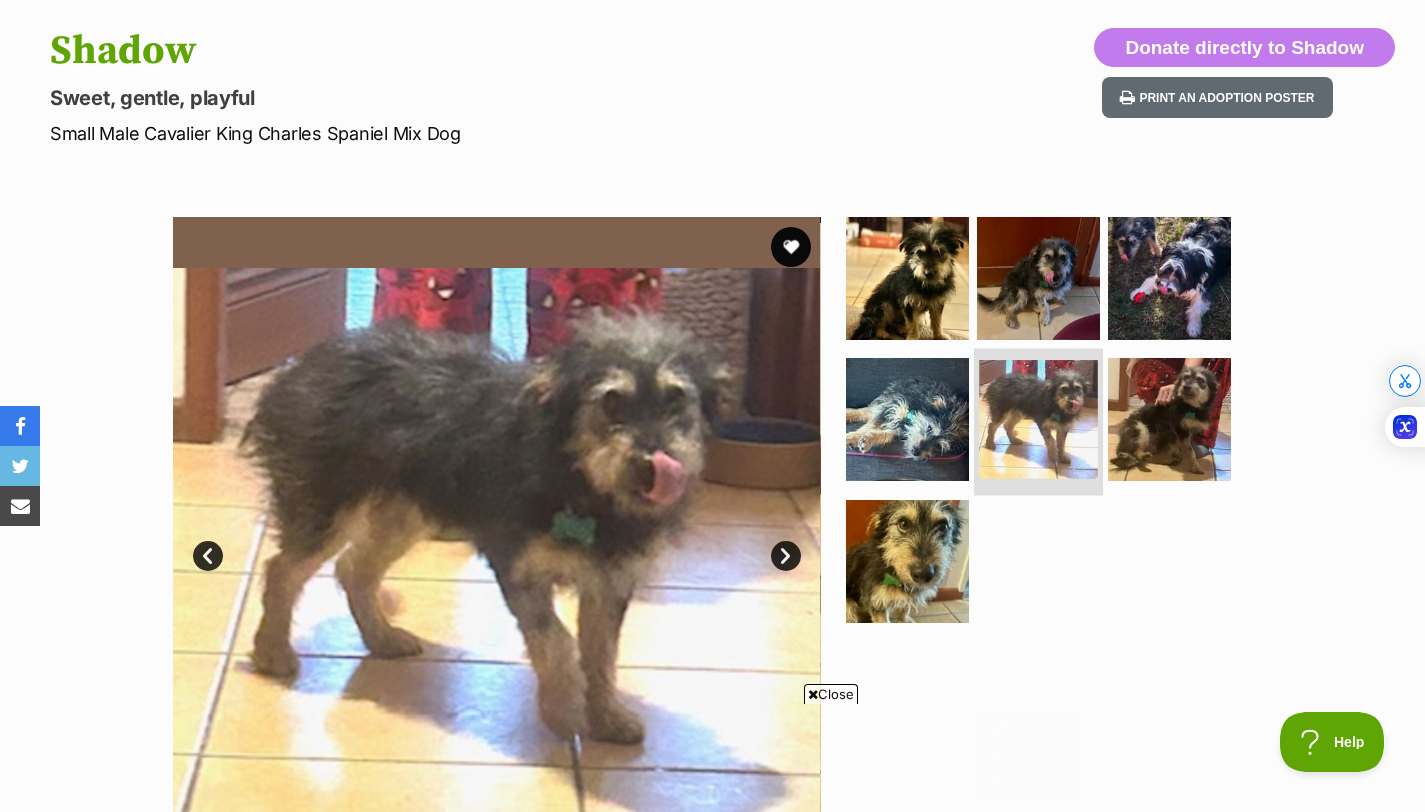 scroll, scrollTop: 0, scrollLeft: 0, axis: both 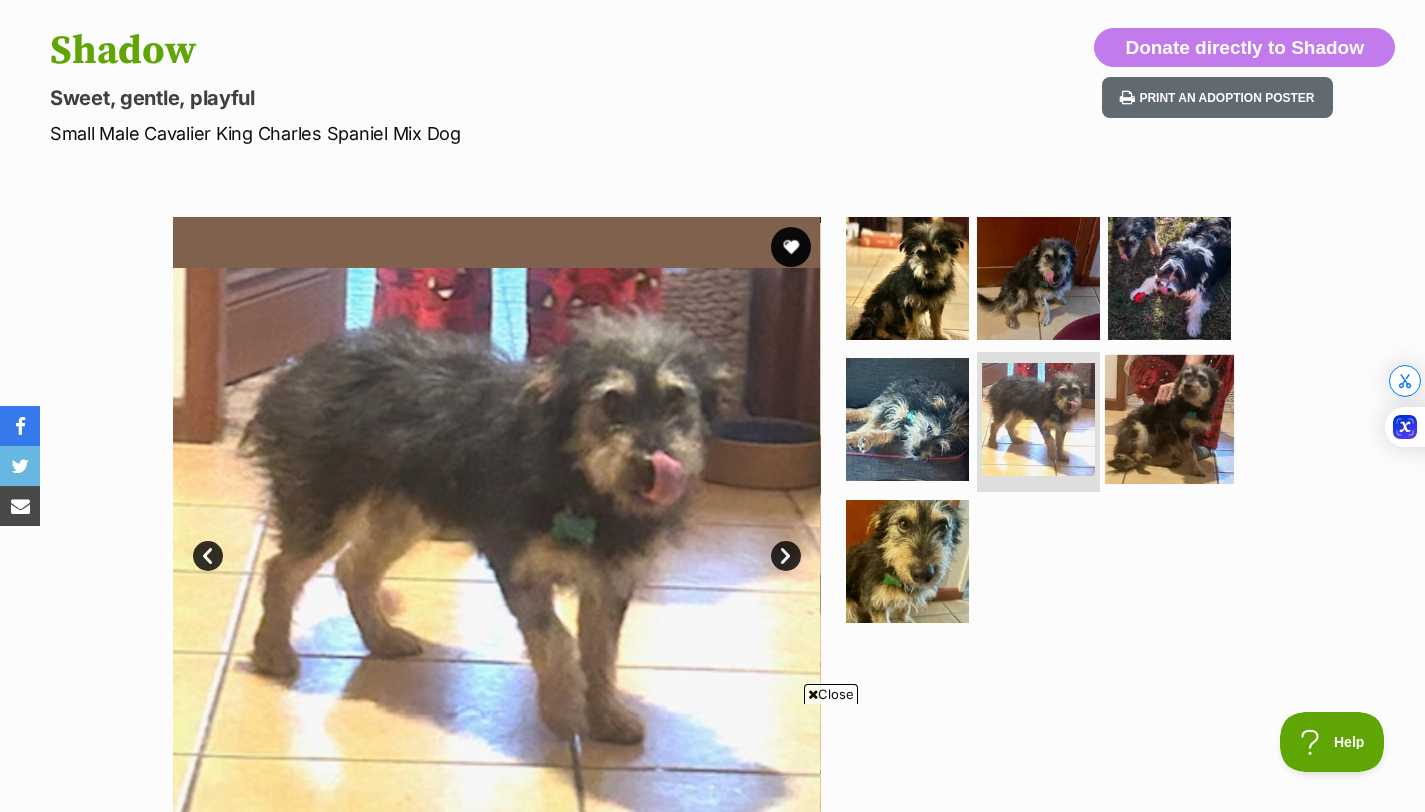 click at bounding box center (1169, 419) 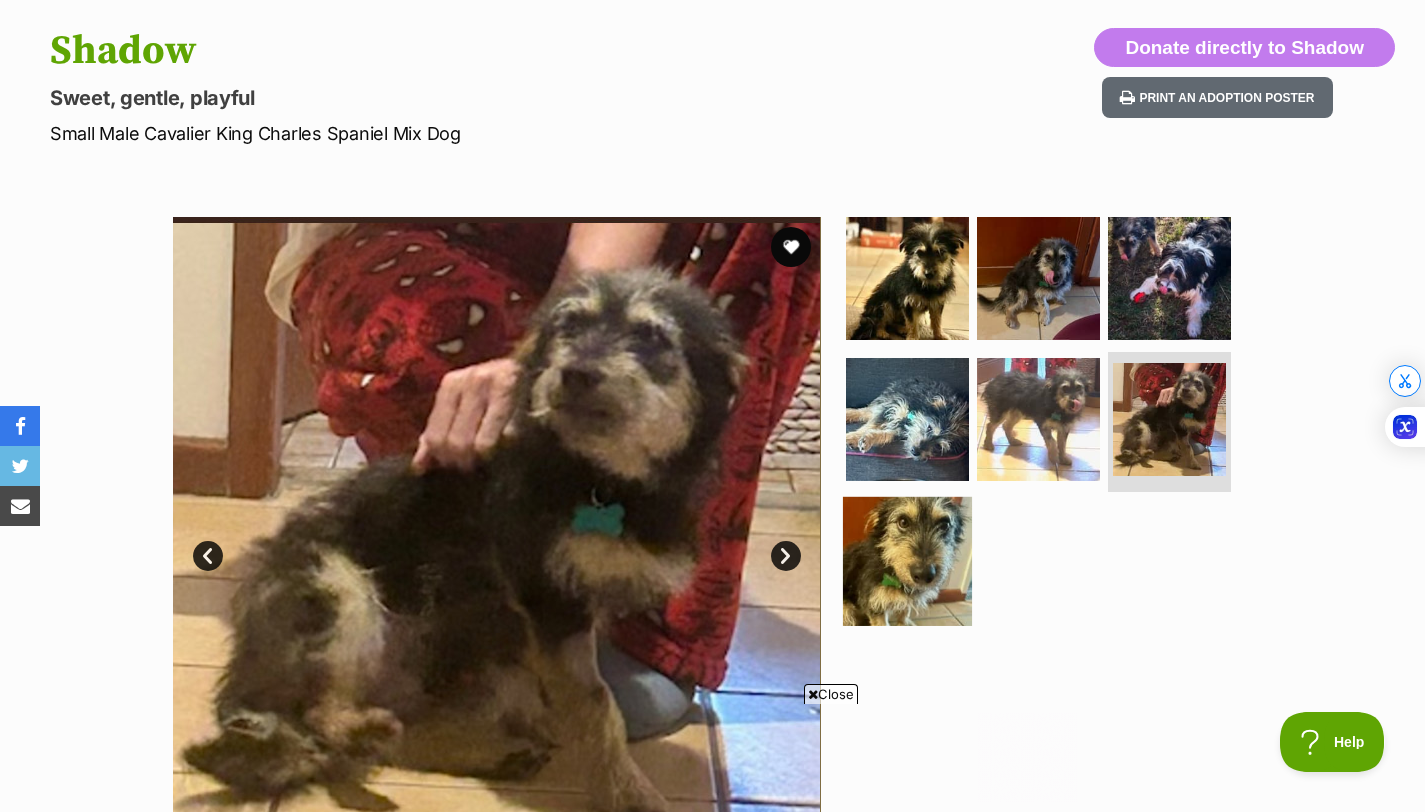 click at bounding box center (907, 561) 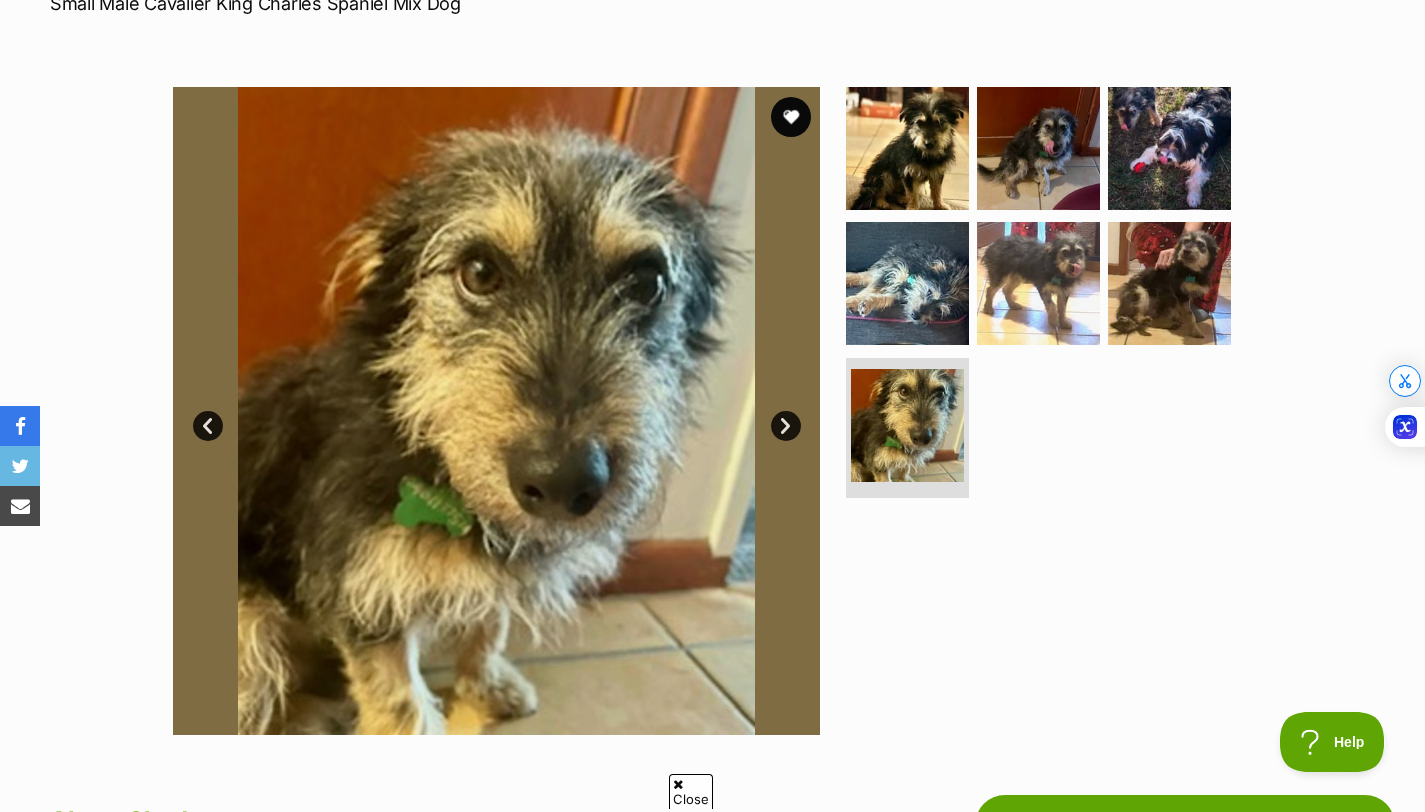 scroll, scrollTop: 0, scrollLeft: 0, axis: both 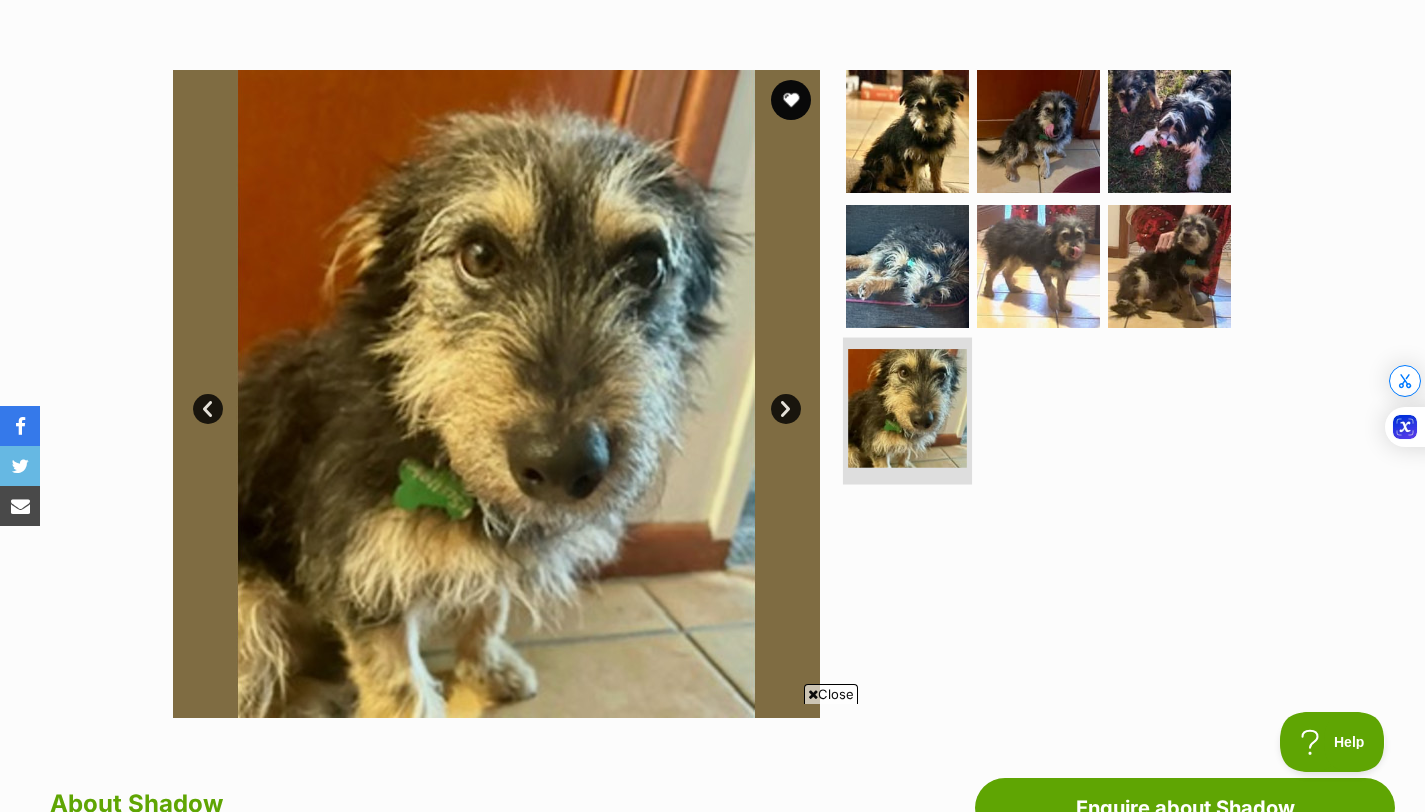 click at bounding box center (907, 408) 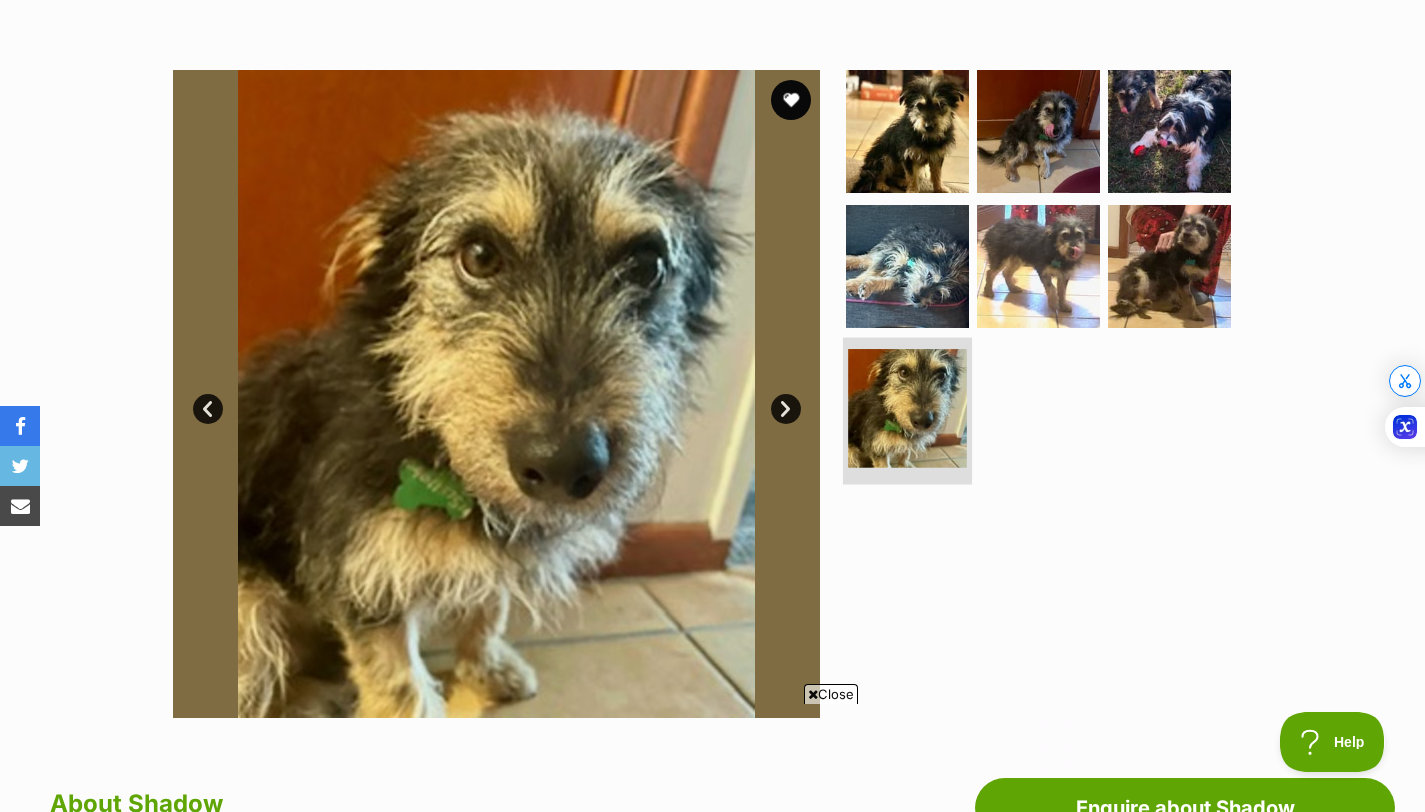 scroll, scrollTop: 0, scrollLeft: 0, axis: both 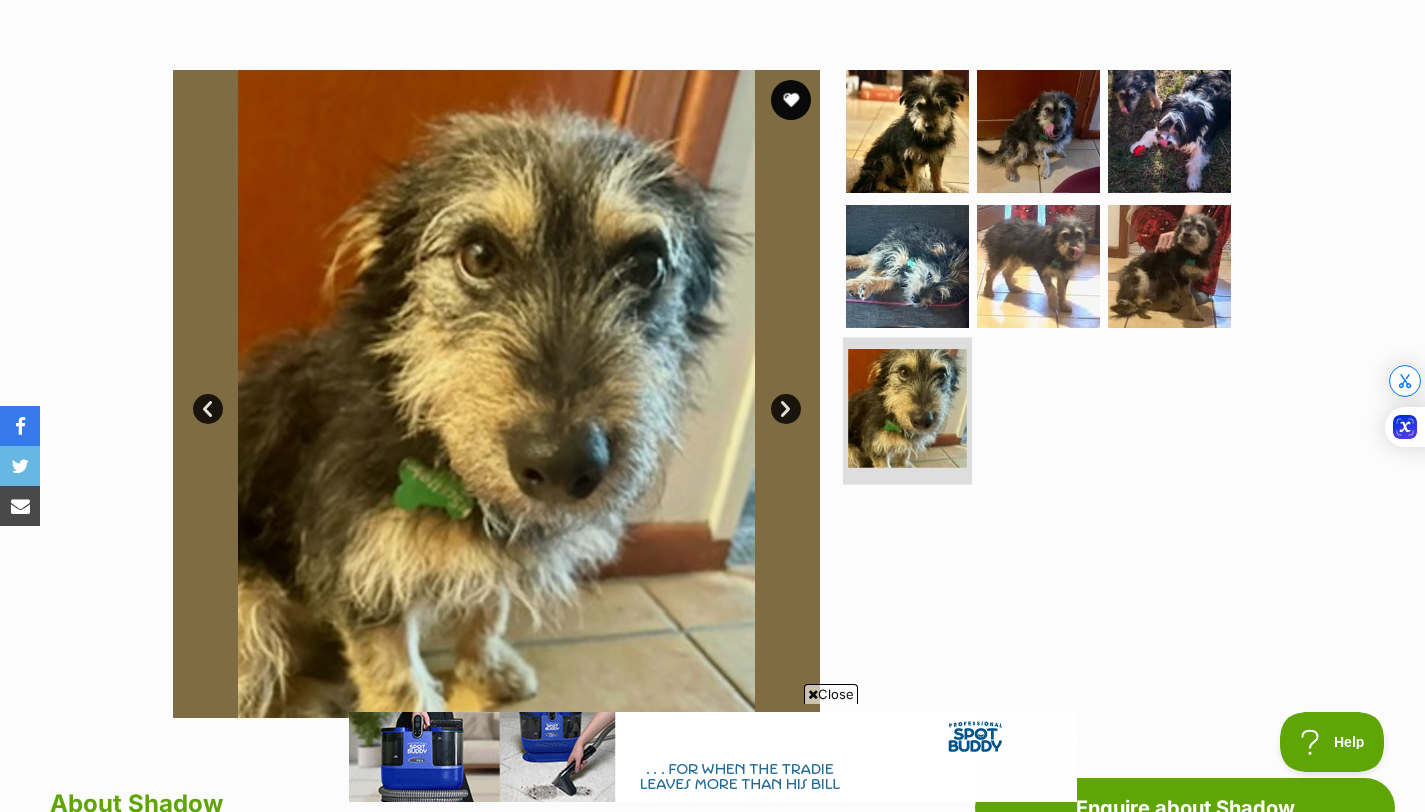 click at bounding box center [907, 408] 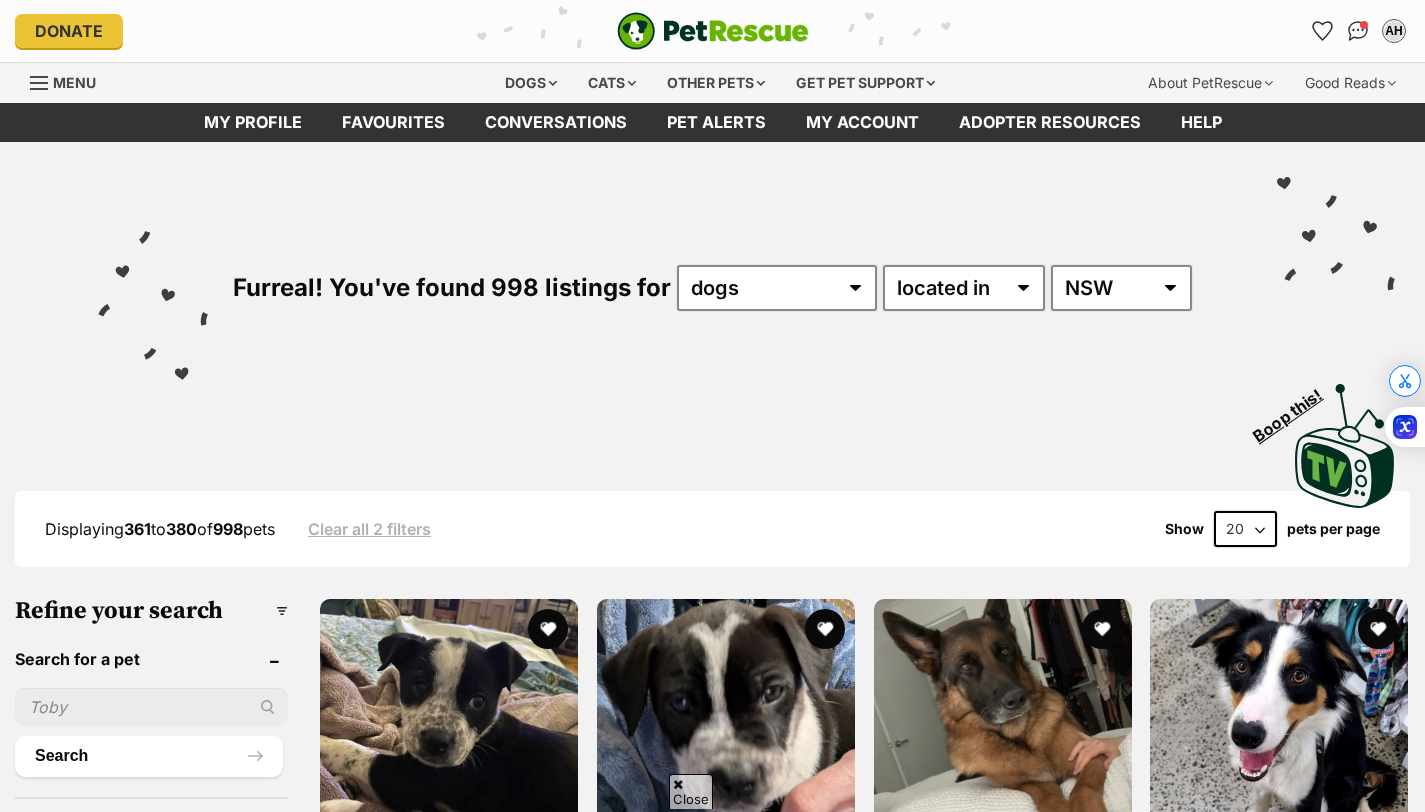 scroll, scrollTop: 2859, scrollLeft: 0, axis: vertical 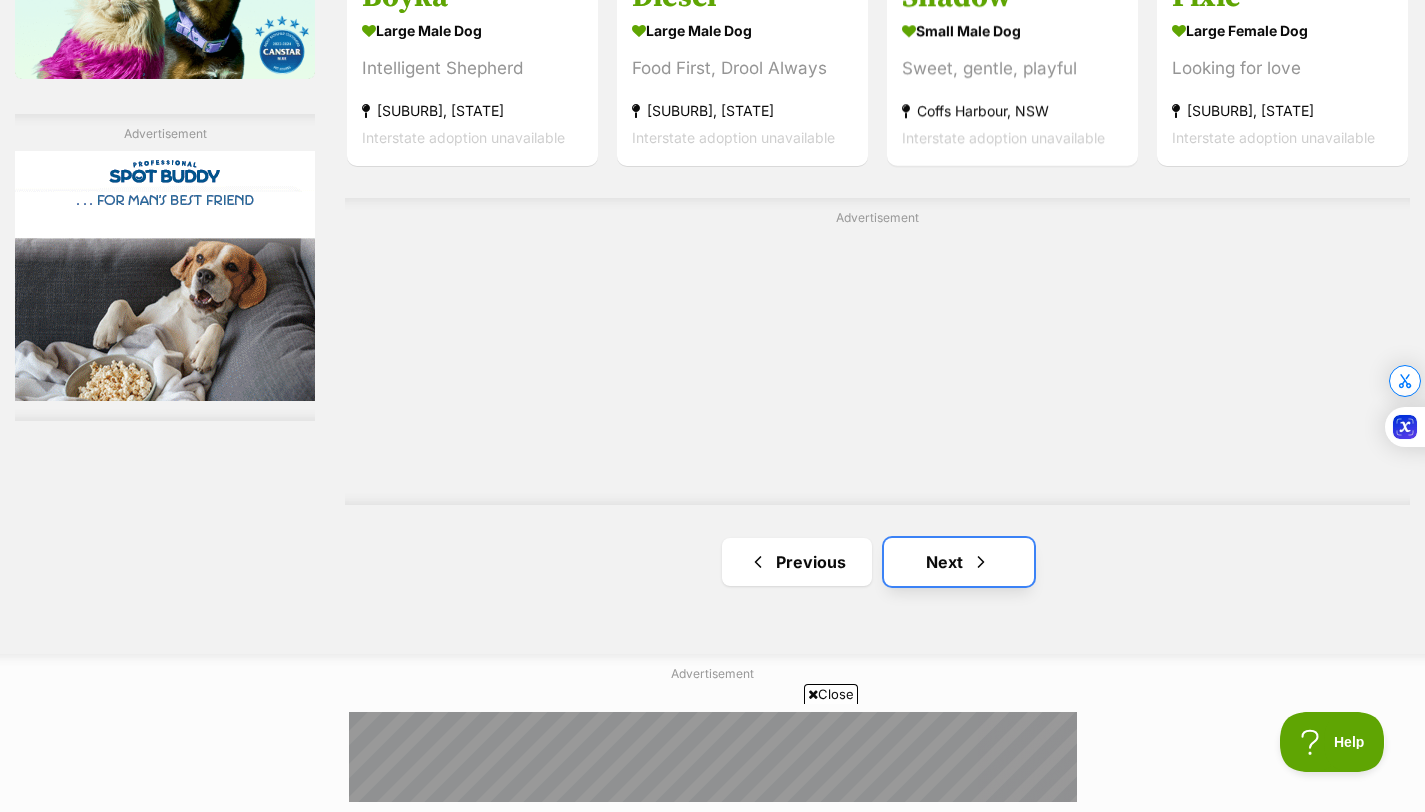 click at bounding box center [981, 562] 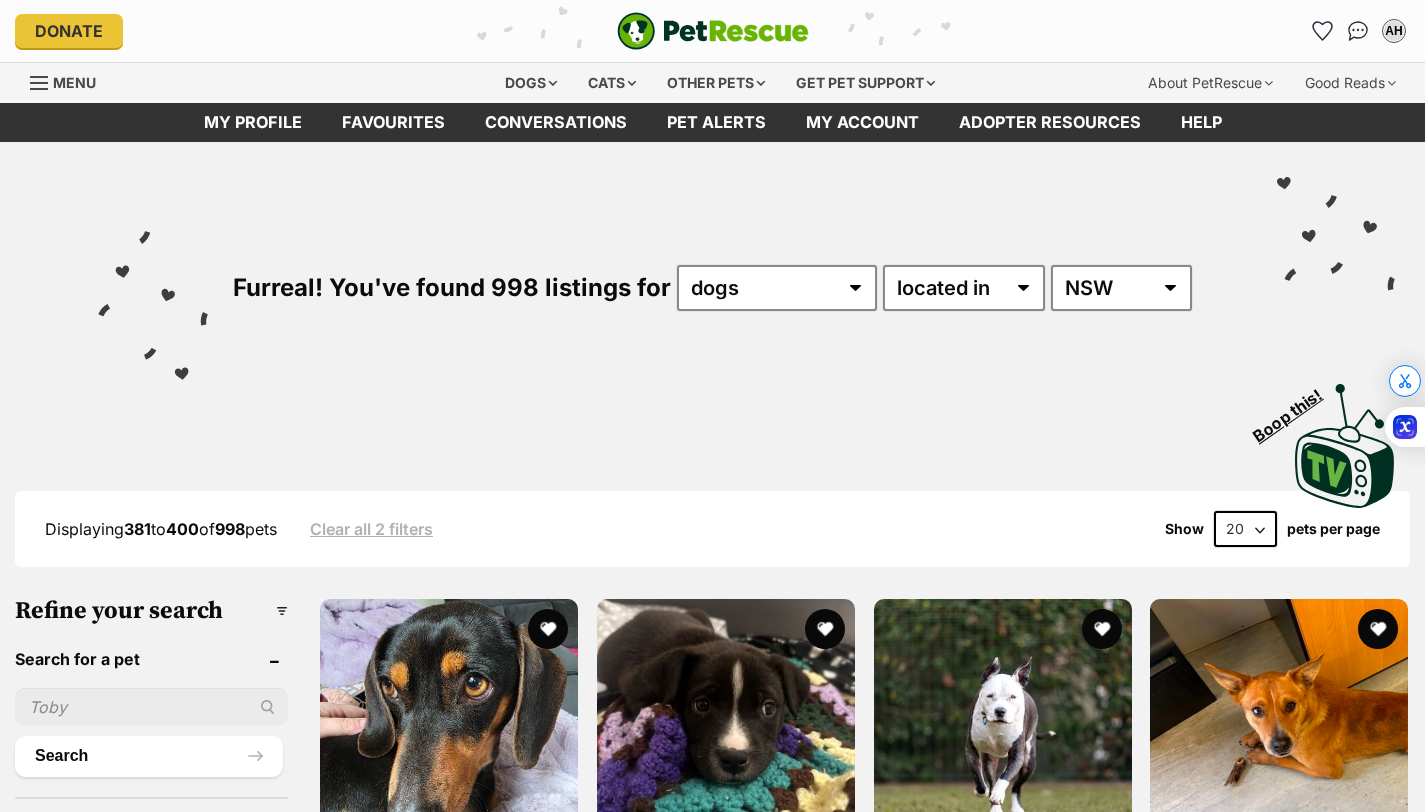 scroll, scrollTop: 196, scrollLeft: 0, axis: vertical 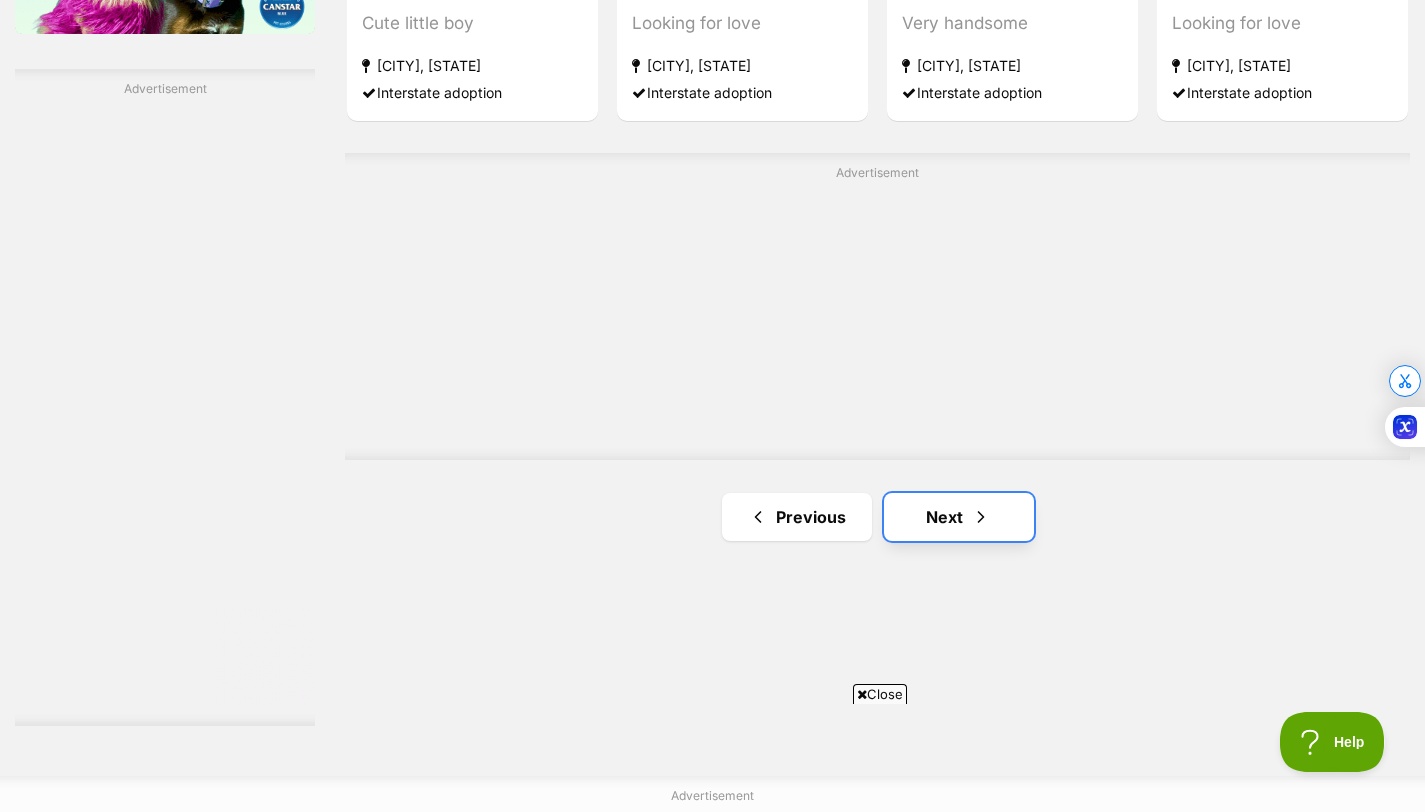 click on "Next" at bounding box center [959, 517] 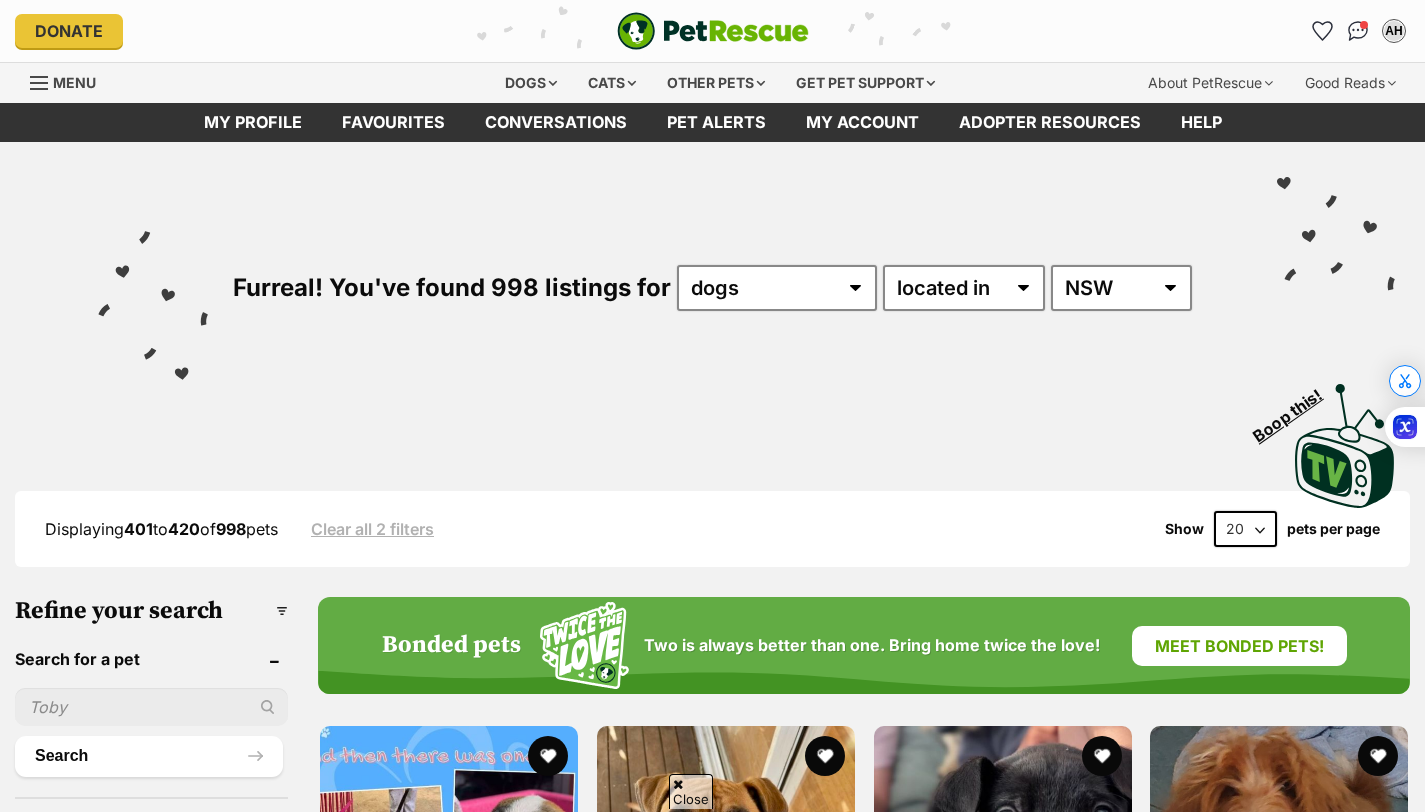 scroll, scrollTop: 160, scrollLeft: 0, axis: vertical 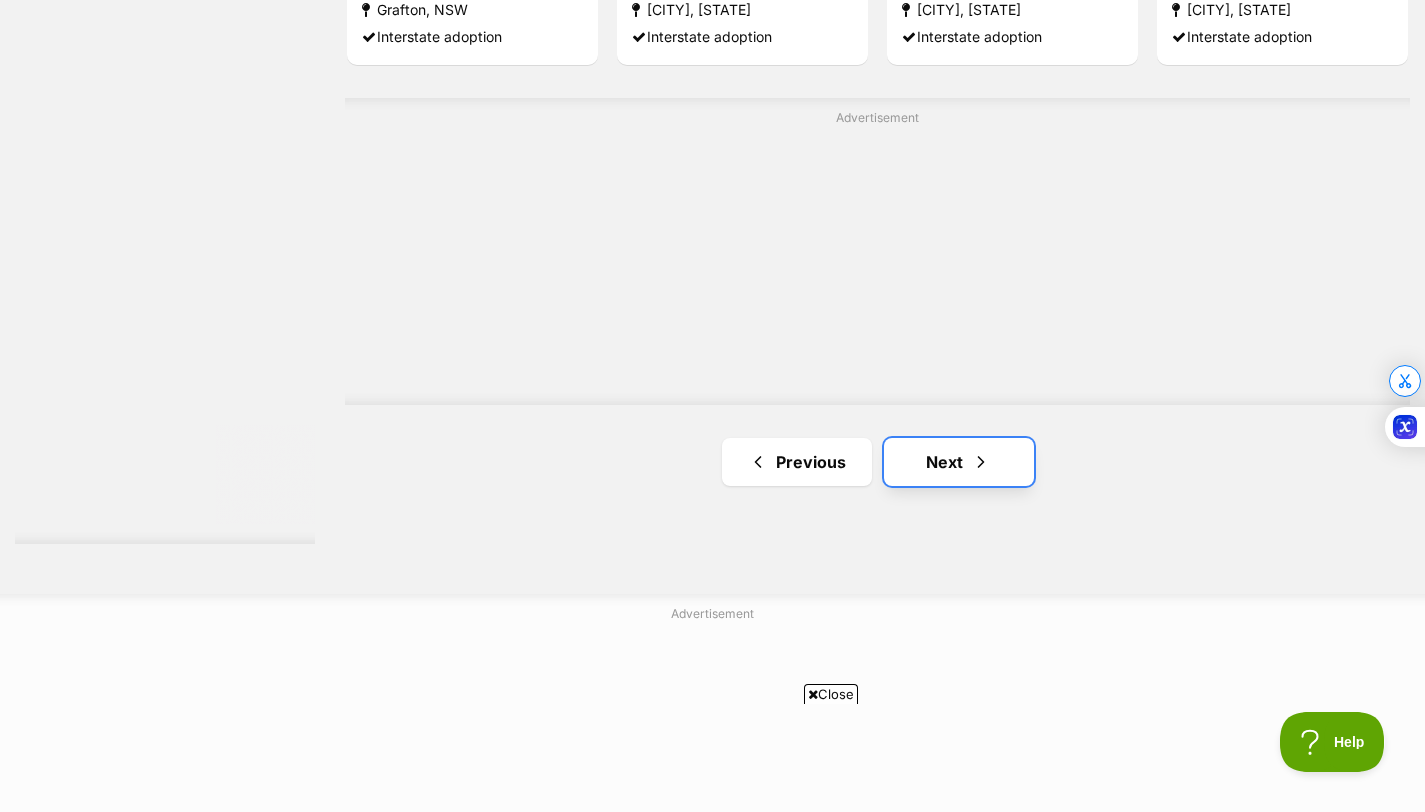 click on "Next" at bounding box center (959, 462) 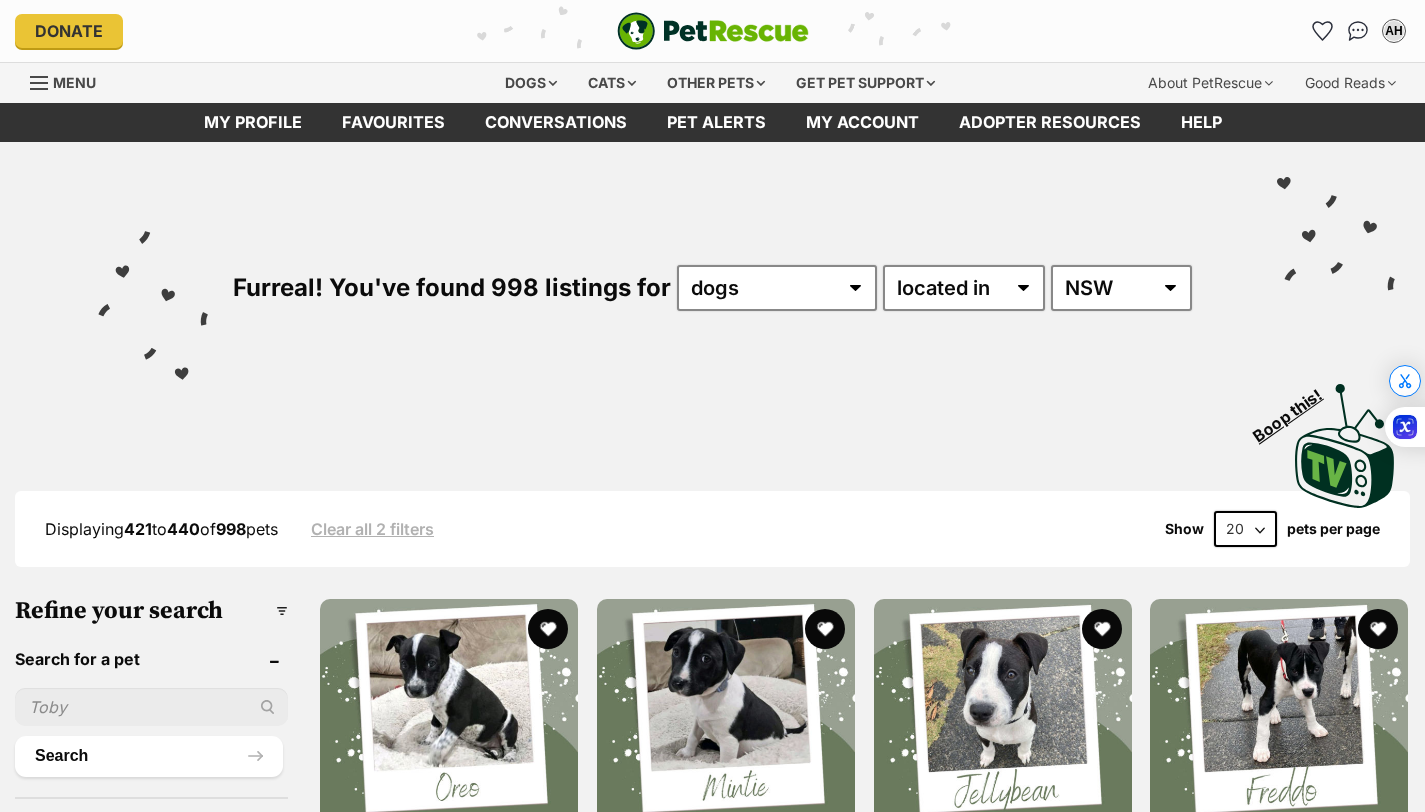 scroll, scrollTop: 0, scrollLeft: 0, axis: both 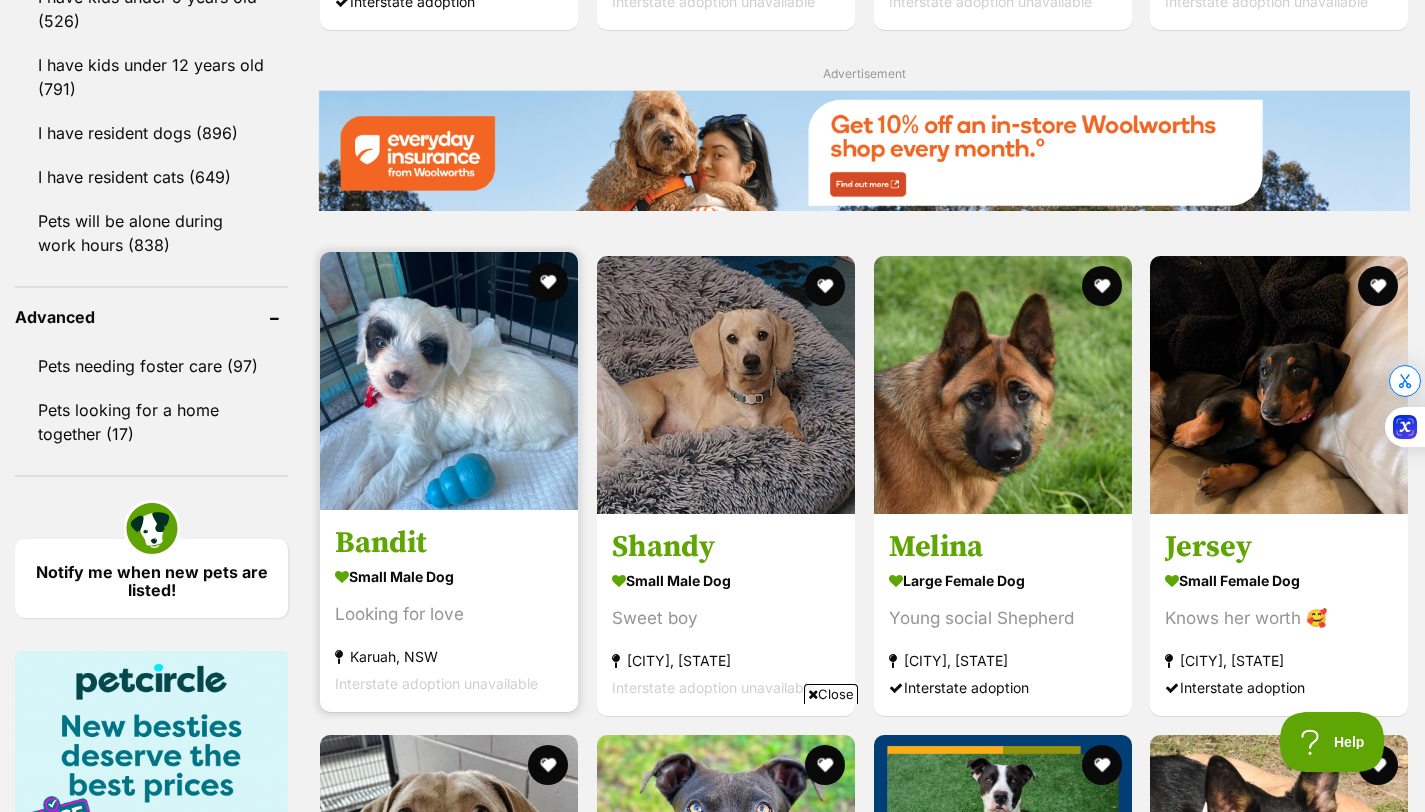 click on "Looking for love" at bounding box center (449, 614) 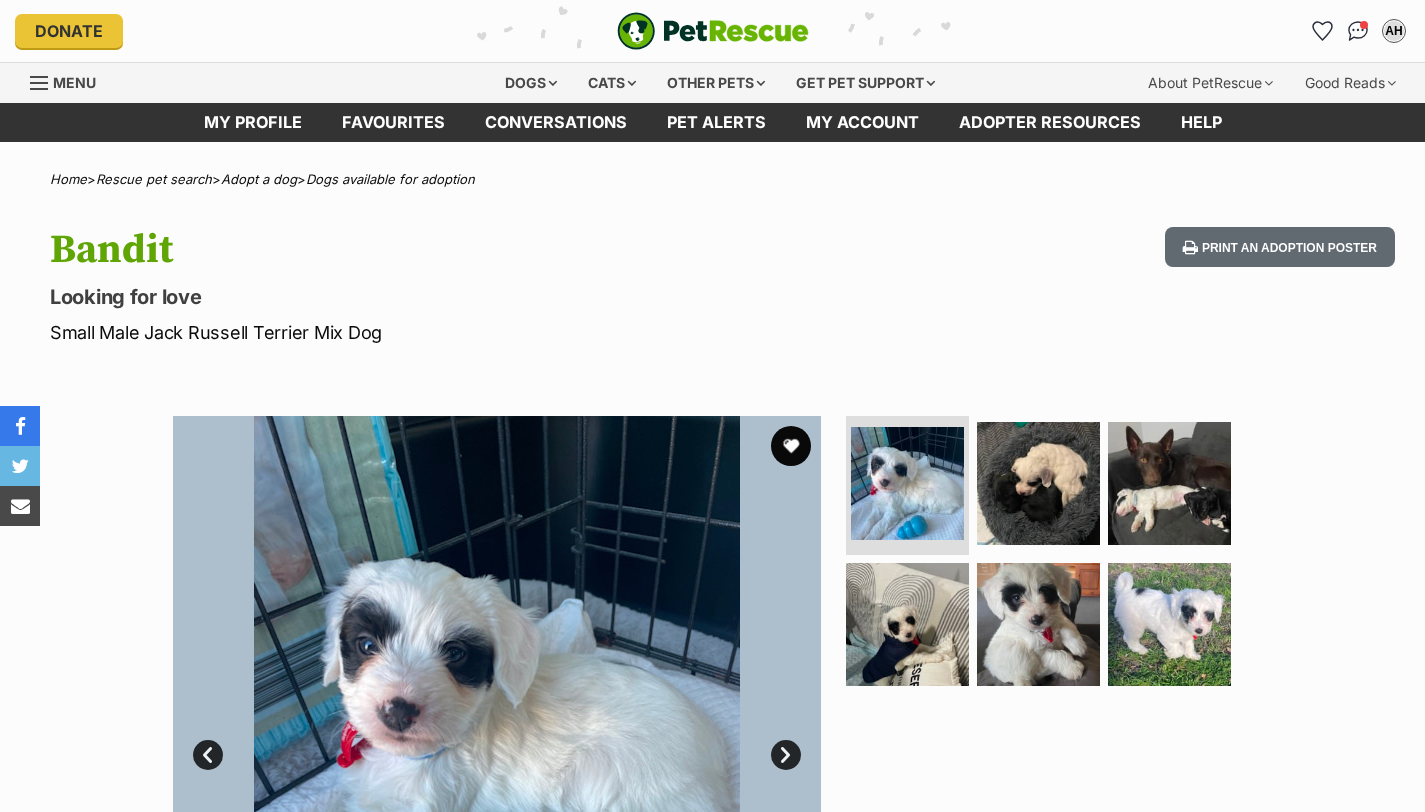 scroll, scrollTop: 0, scrollLeft: 0, axis: both 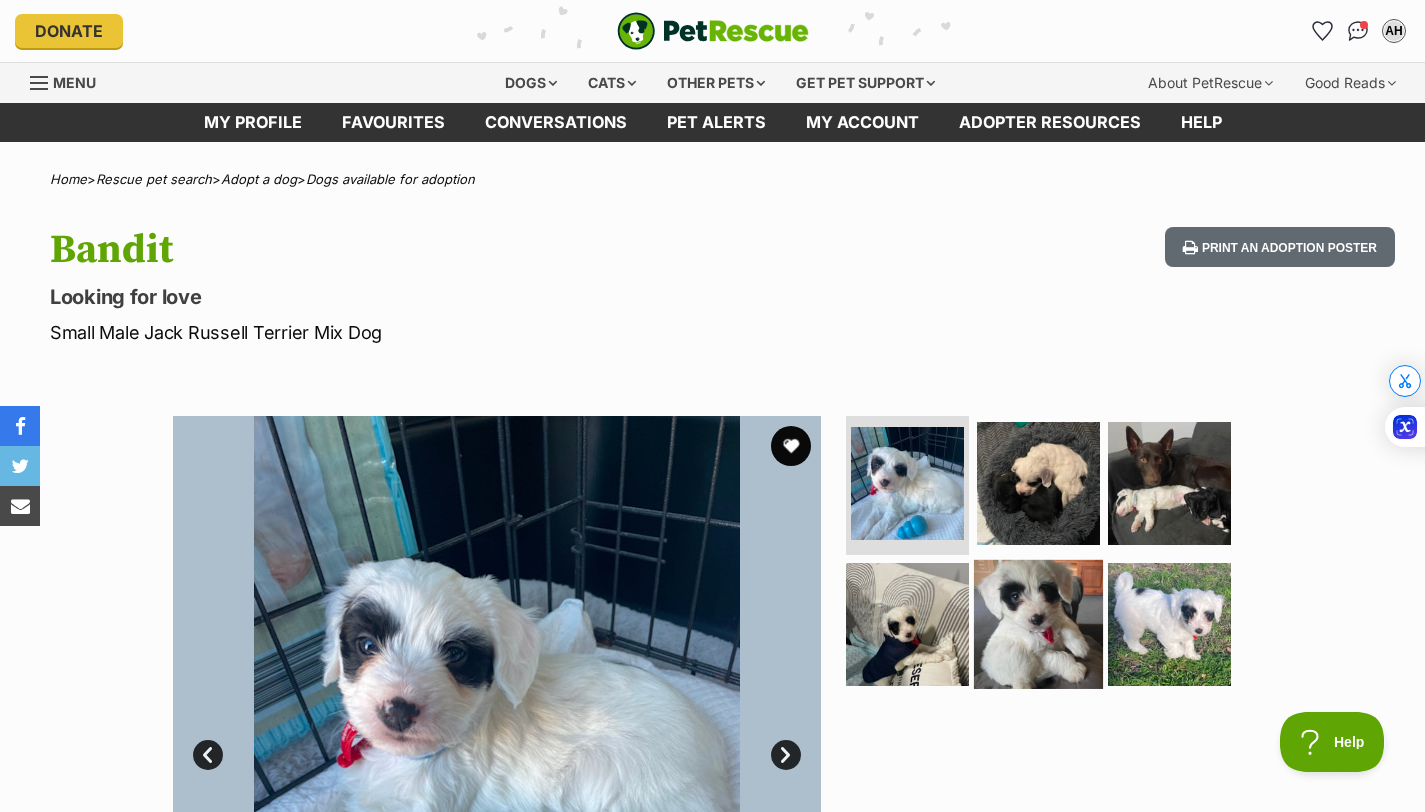 click at bounding box center [1038, 624] 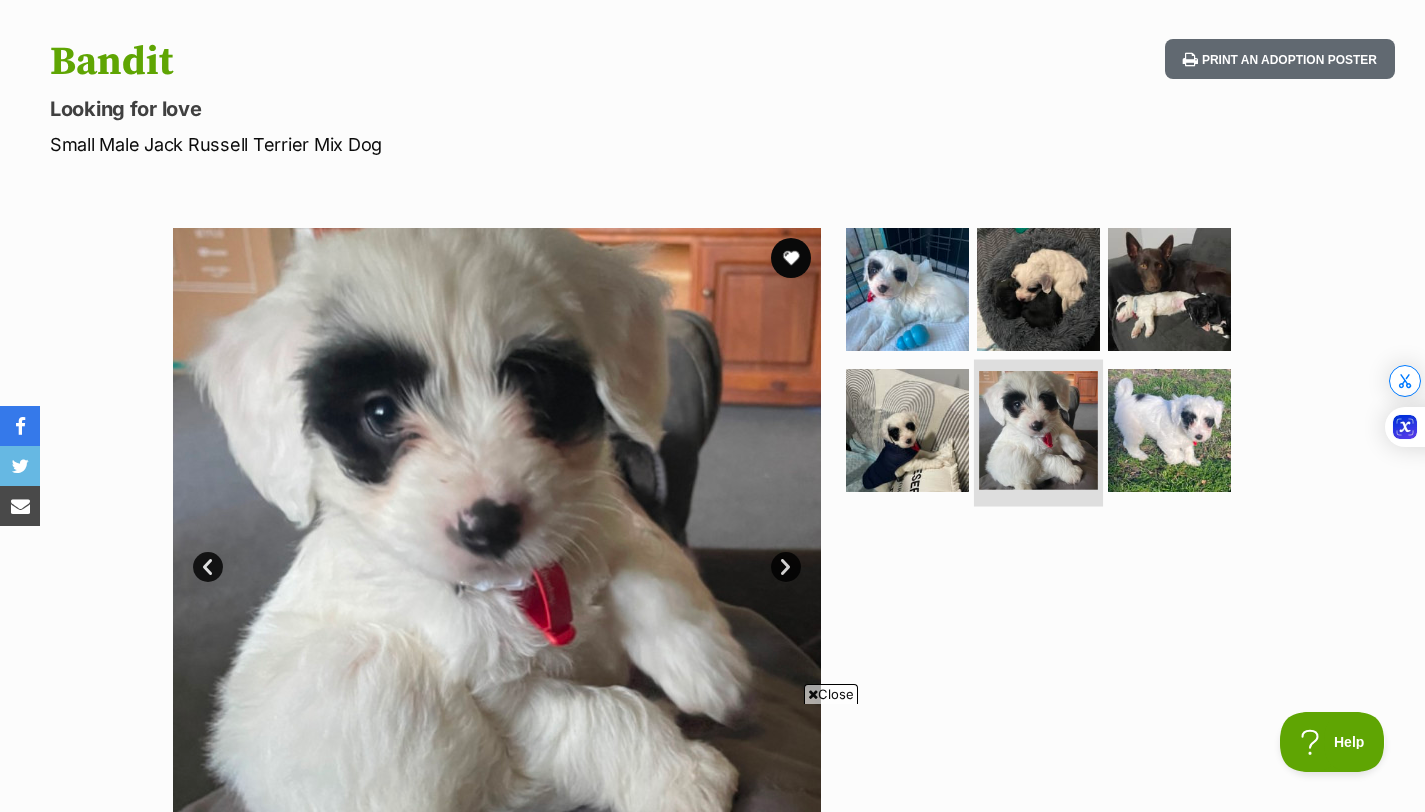 scroll, scrollTop: 199, scrollLeft: 0, axis: vertical 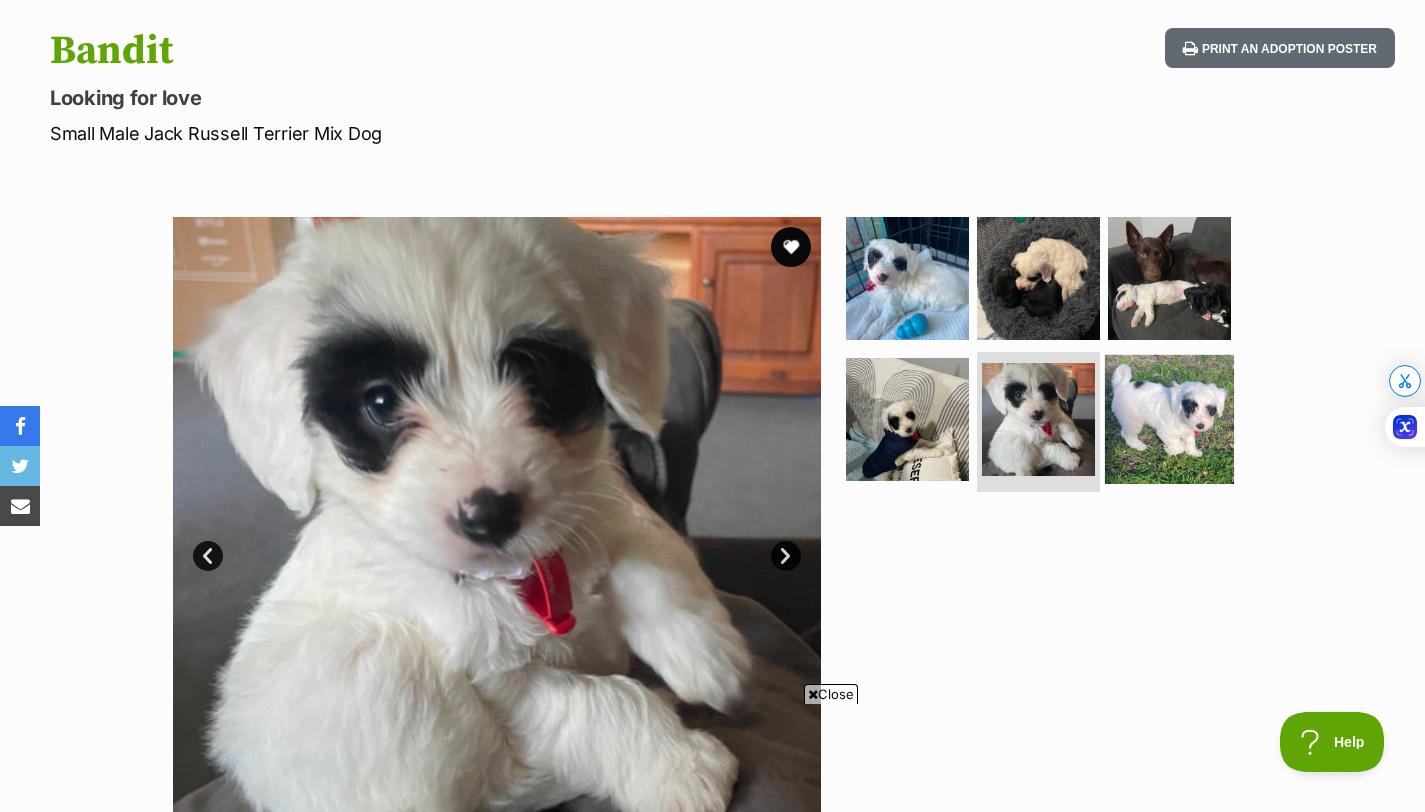 click at bounding box center (1169, 419) 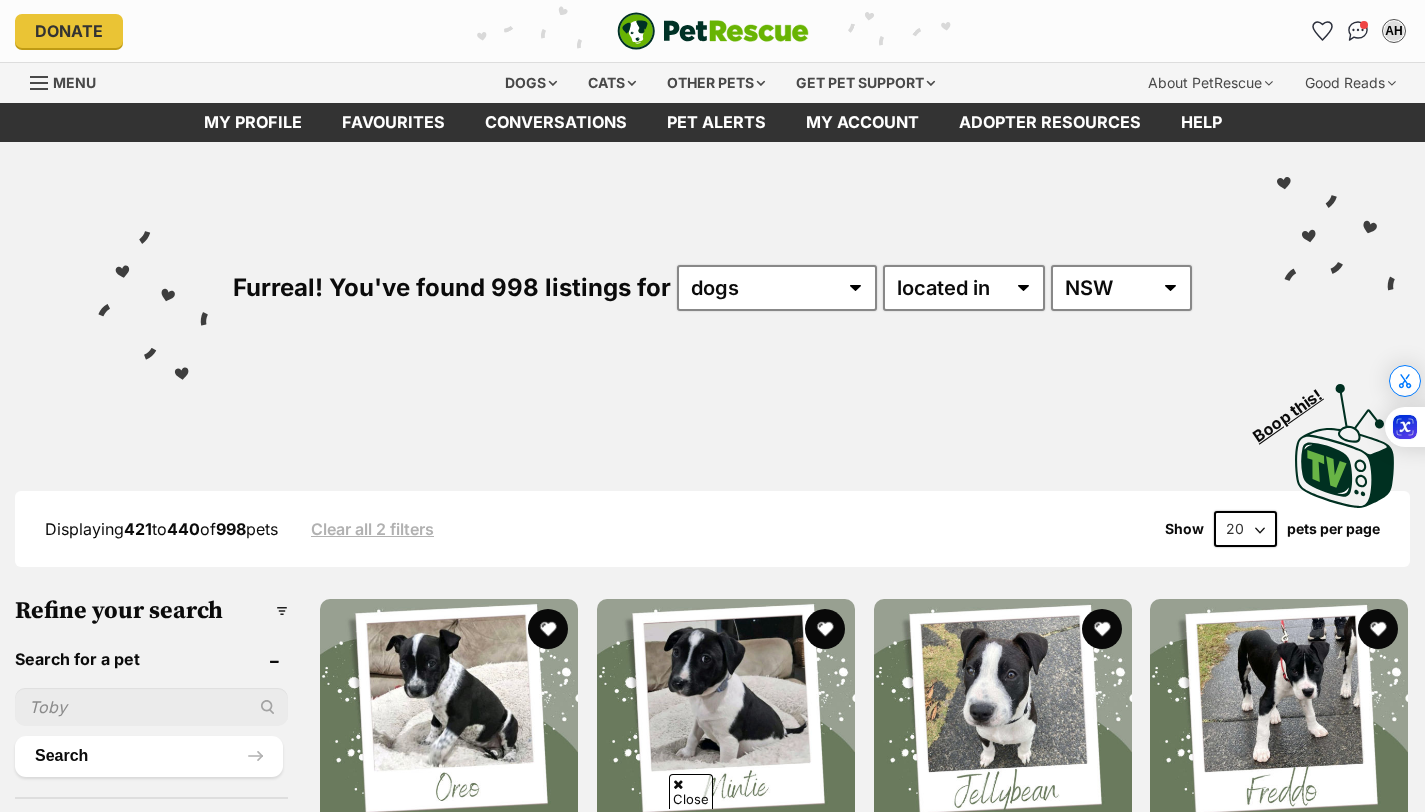 scroll, scrollTop: 2329, scrollLeft: 0, axis: vertical 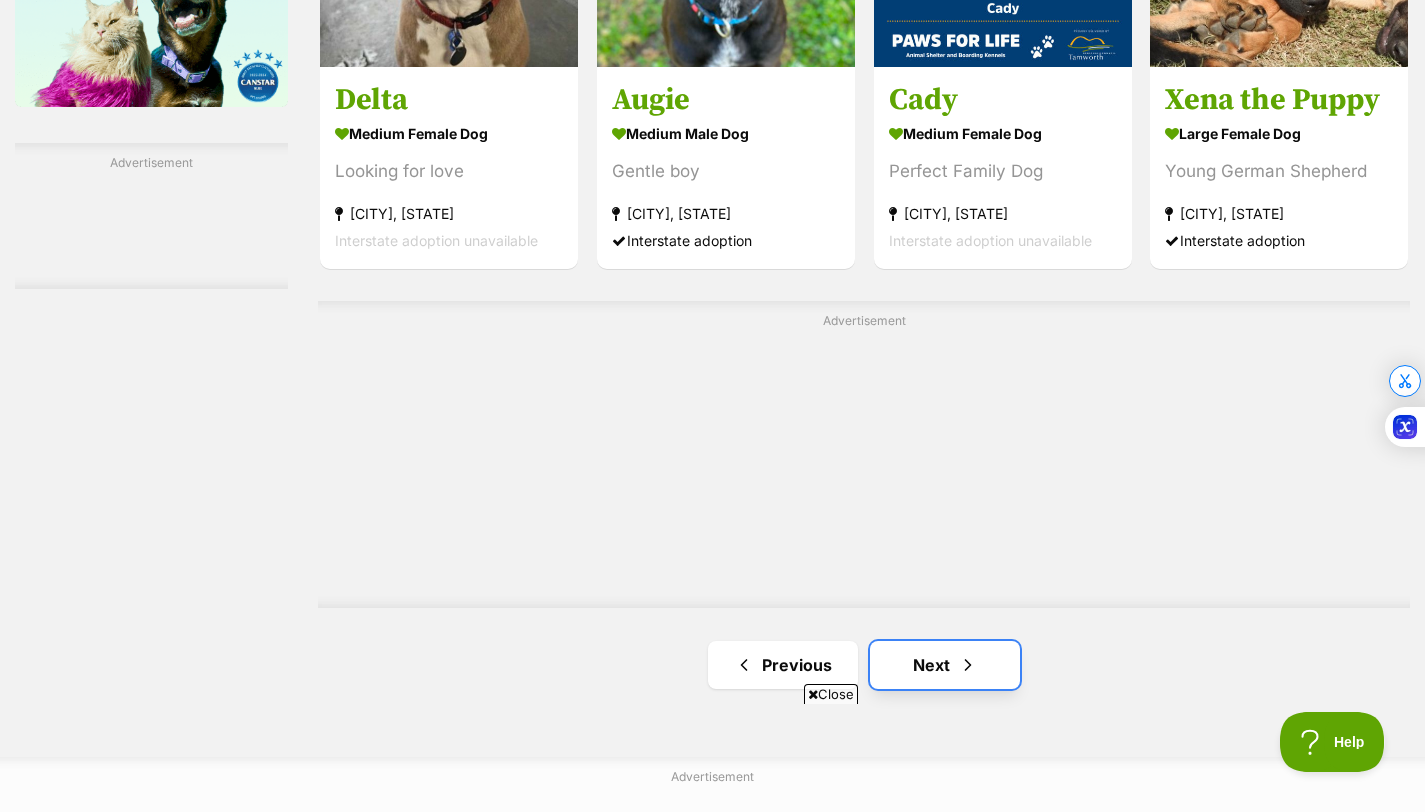 click on "Next" at bounding box center [945, 665] 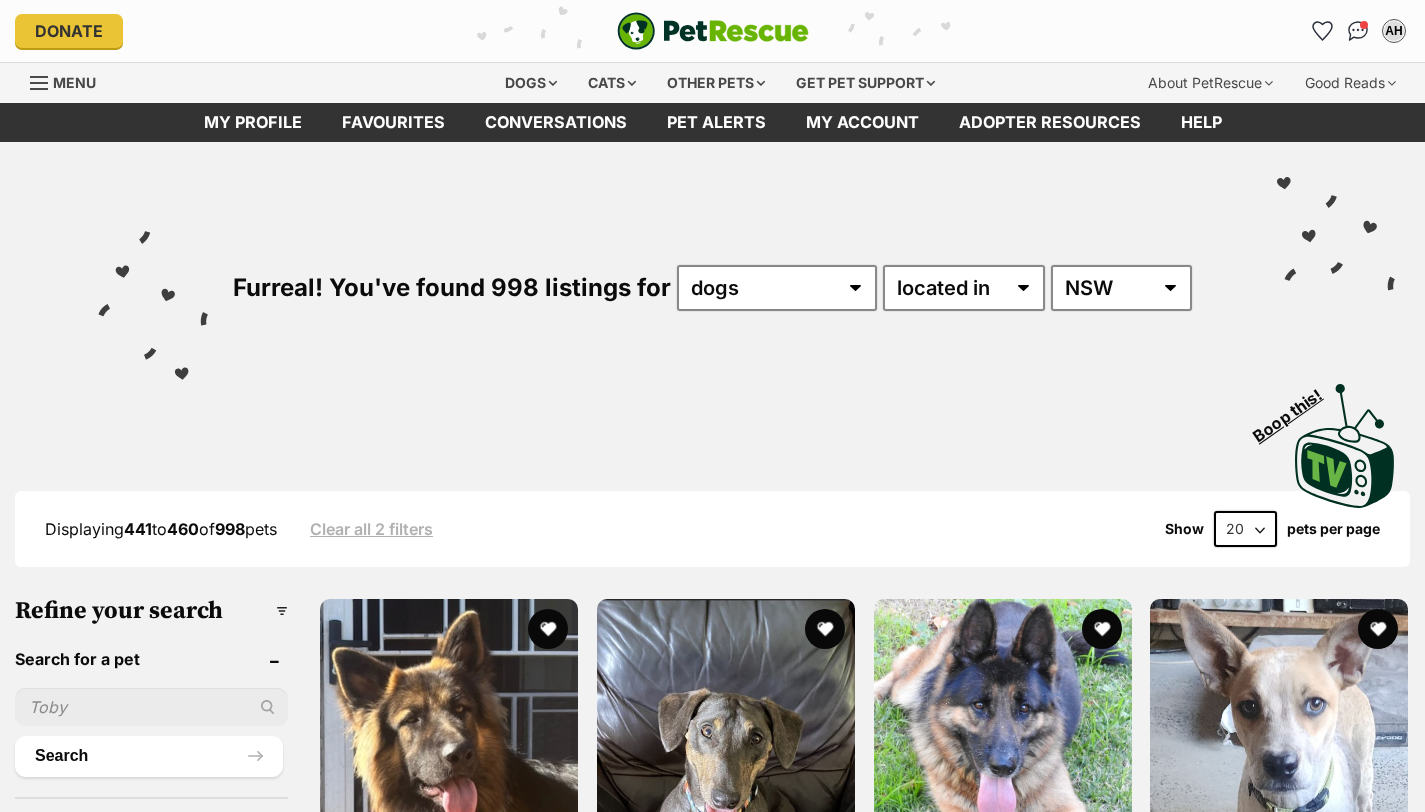 scroll, scrollTop: 0, scrollLeft: 0, axis: both 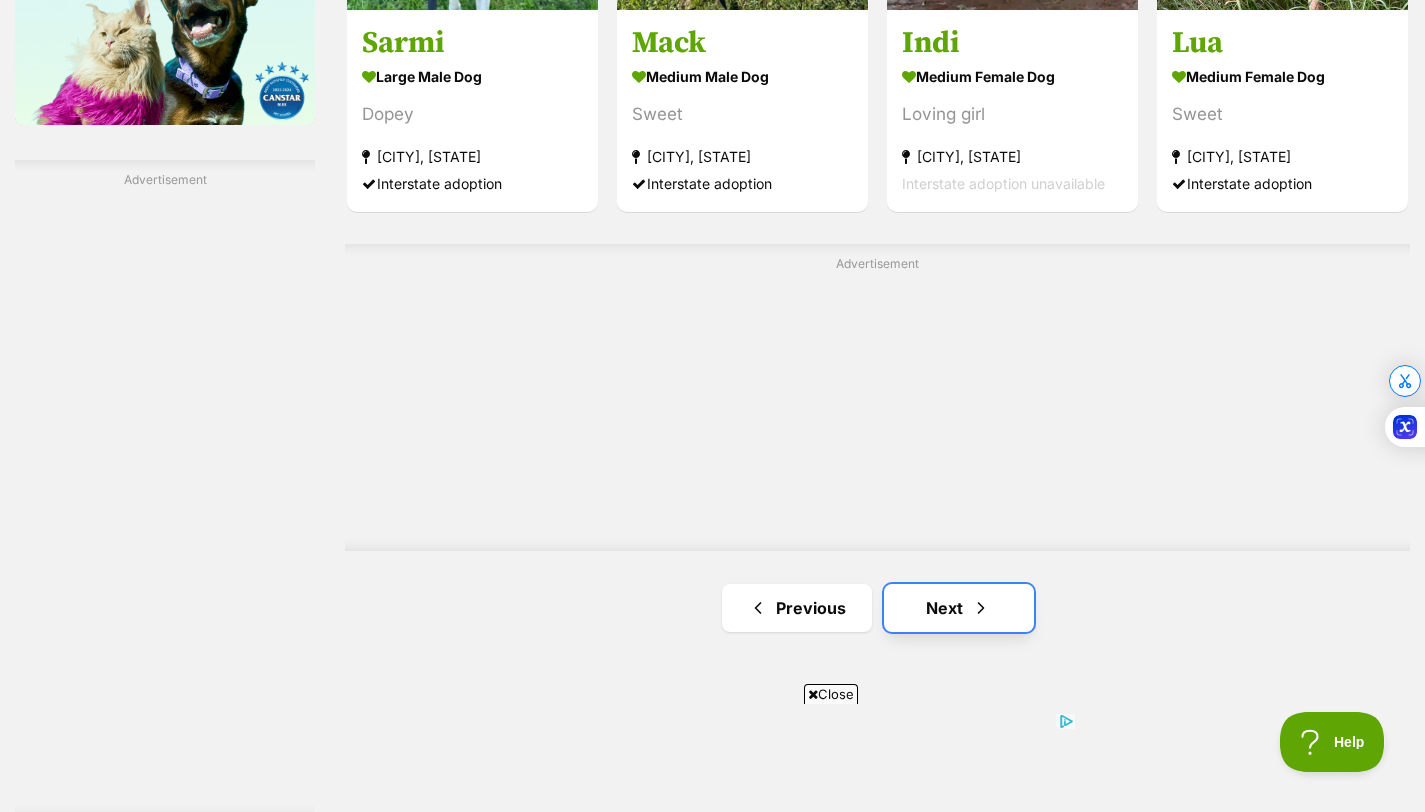 click on "Next" at bounding box center (959, 608) 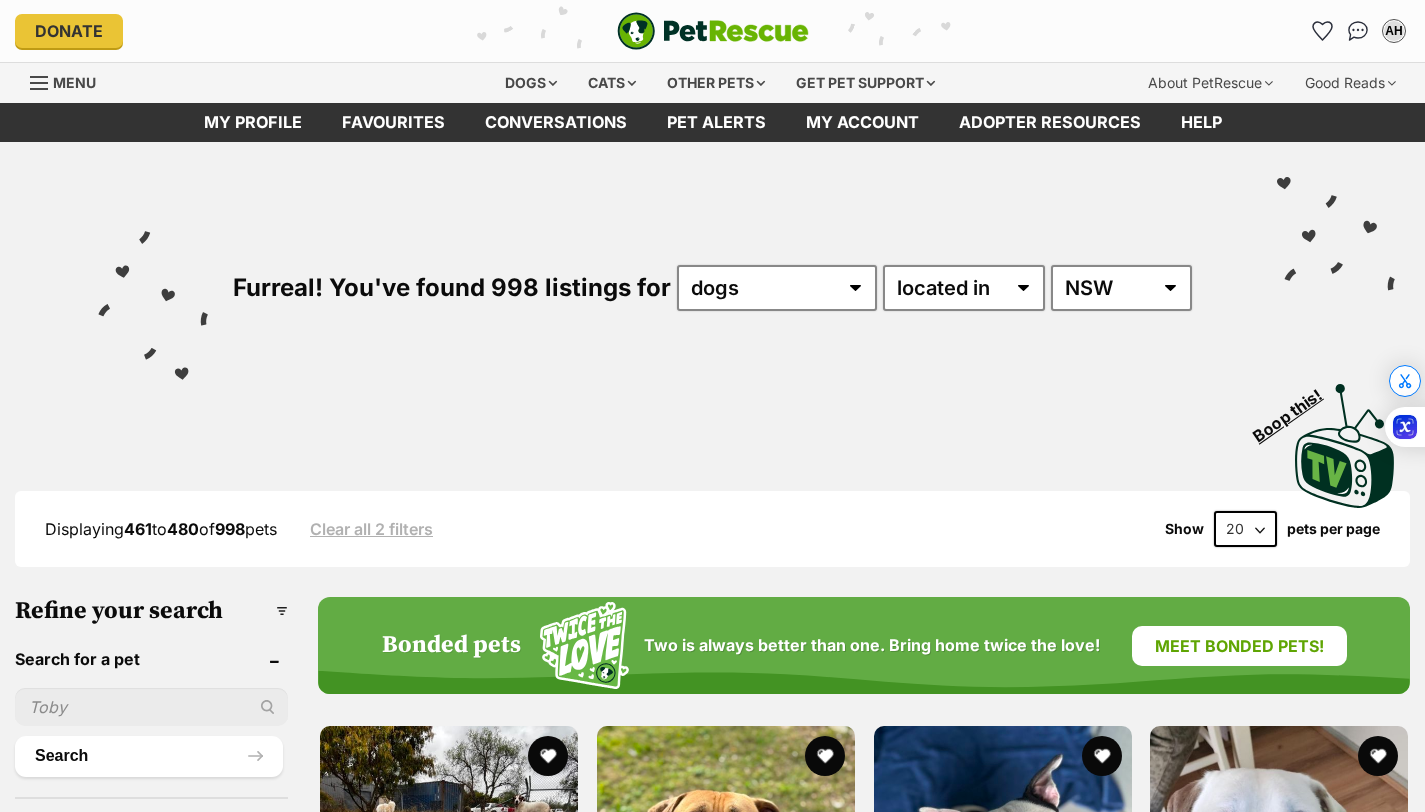 scroll, scrollTop: 120, scrollLeft: 0, axis: vertical 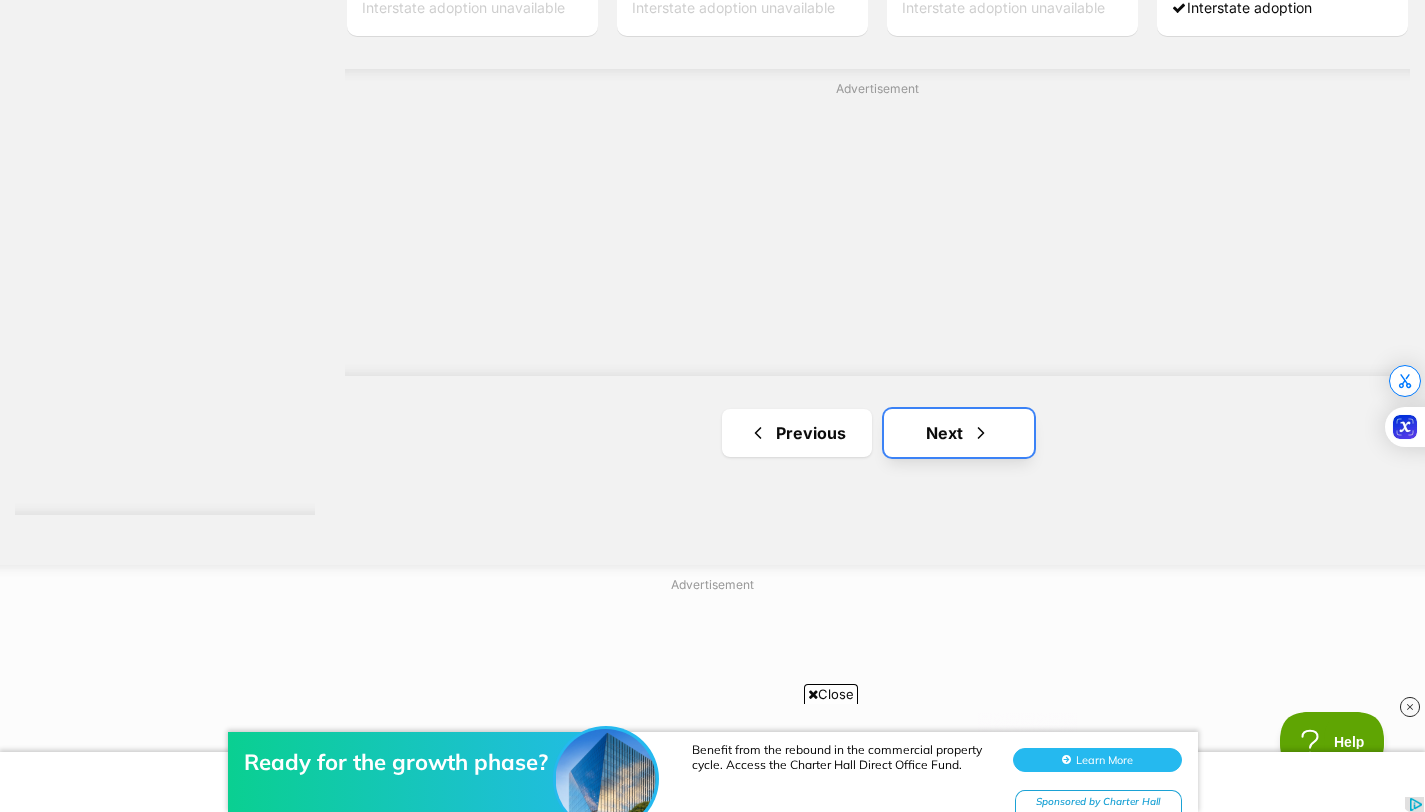 click on "Next" at bounding box center [959, 433] 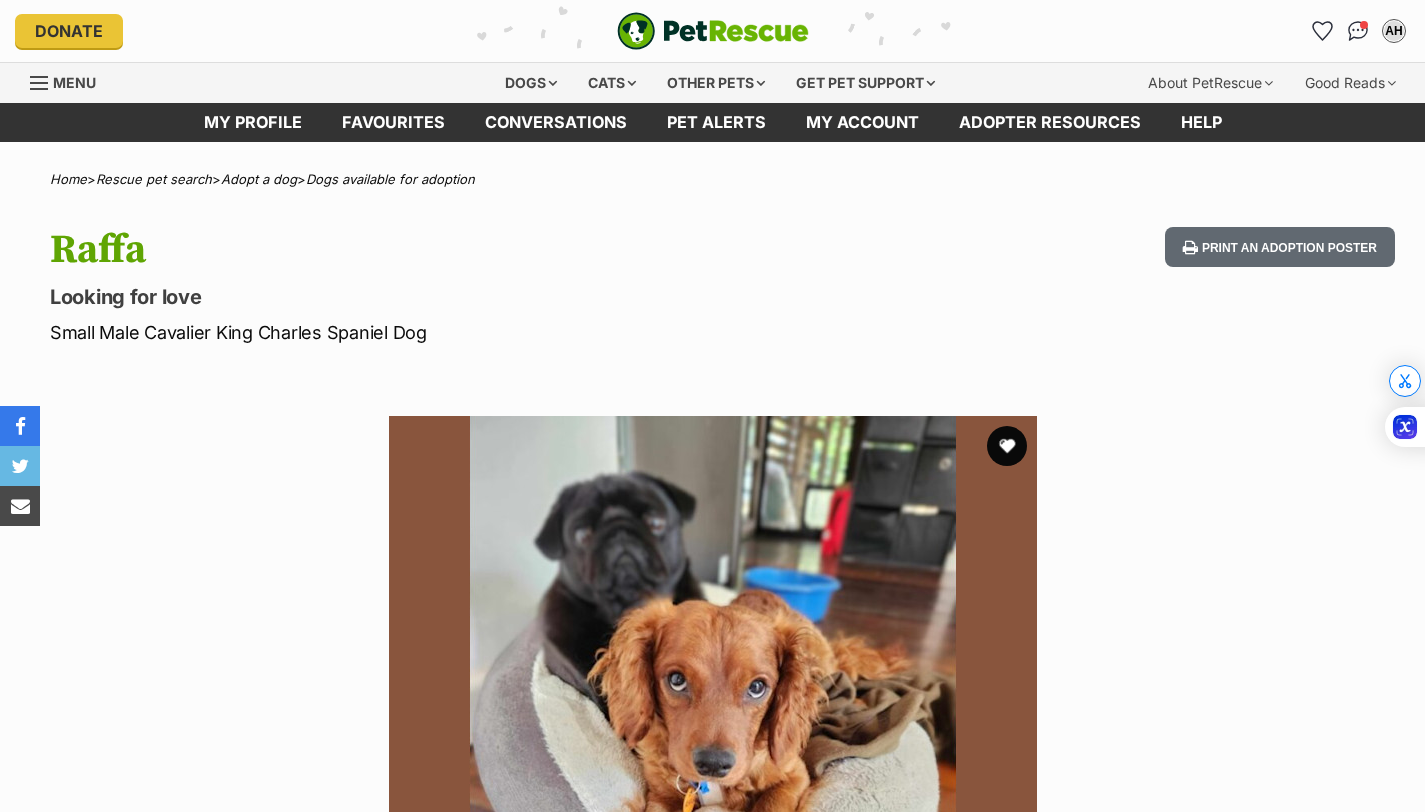 scroll, scrollTop: 1, scrollLeft: 0, axis: vertical 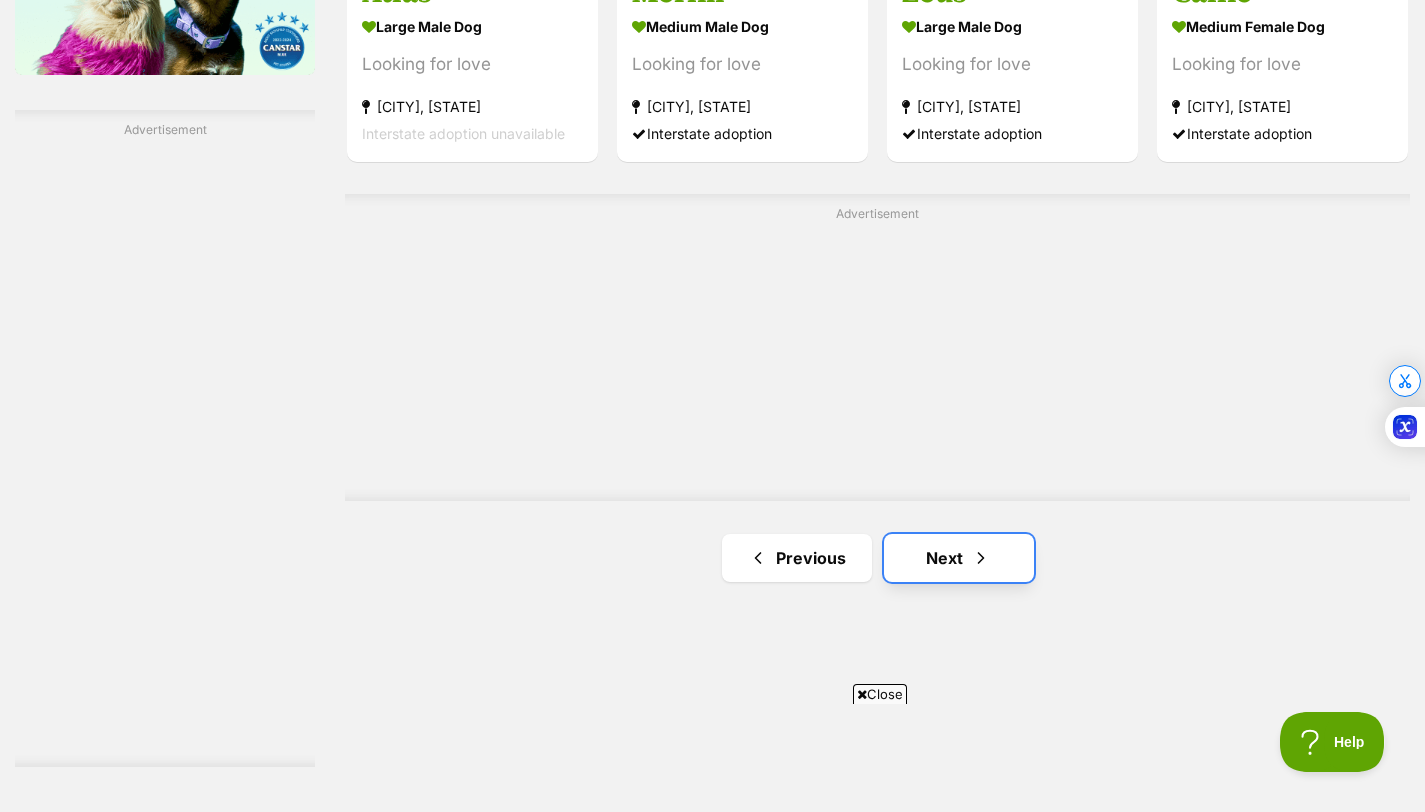 click on "Next" at bounding box center (959, 558) 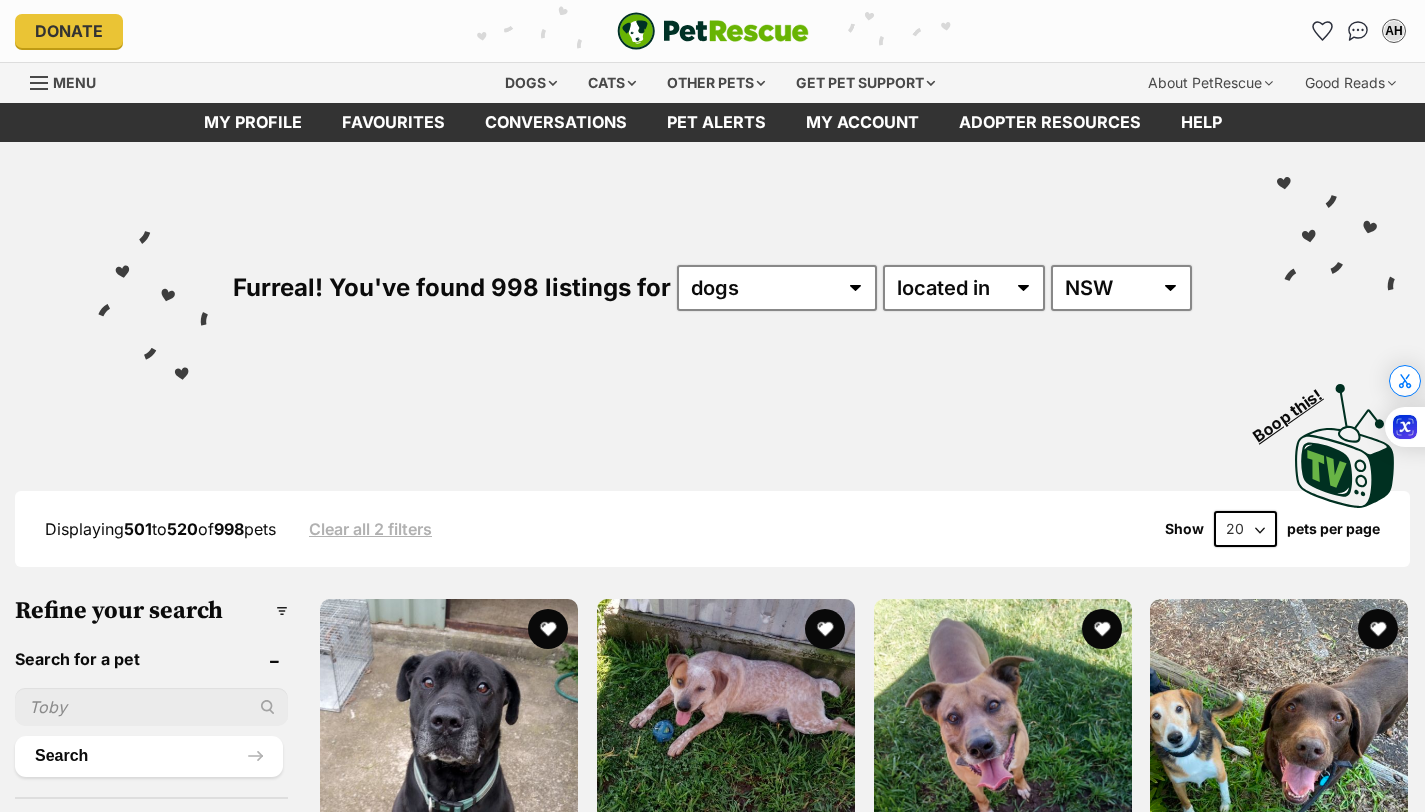 scroll, scrollTop: 0, scrollLeft: 0, axis: both 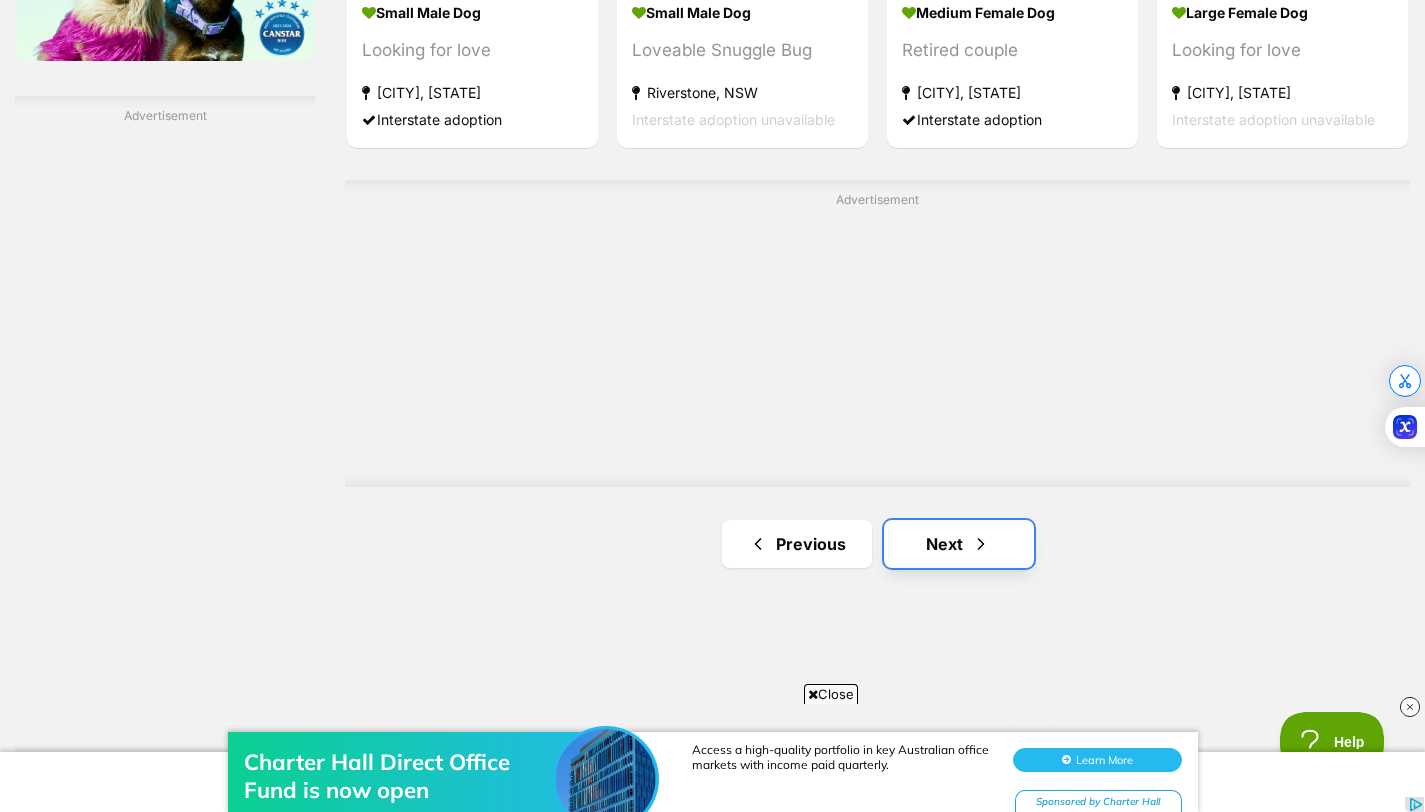 click on "Next" at bounding box center (959, 544) 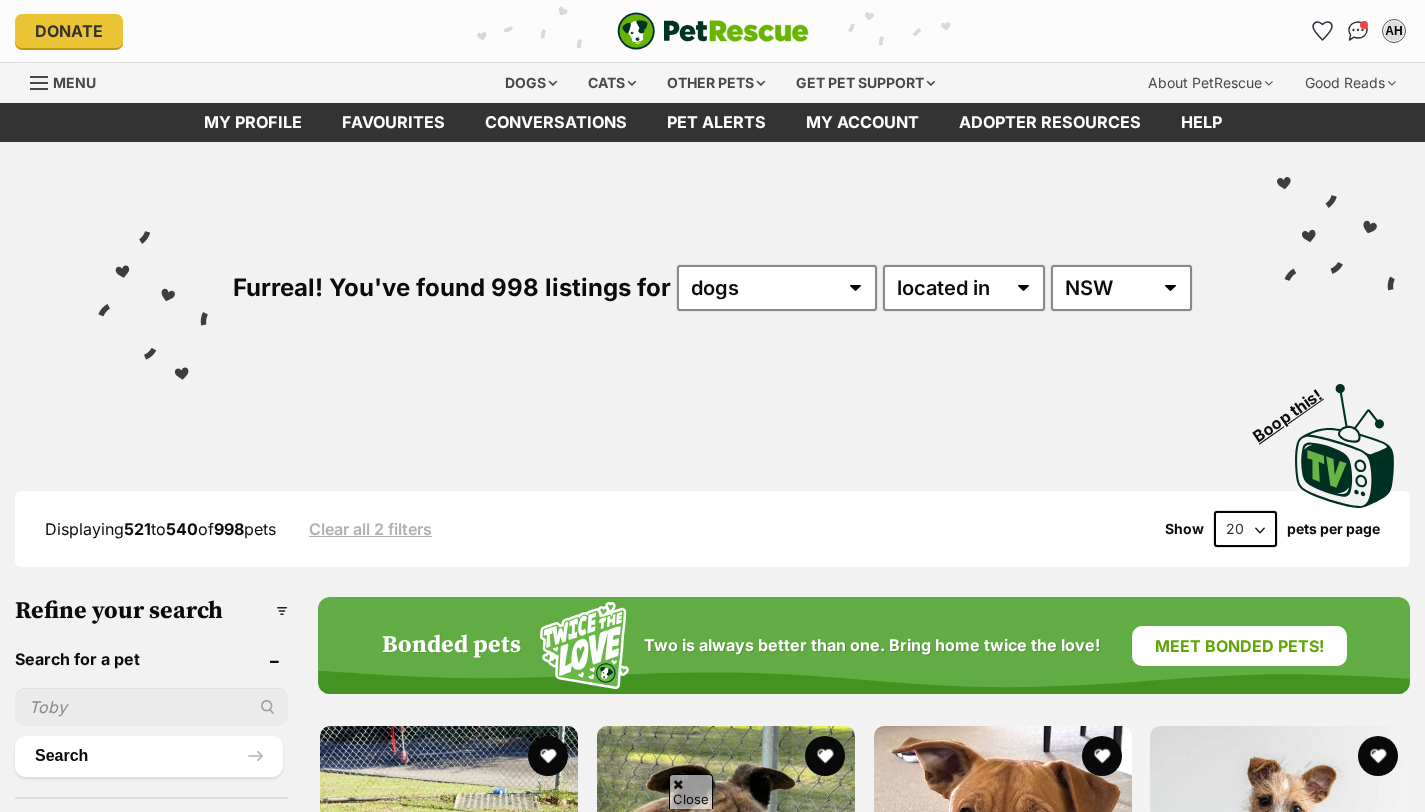 scroll, scrollTop: 256, scrollLeft: 0, axis: vertical 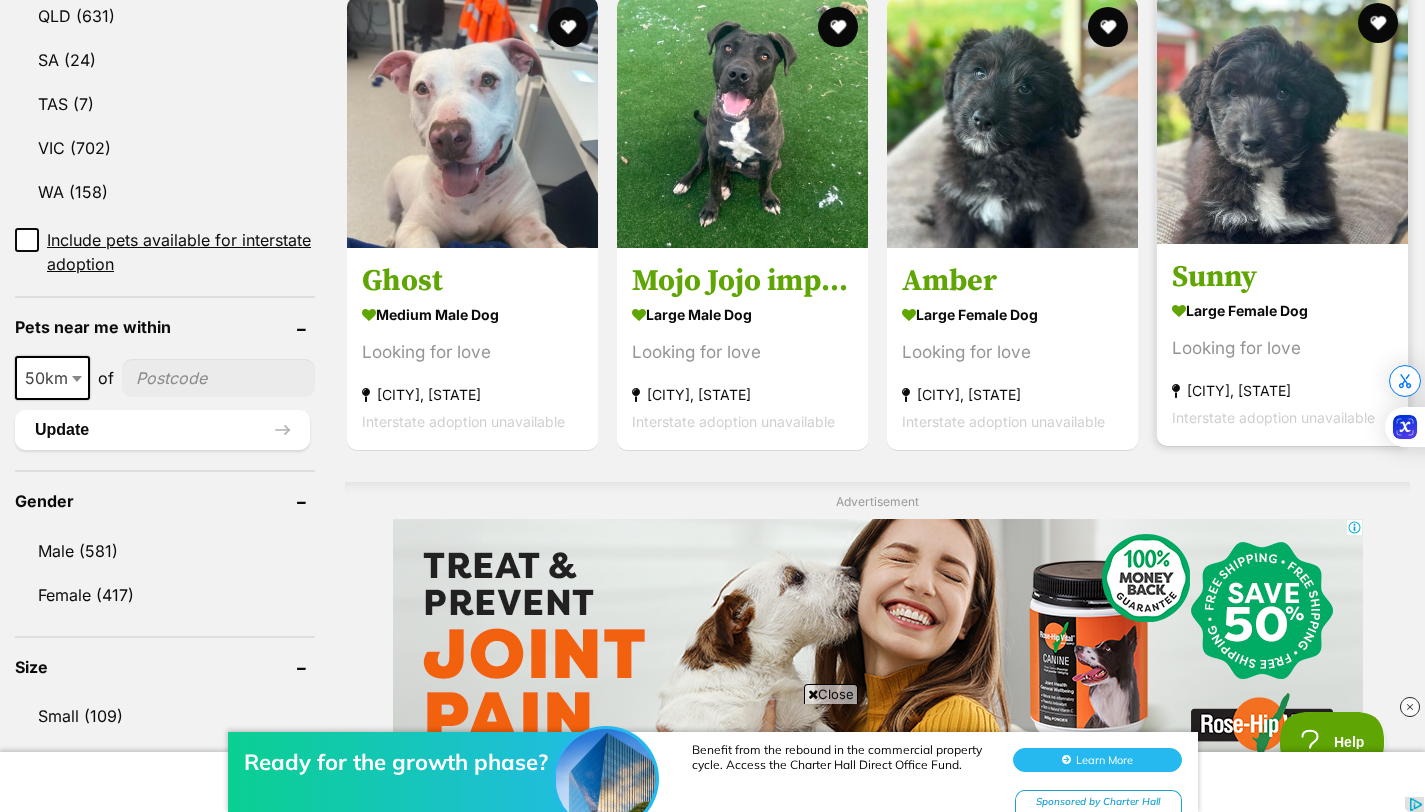 click on "large female Dog
Looking for love
[SUBURB], [STATE]
Interstate adoption unavailable" at bounding box center [1282, 363] 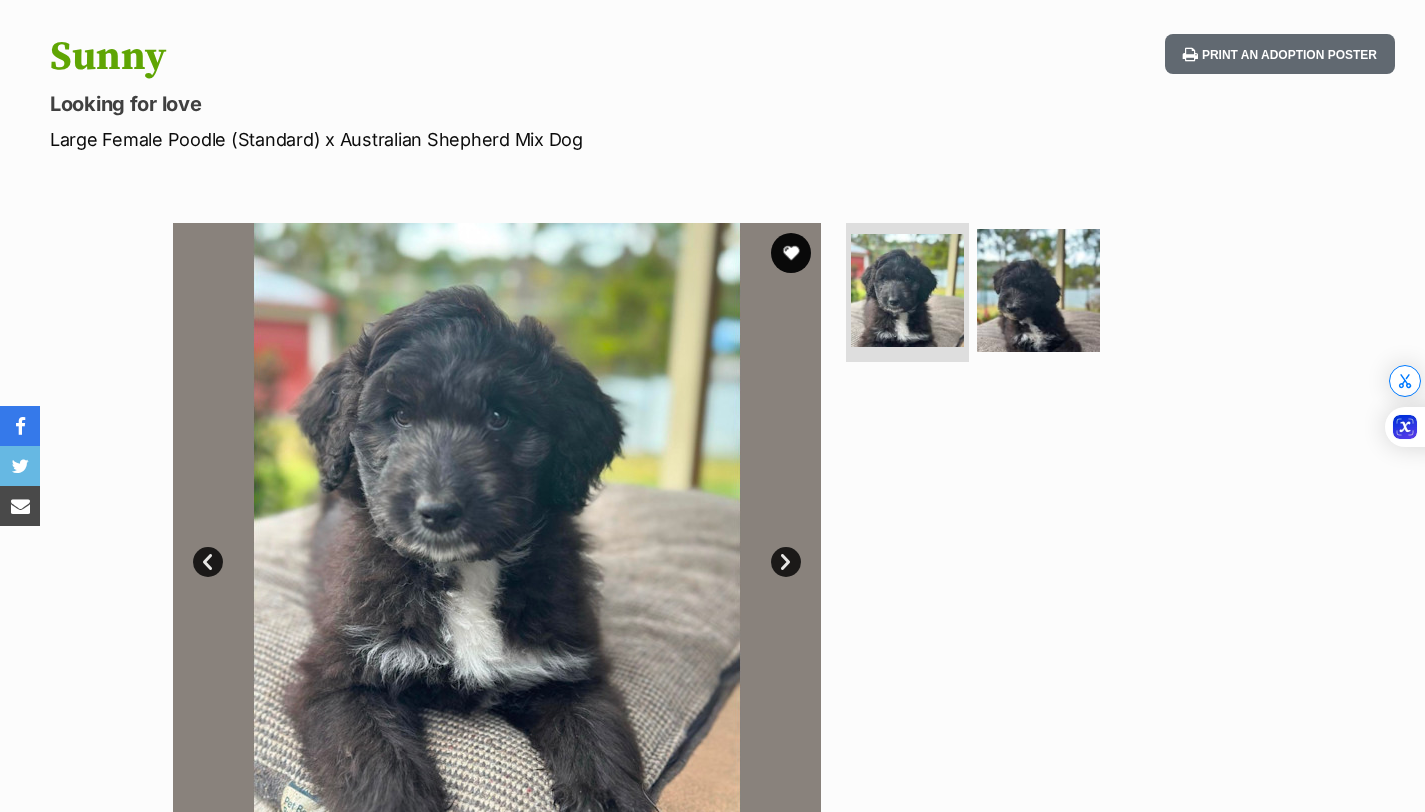 scroll, scrollTop: 0, scrollLeft: 0, axis: both 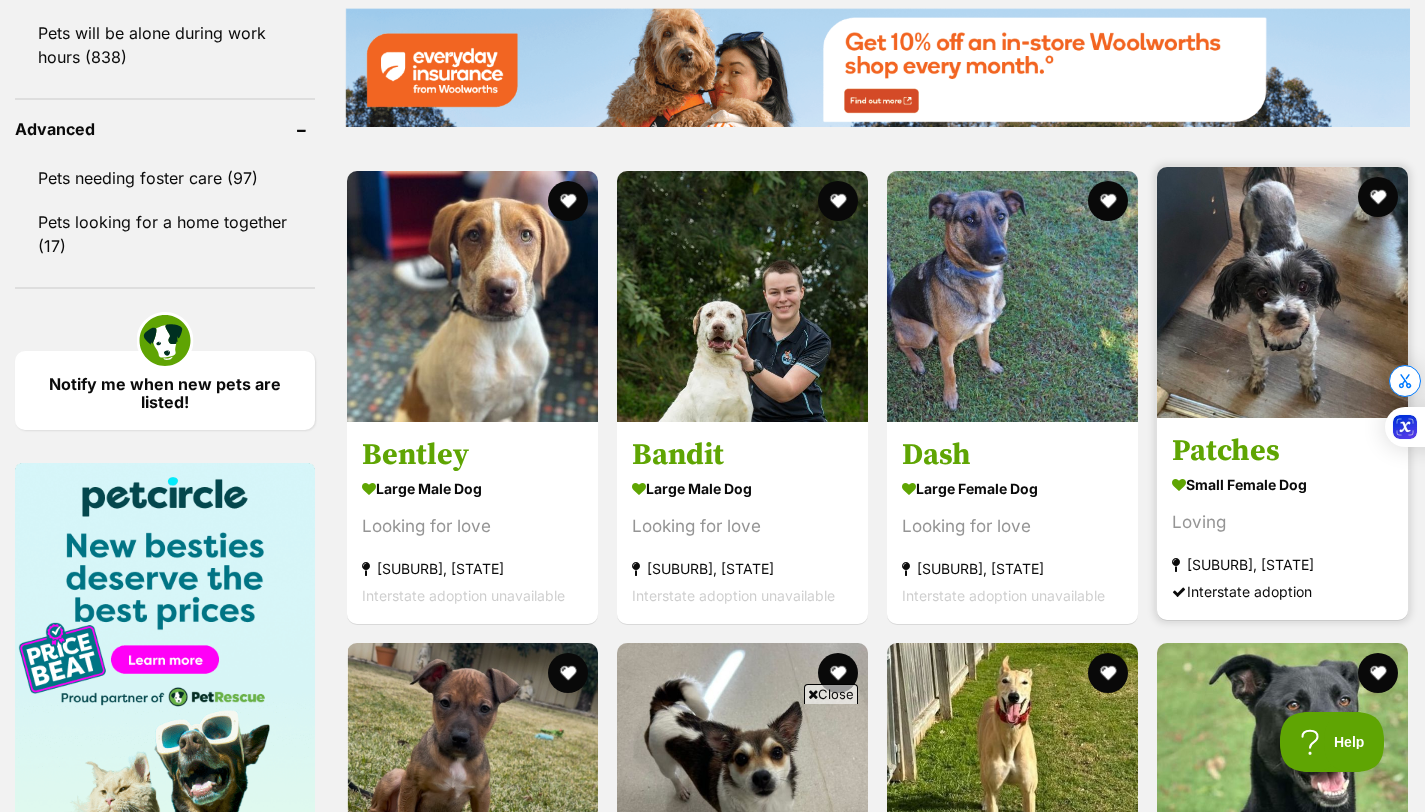 click on "small female Dog" at bounding box center (1282, 484) 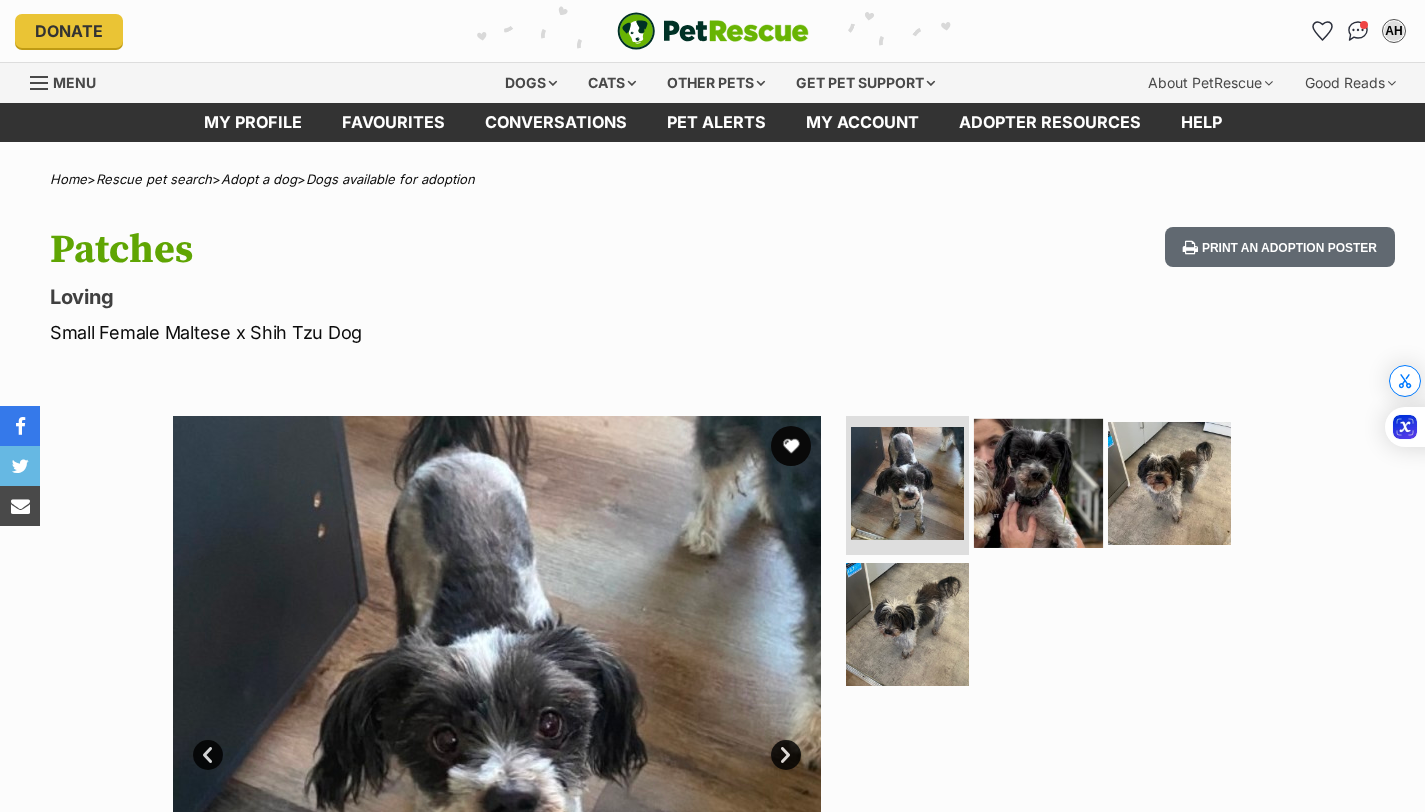 scroll, scrollTop: 0, scrollLeft: 0, axis: both 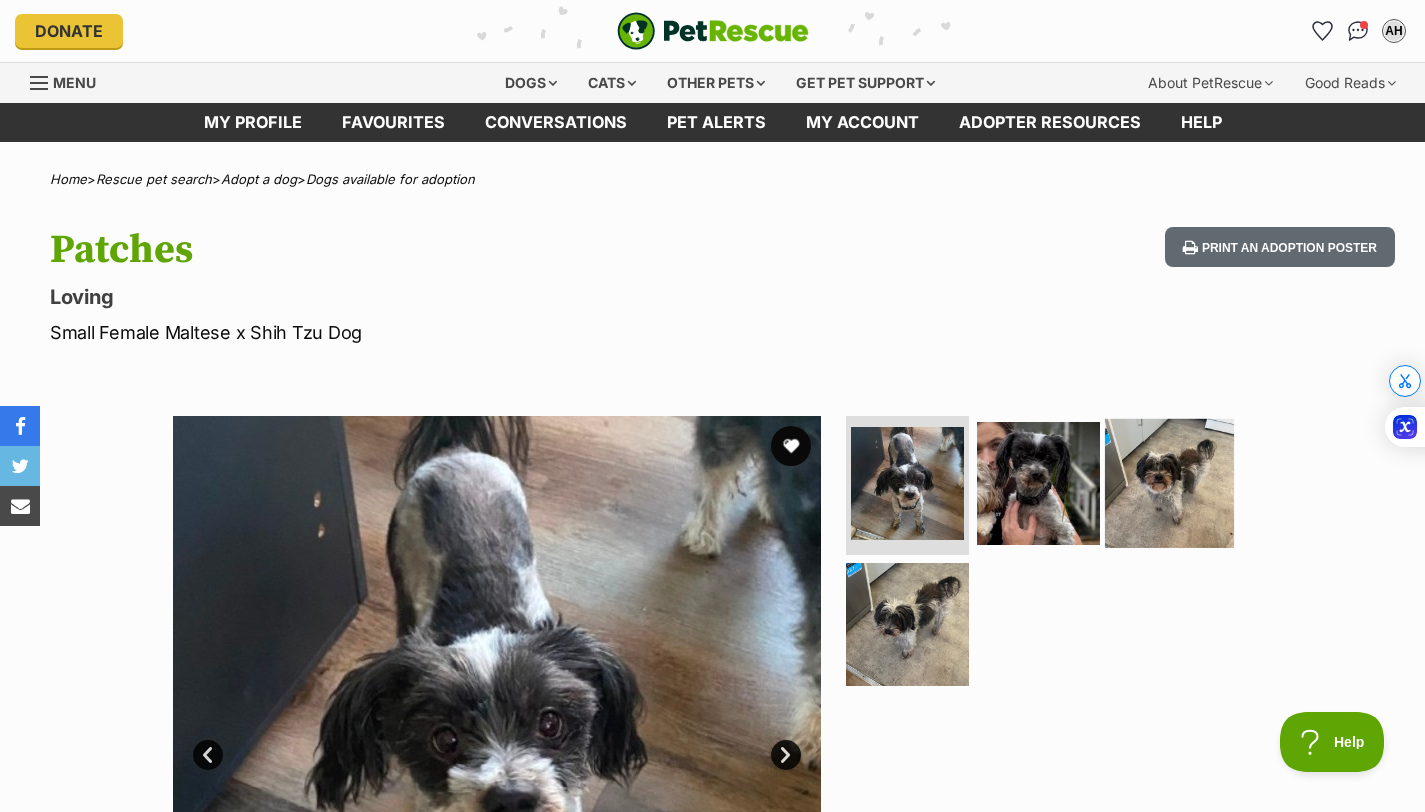 click at bounding box center (1169, 482) 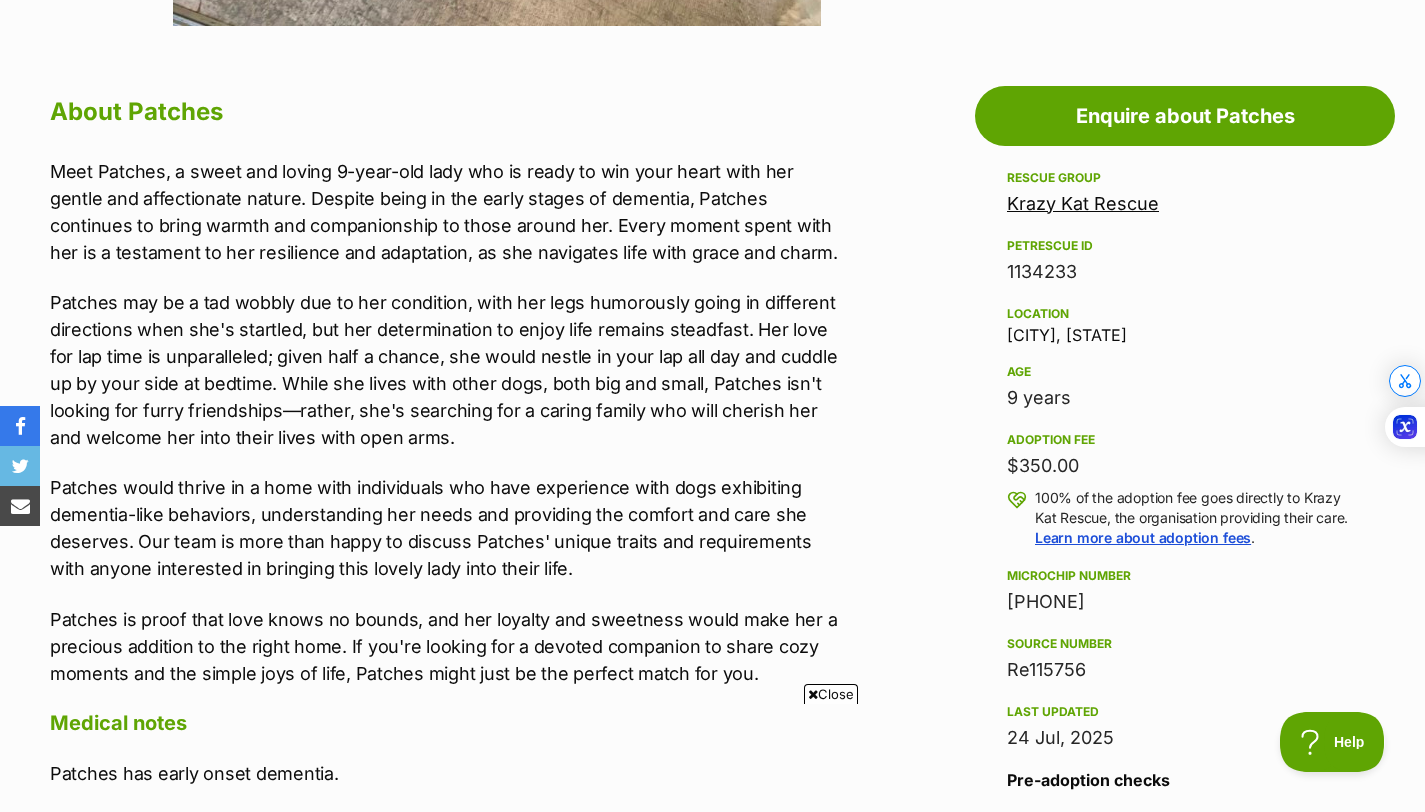 scroll, scrollTop: 1039, scrollLeft: 0, axis: vertical 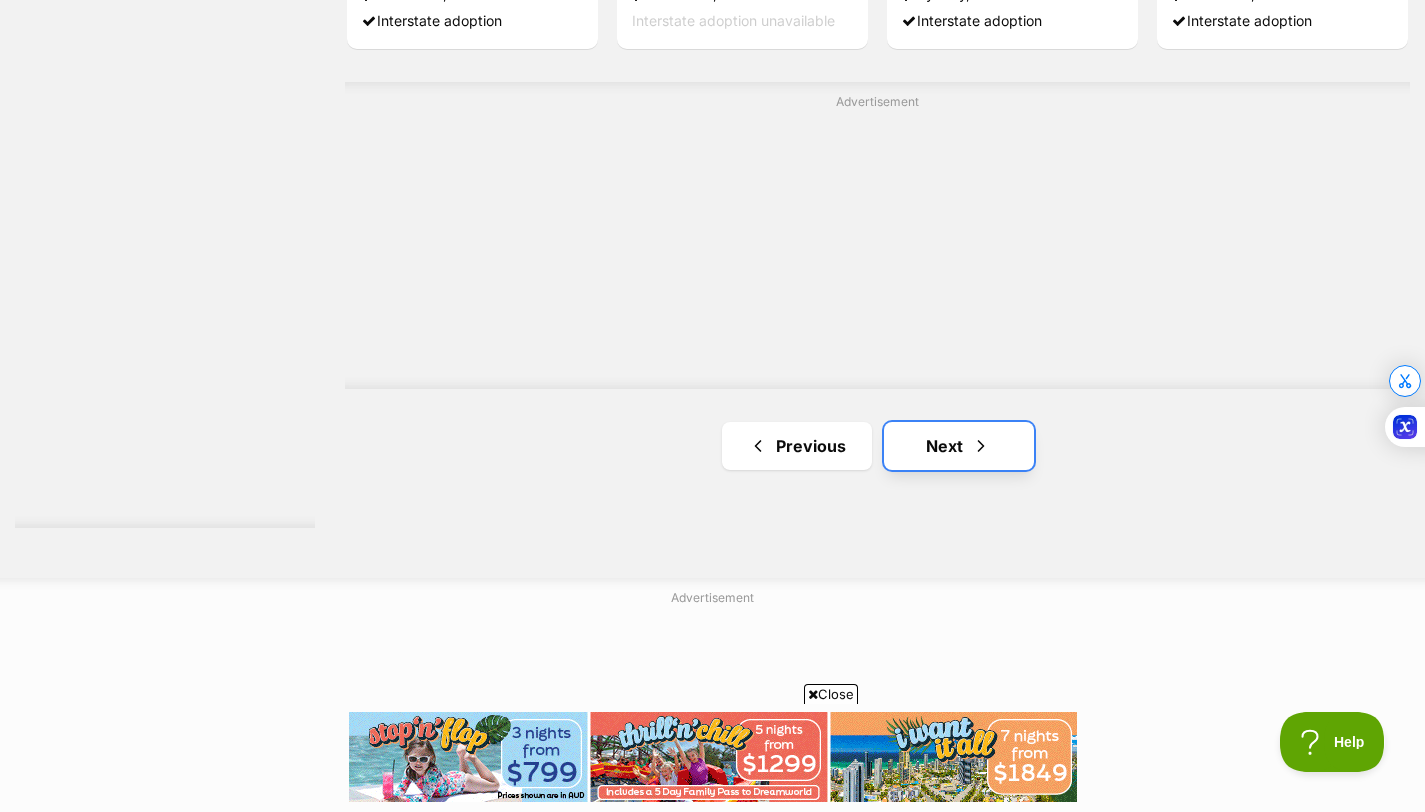 click on "Next" at bounding box center [959, 446] 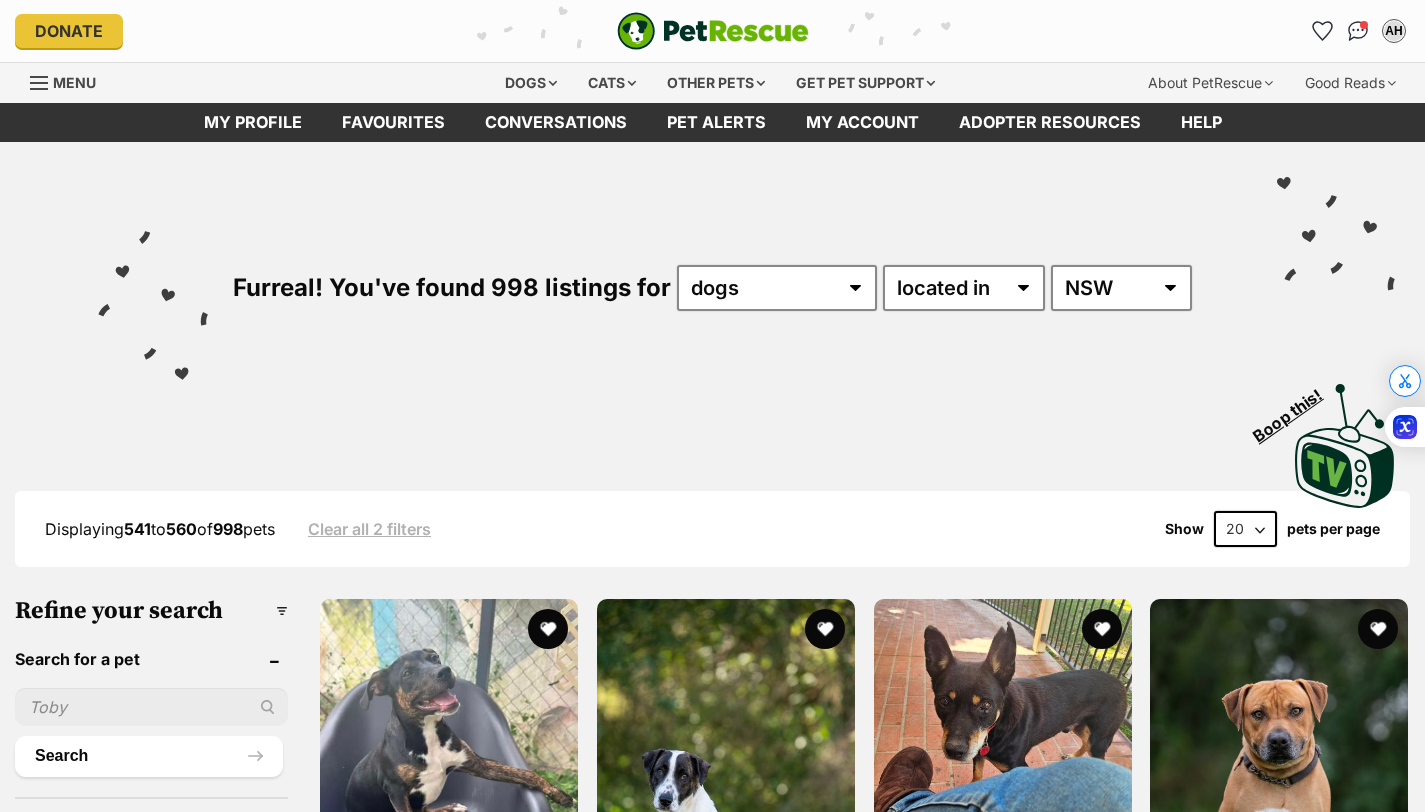 scroll, scrollTop: 0, scrollLeft: 0, axis: both 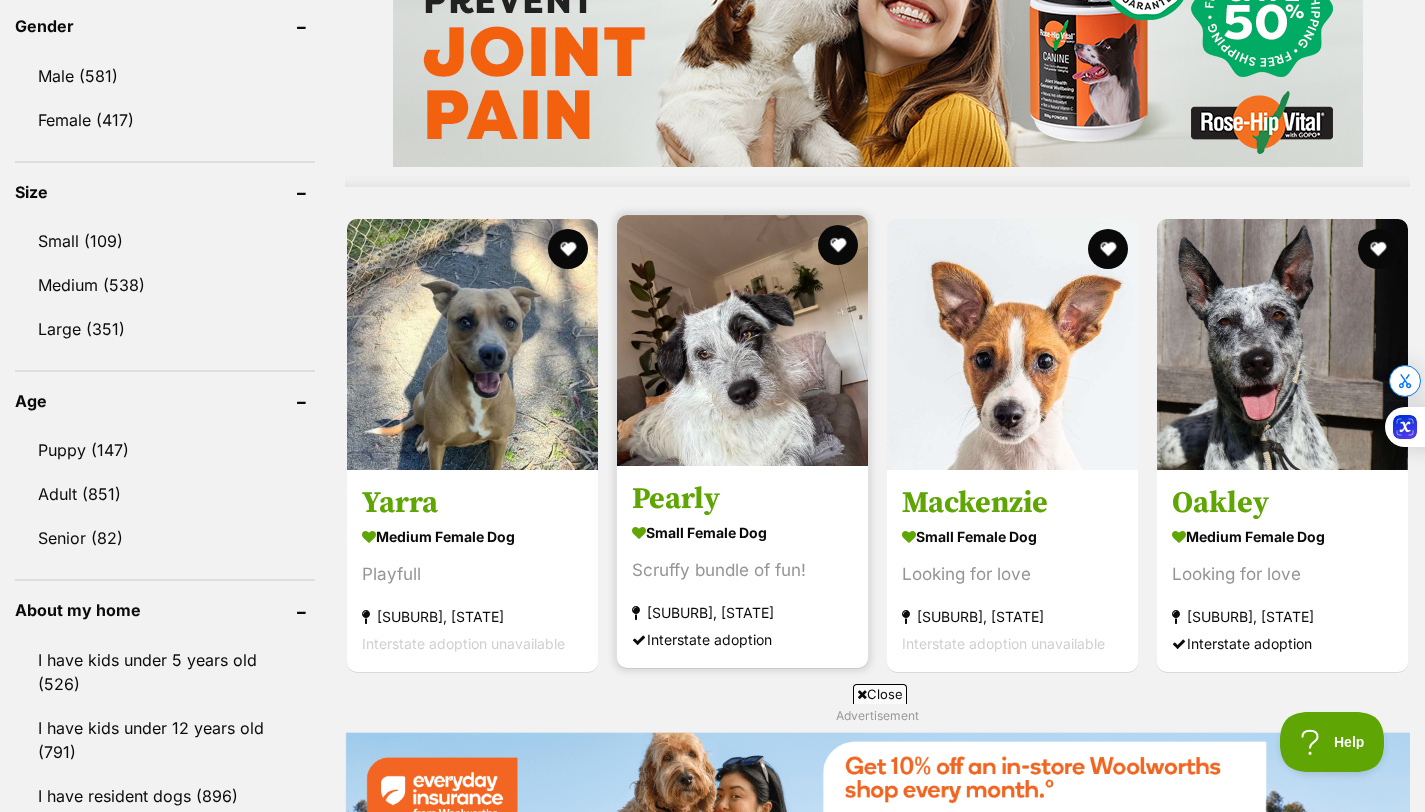 click on "small female Dog" at bounding box center [742, 532] 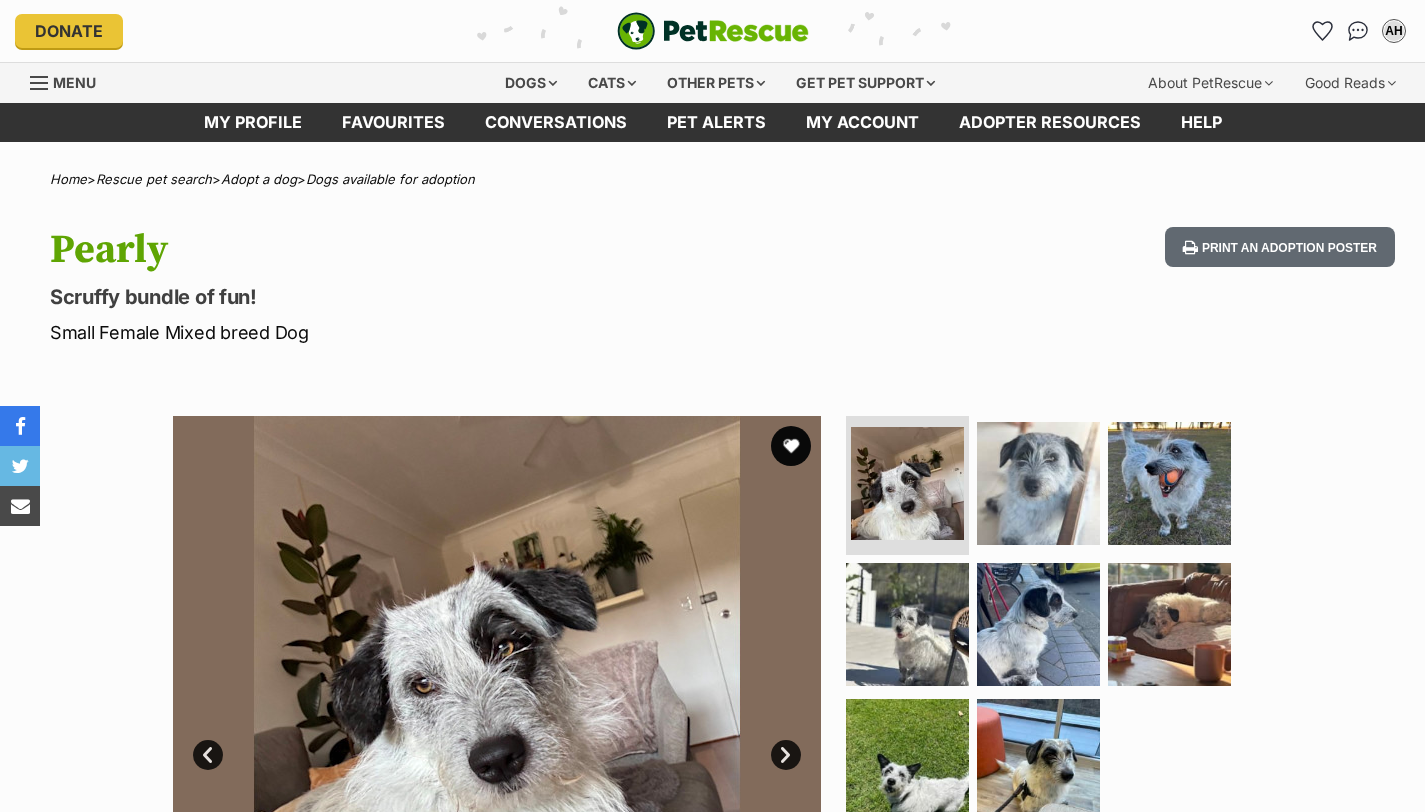 scroll, scrollTop: 0, scrollLeft: 0, axis: both 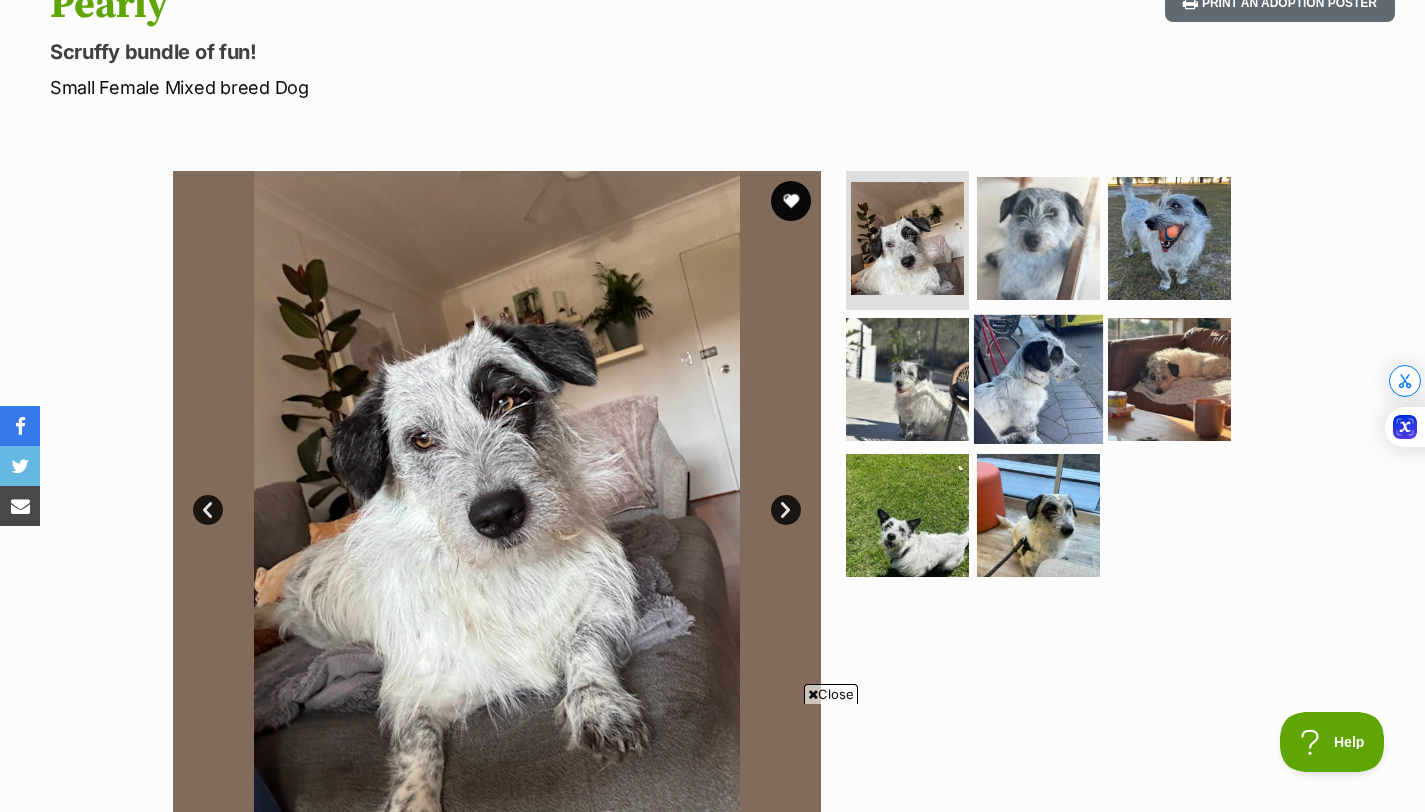 click at bounding box center (1038, 379) 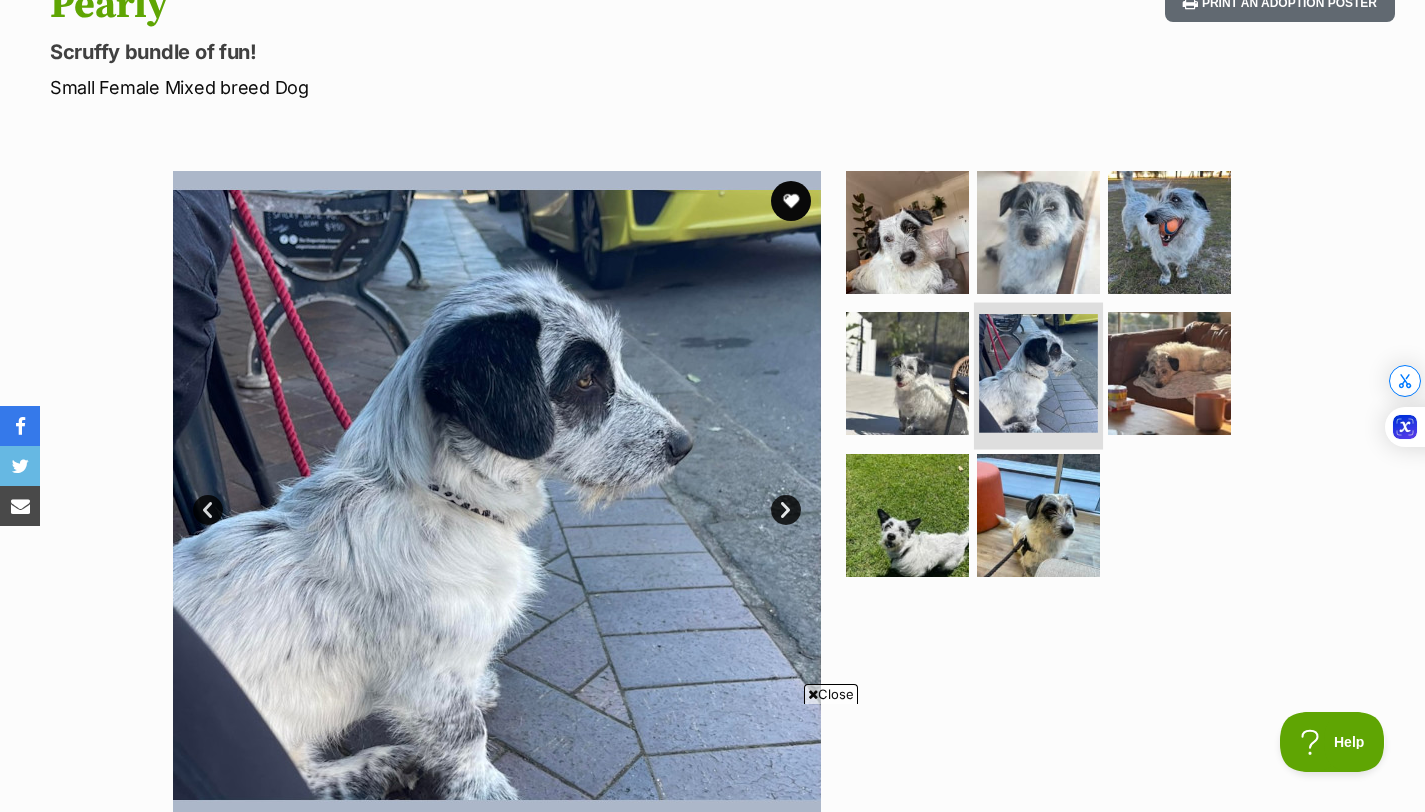 scroll, scrollTop: 0, scrollLeft: 0, axis: both 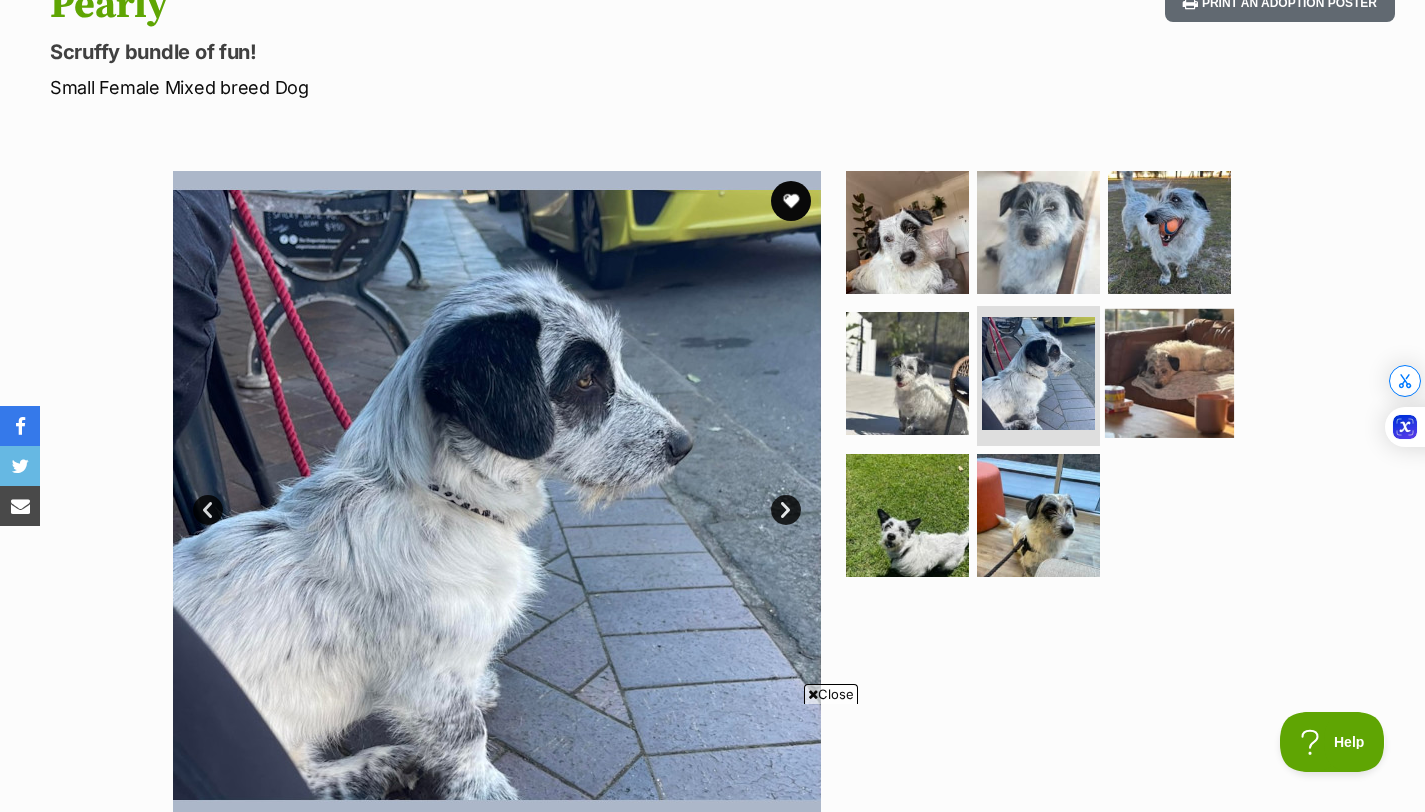 click at bounding box center (1169, 373) 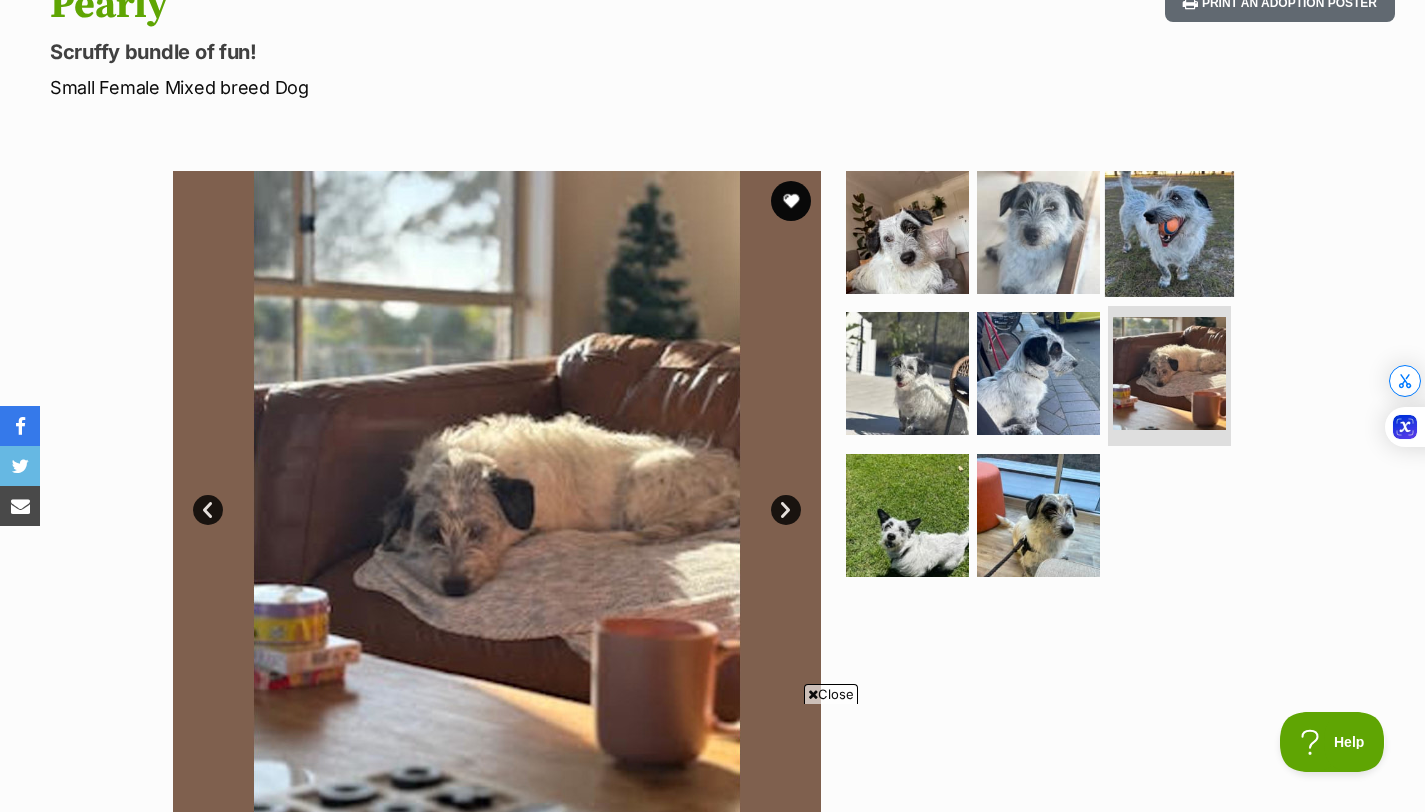 scroll, scrollTop: 0, scrollLeft: 0, axis: both 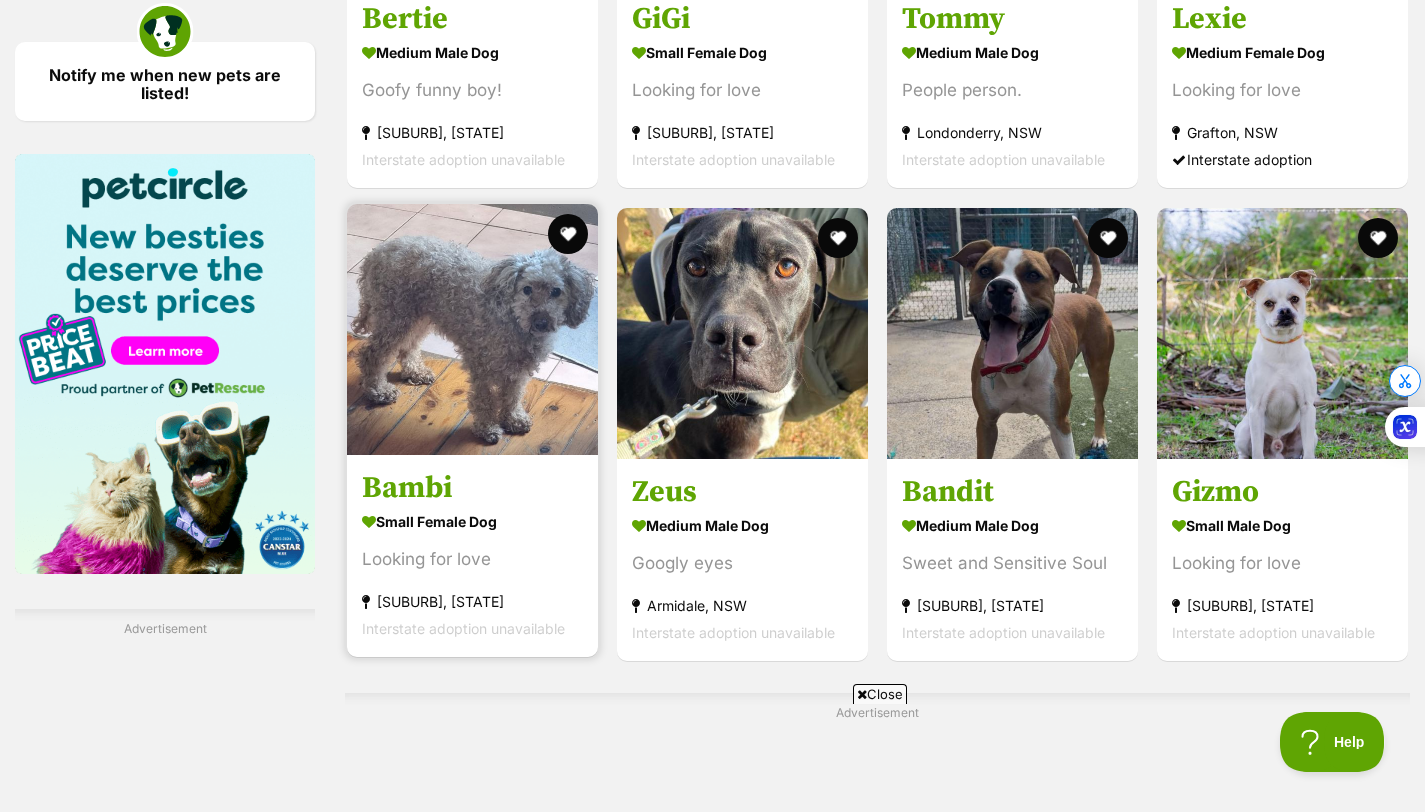 click on "Bambi" at bounding box center (472, 488) 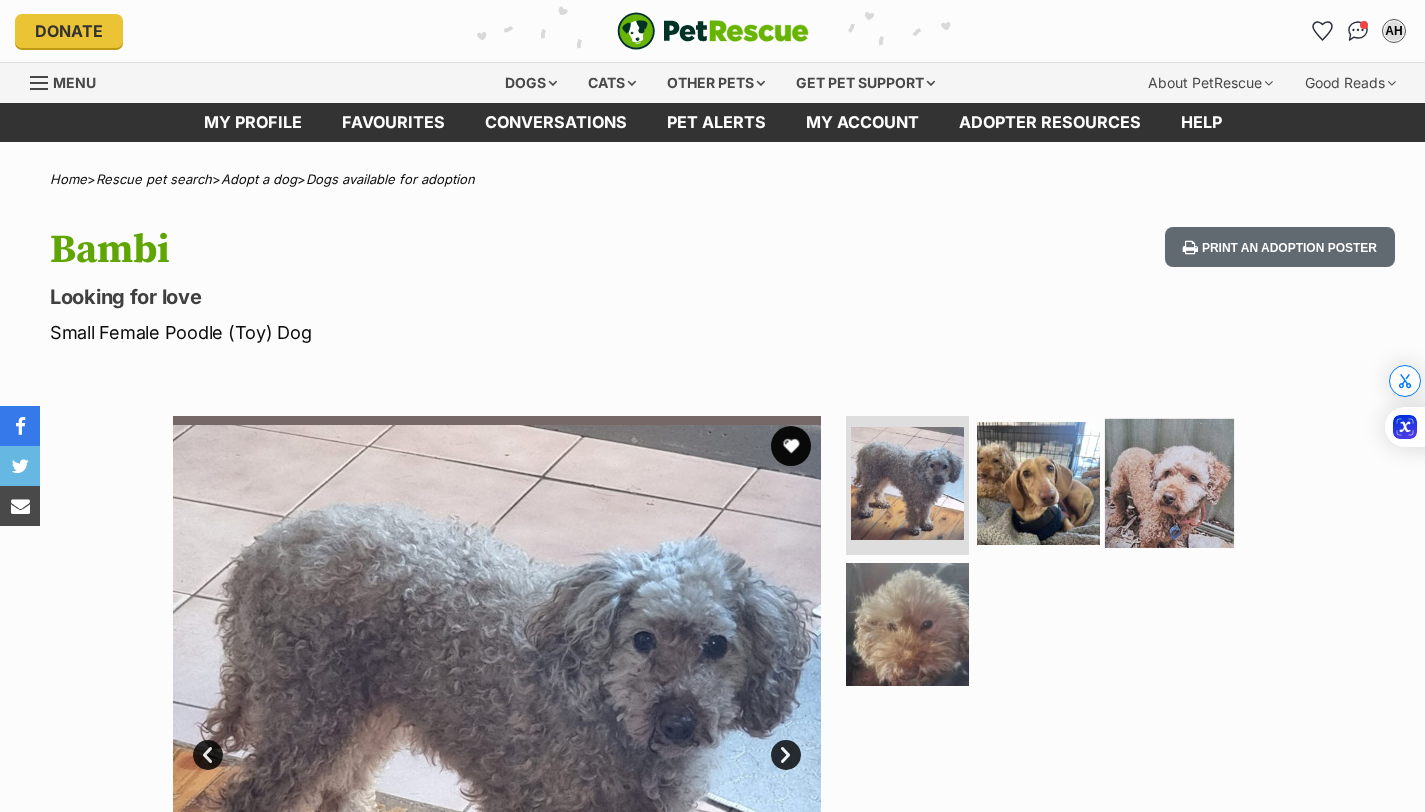 scroll, scrollTop: 0, scrollLeft: 0, axis: both 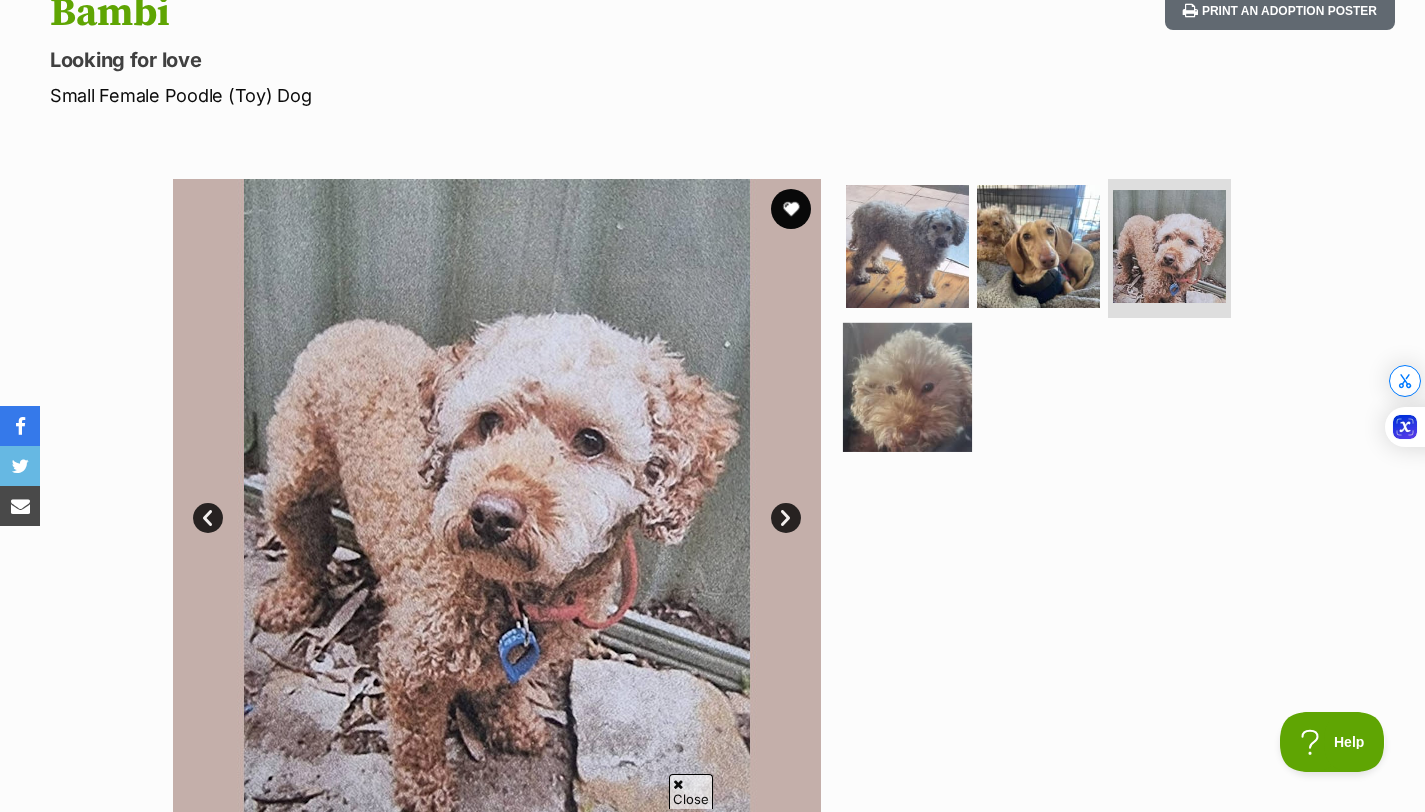click at bounding box center (907, 387) 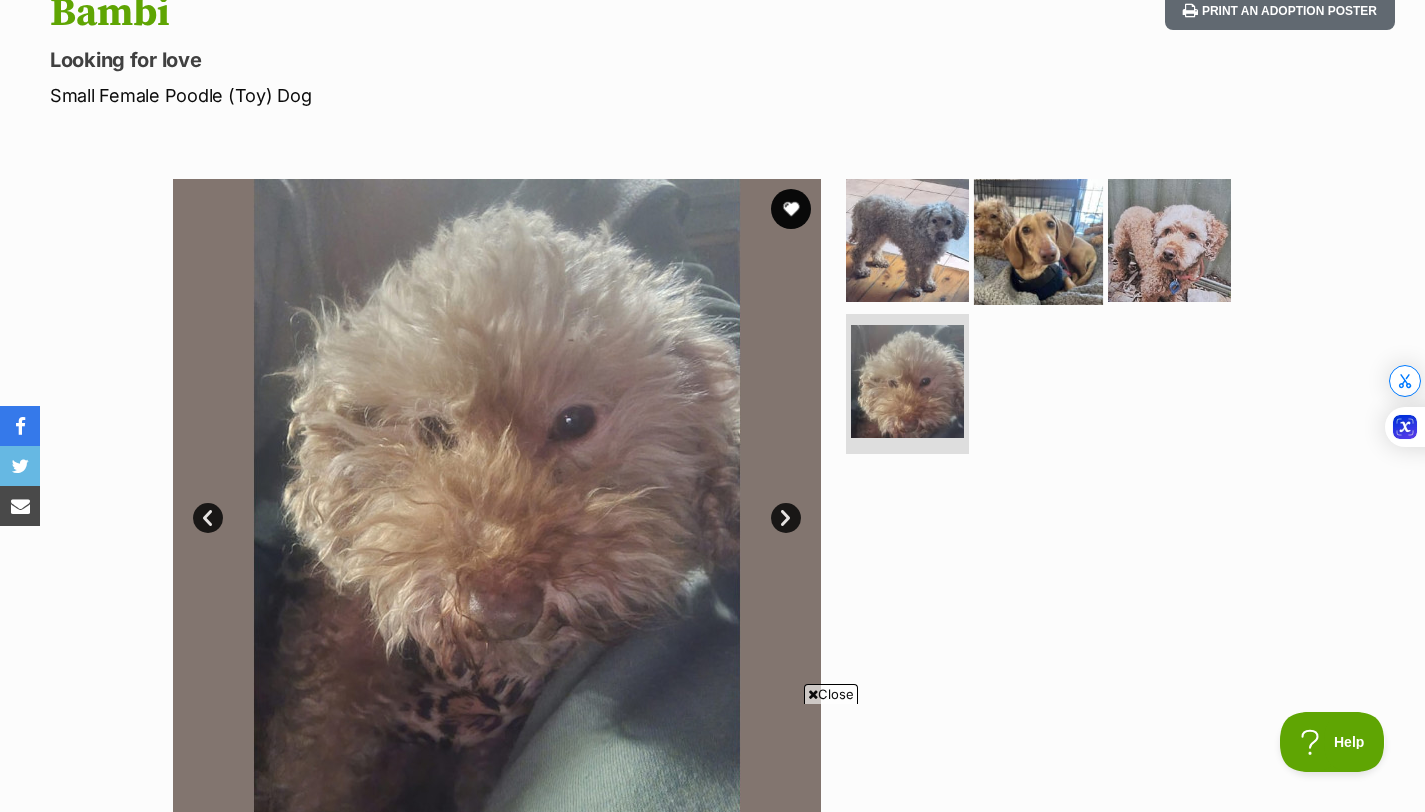 scroll, scrollTop: 0, scrollLeft: 0, axis: both 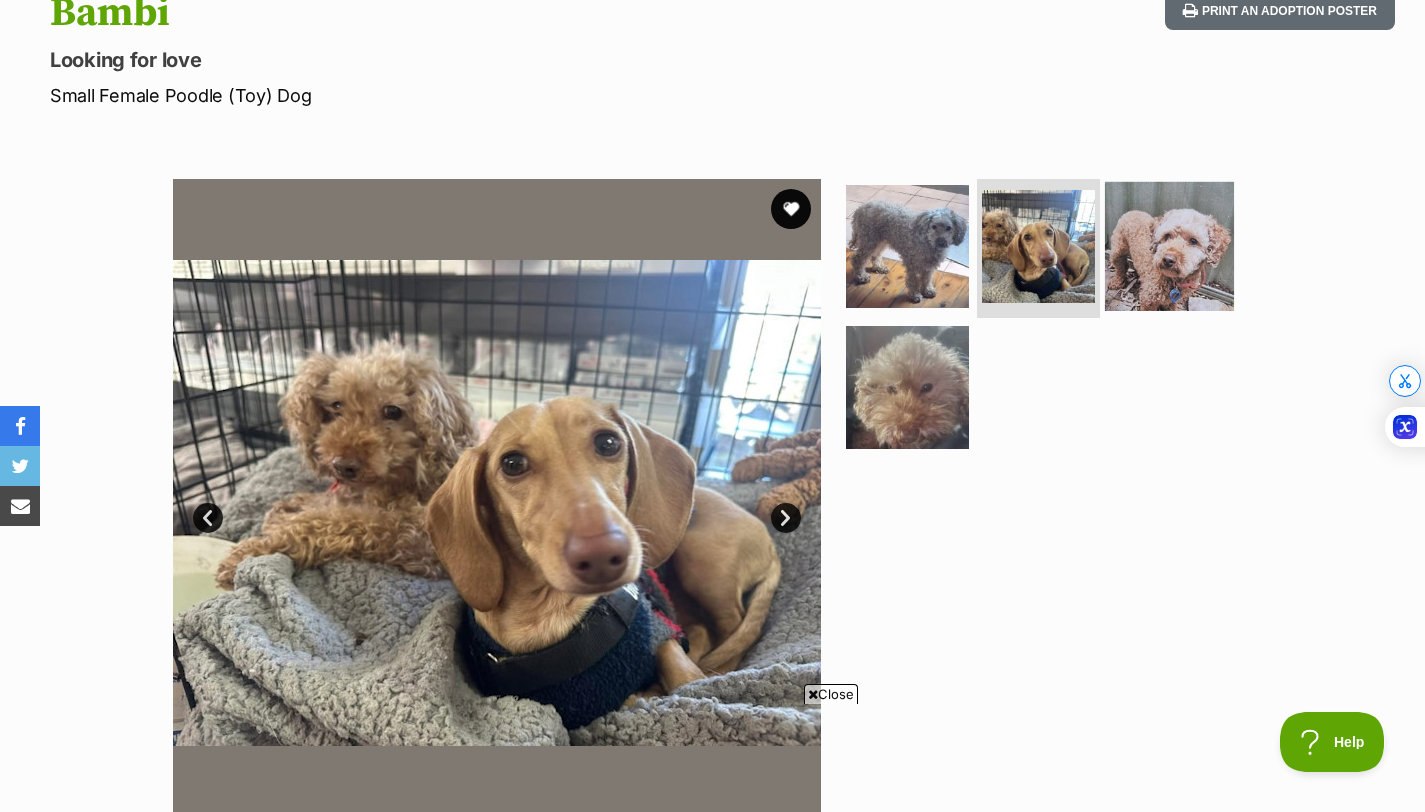click at bounding box center (1169, 245) 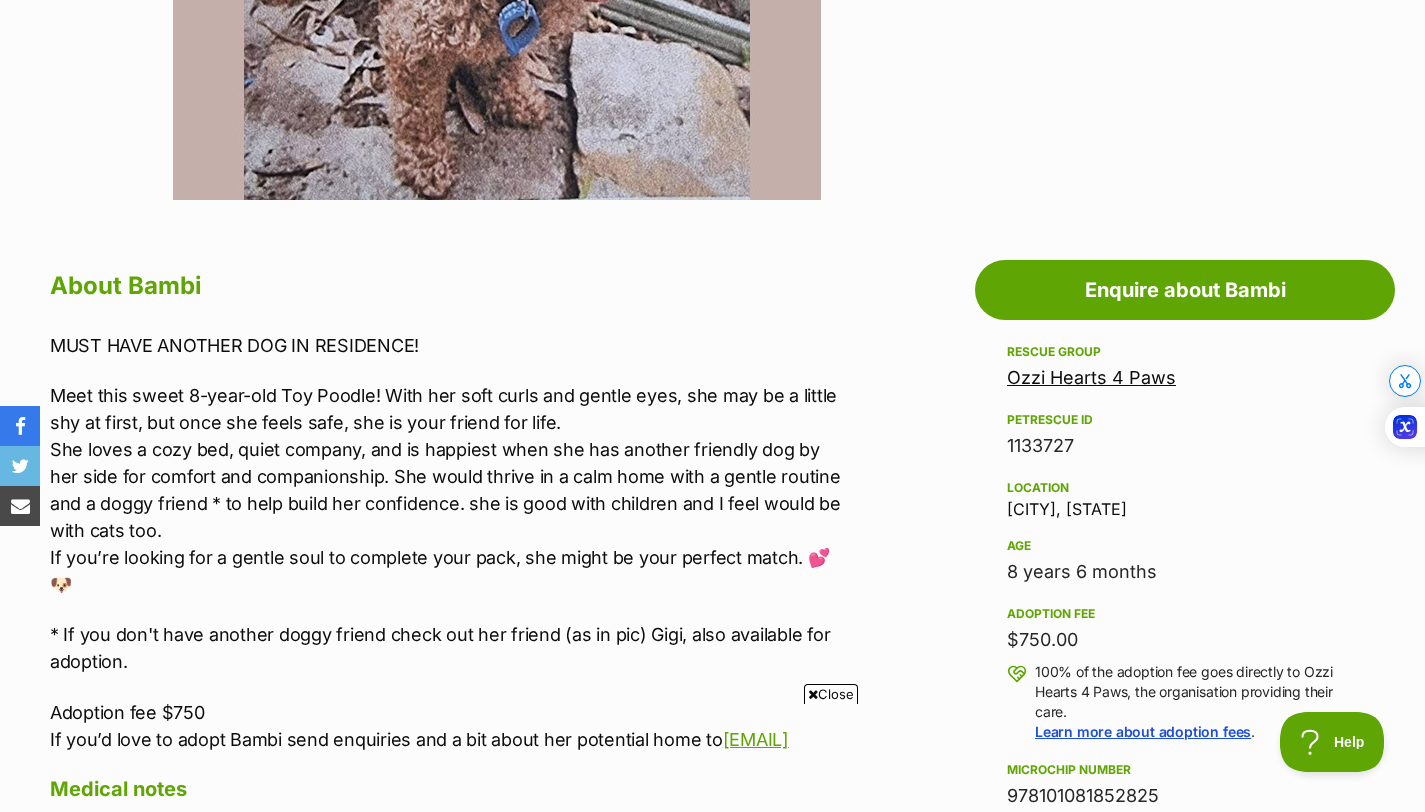 scroll, scrollTop: 865, scrollLeft: 0, axis: vertical 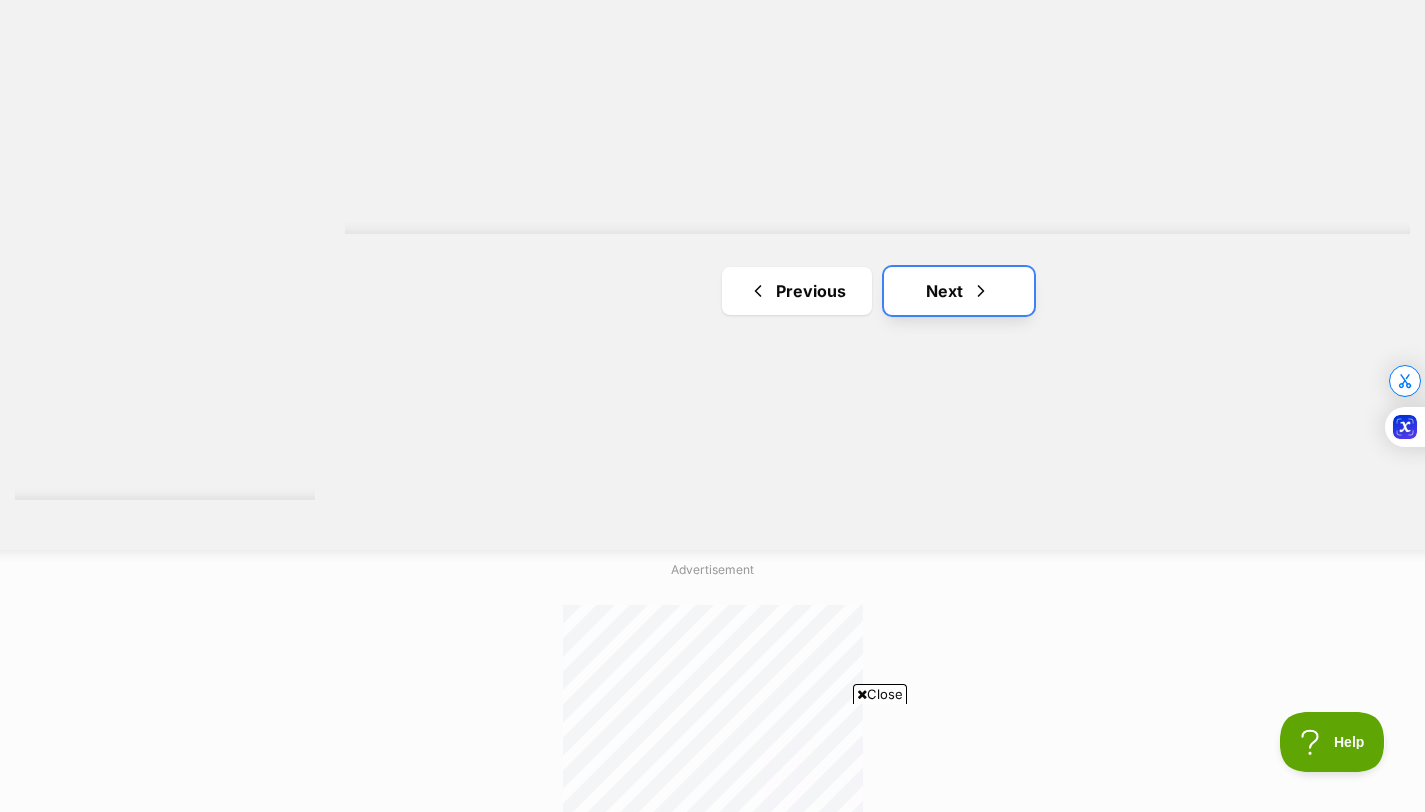 click on "Next" at bounding box center [959, 291] 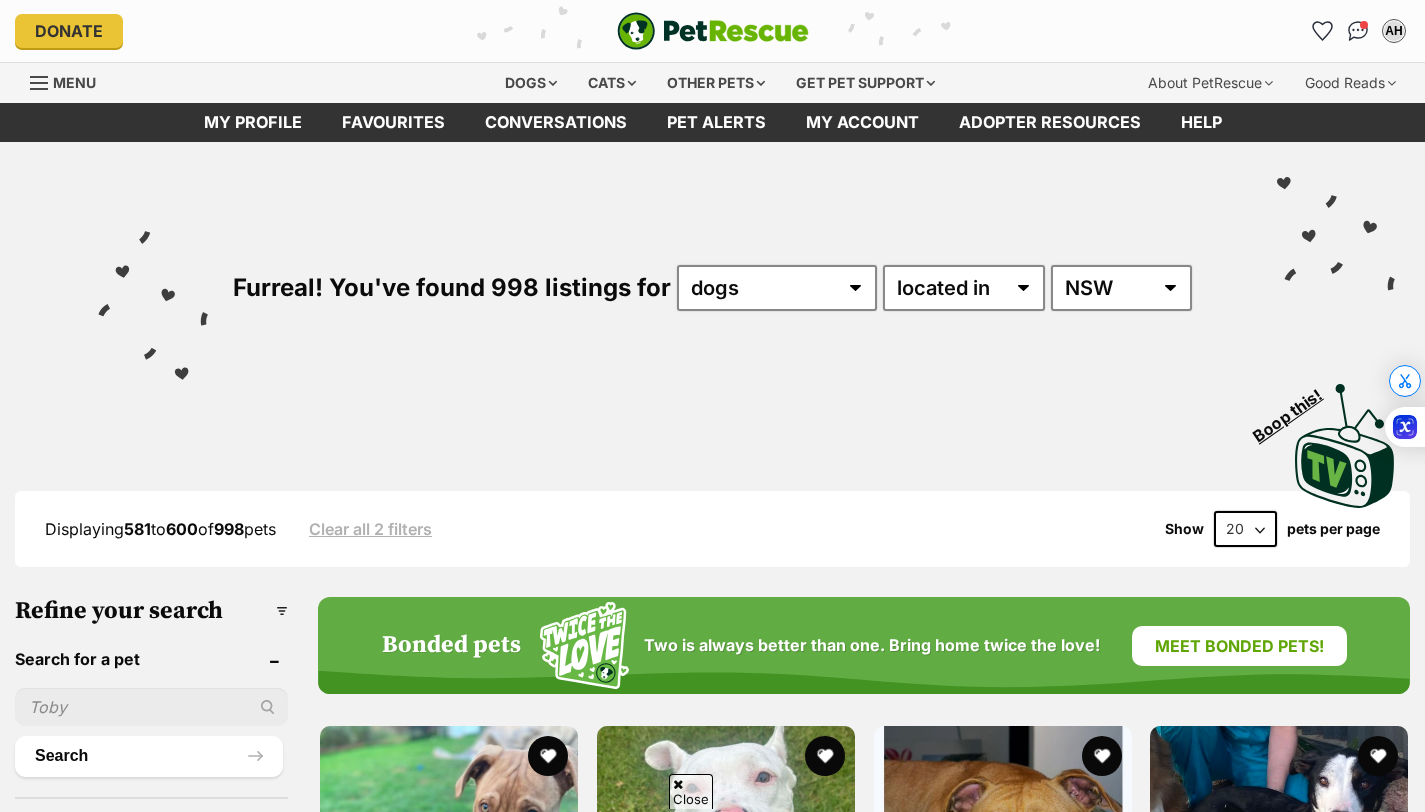 scroll, scrollTop: 1014, scrollLeft: 0, axis: vertical 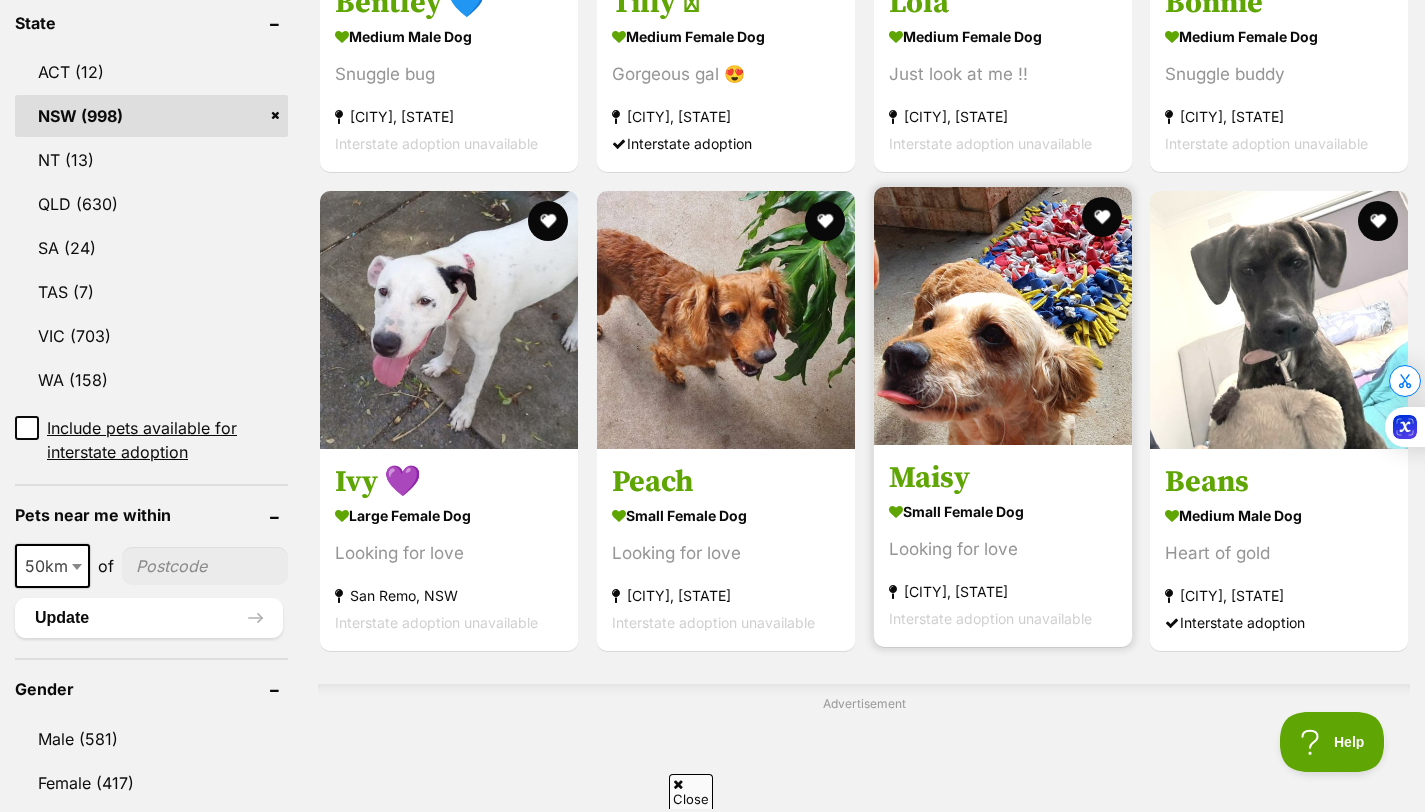 click on "Maisy" at bounding box center [1003, 479] 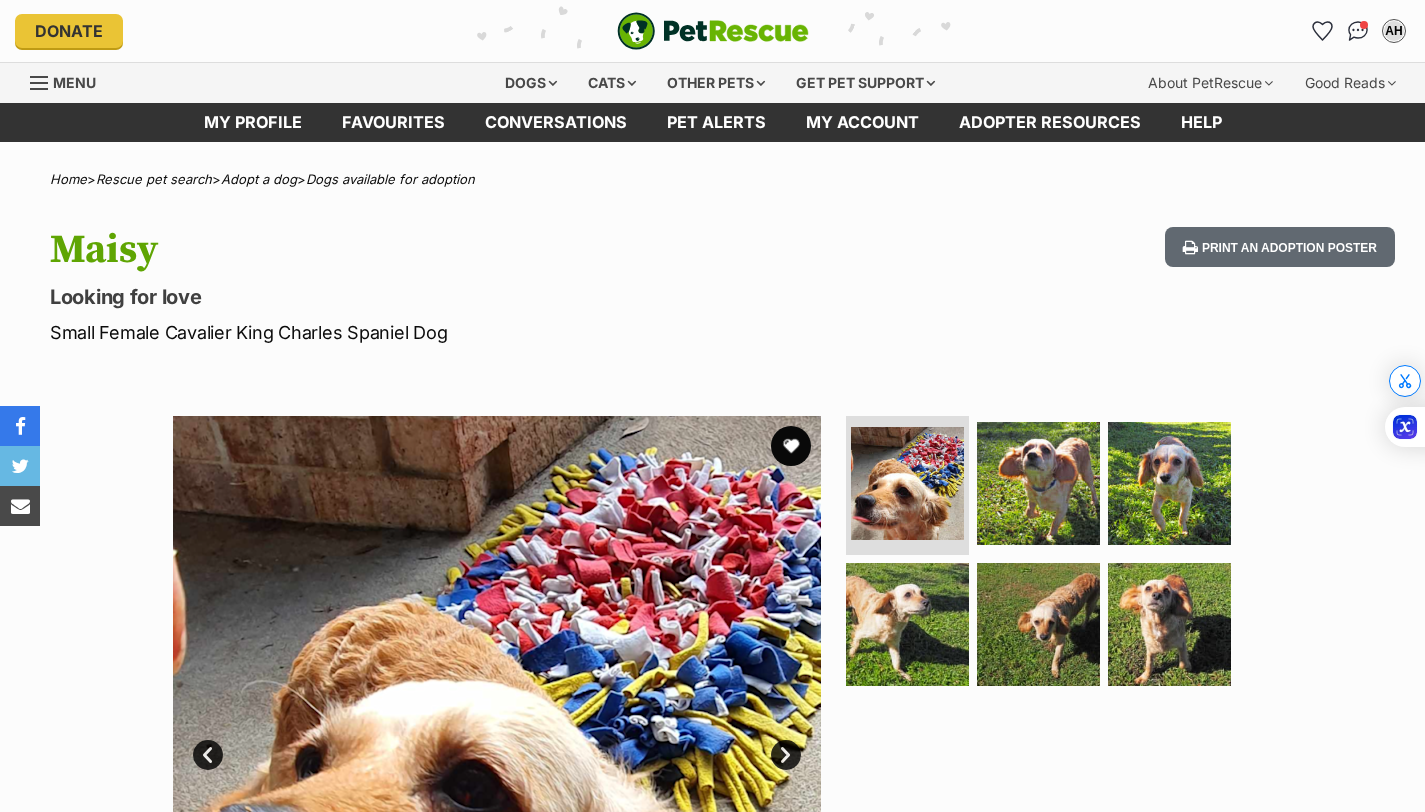 scroll, scrollTop: 0, scrollLeft: 0, axis: both 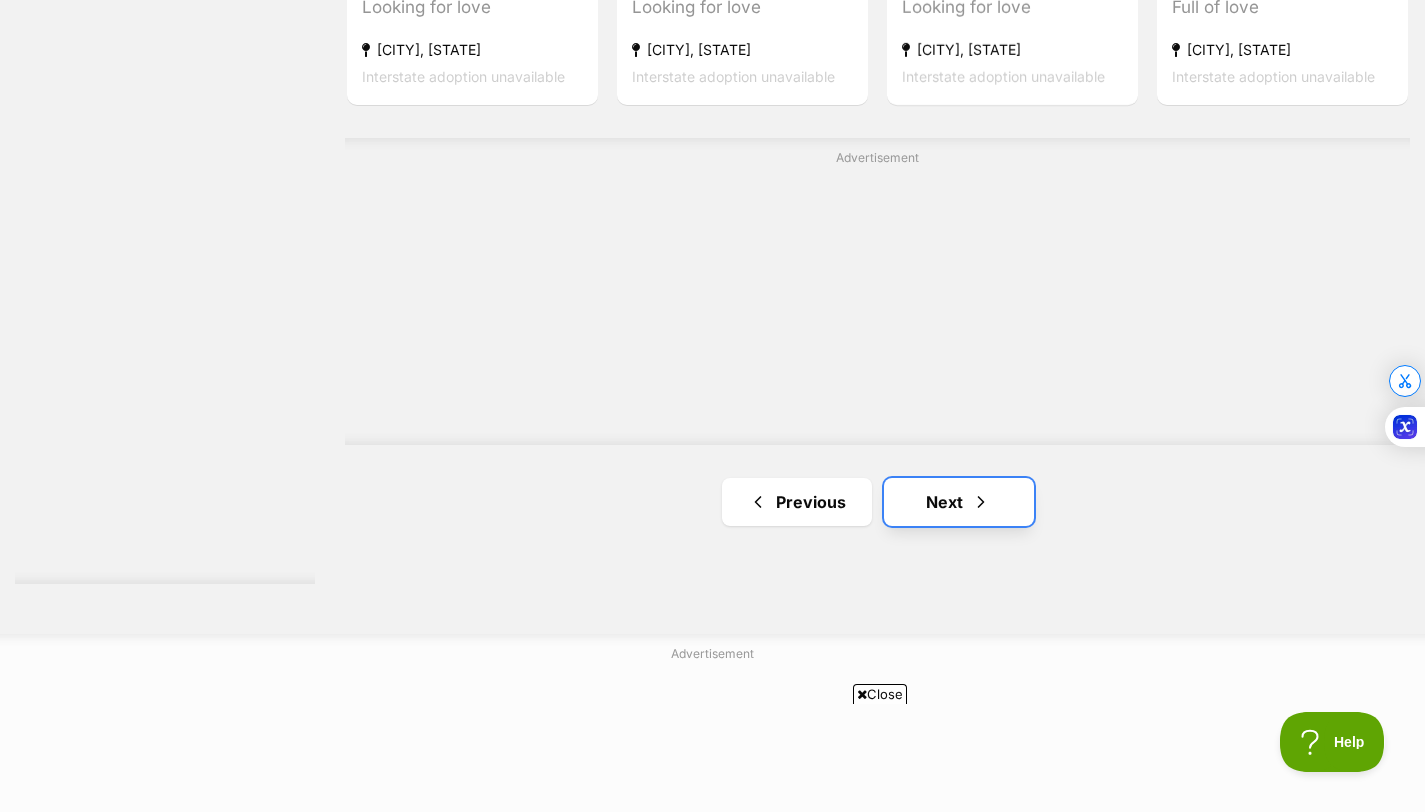 click on "Next" at bounding box center [959, 502] 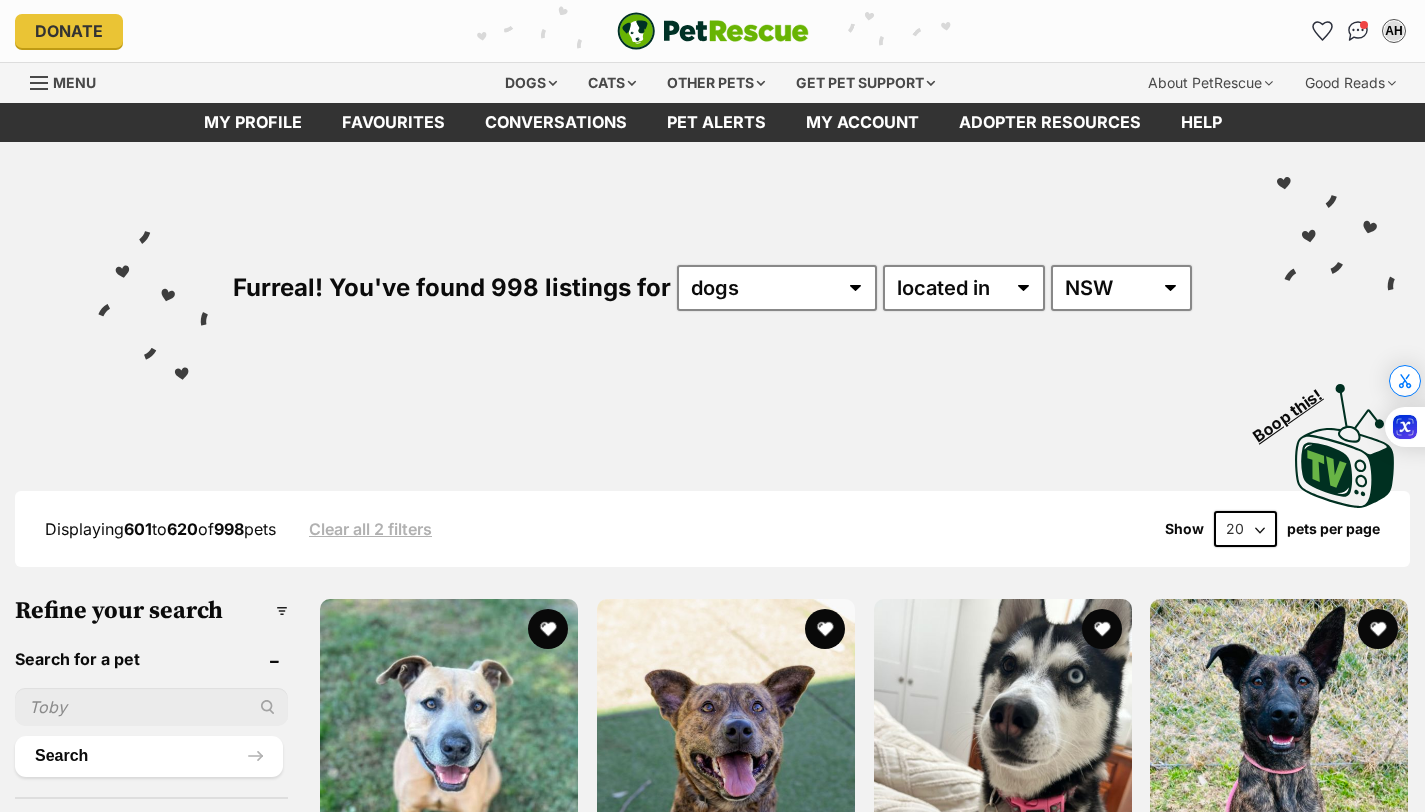 scroll, scrollTop: 0, scrollLeft: 0, axis: both 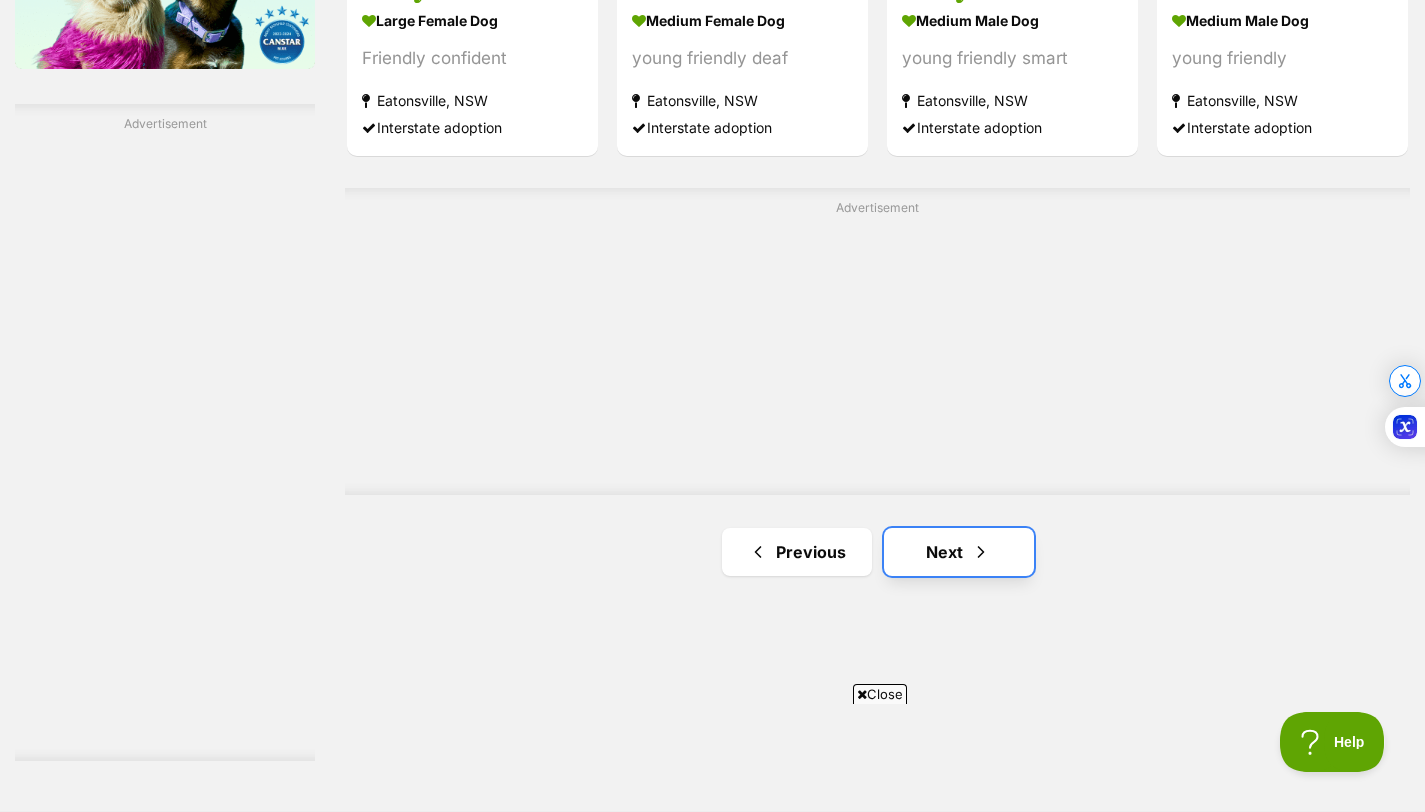 click on "Next" at bounding box center [959, 552] 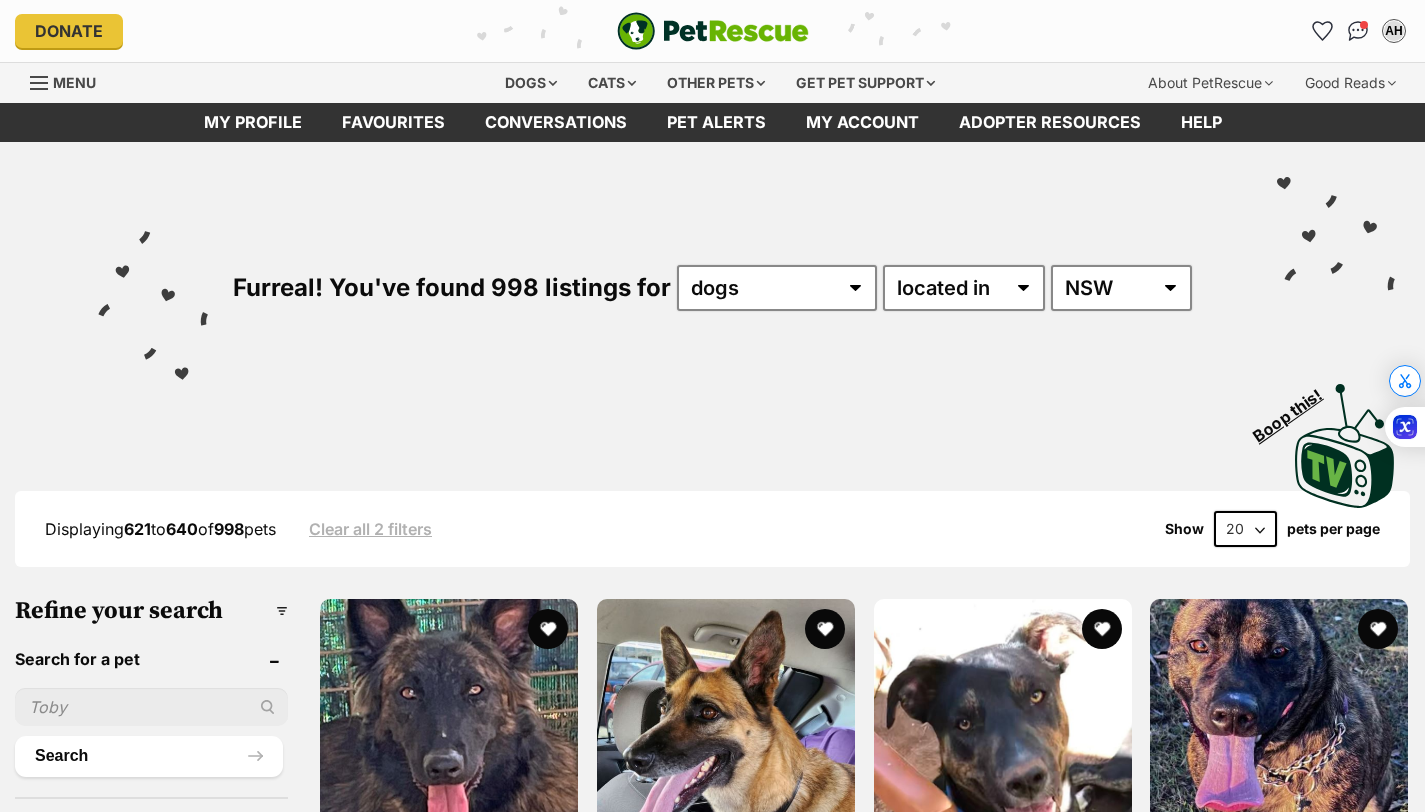 scroll, scrollTop: 0, scrollLeft: 0, axis: both 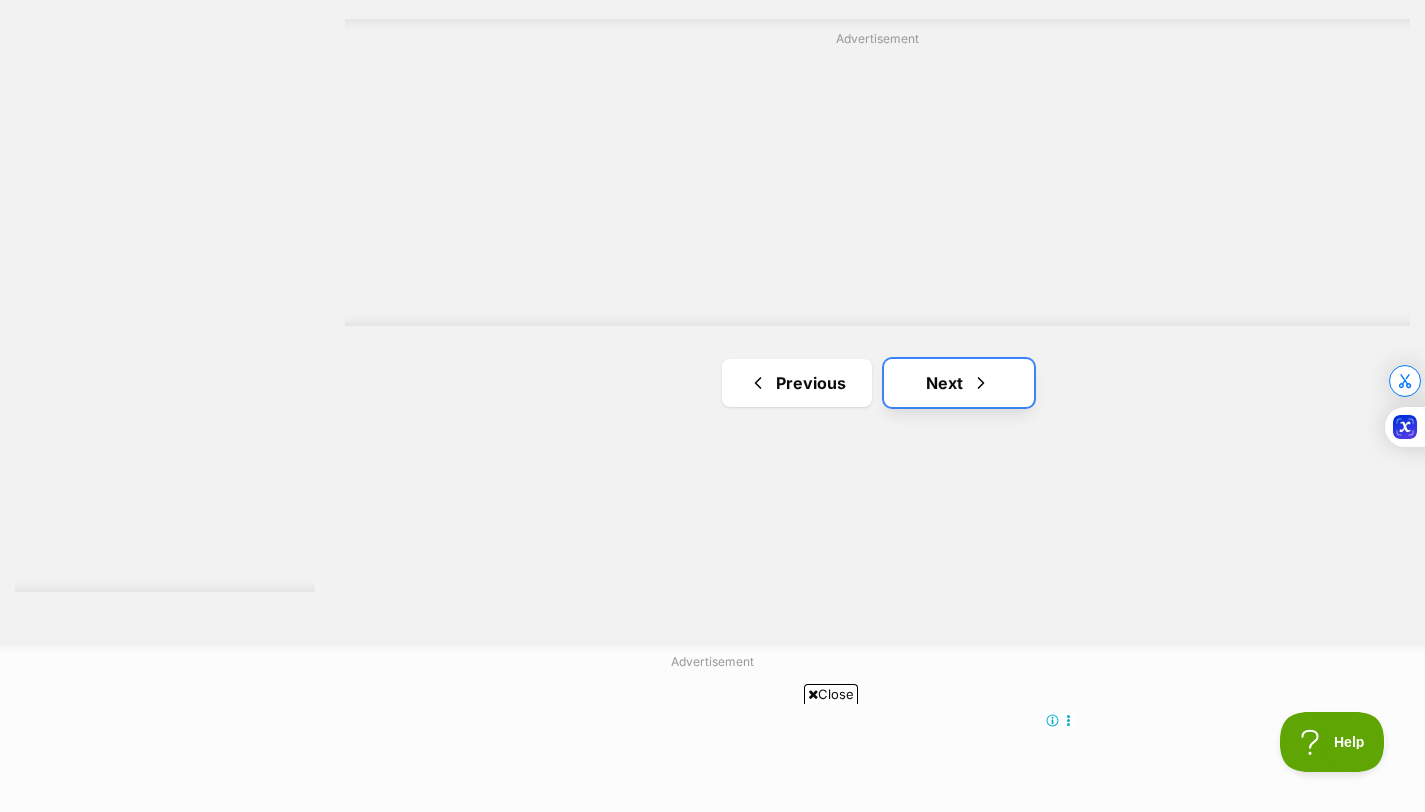 click on "Next" at bounding box center [959, 383] 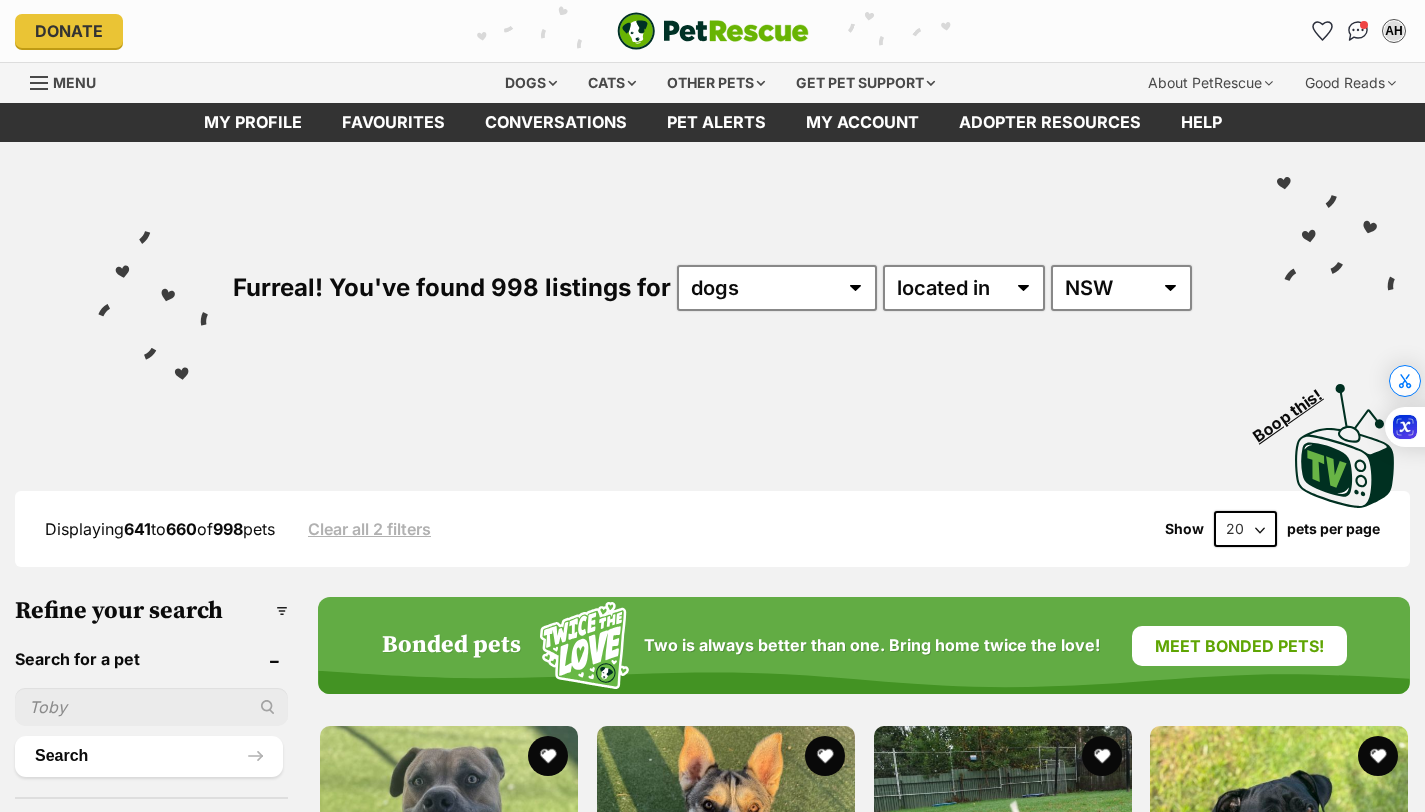 scroll, scrollTop: 0, scrollLeft: 0, axis: both 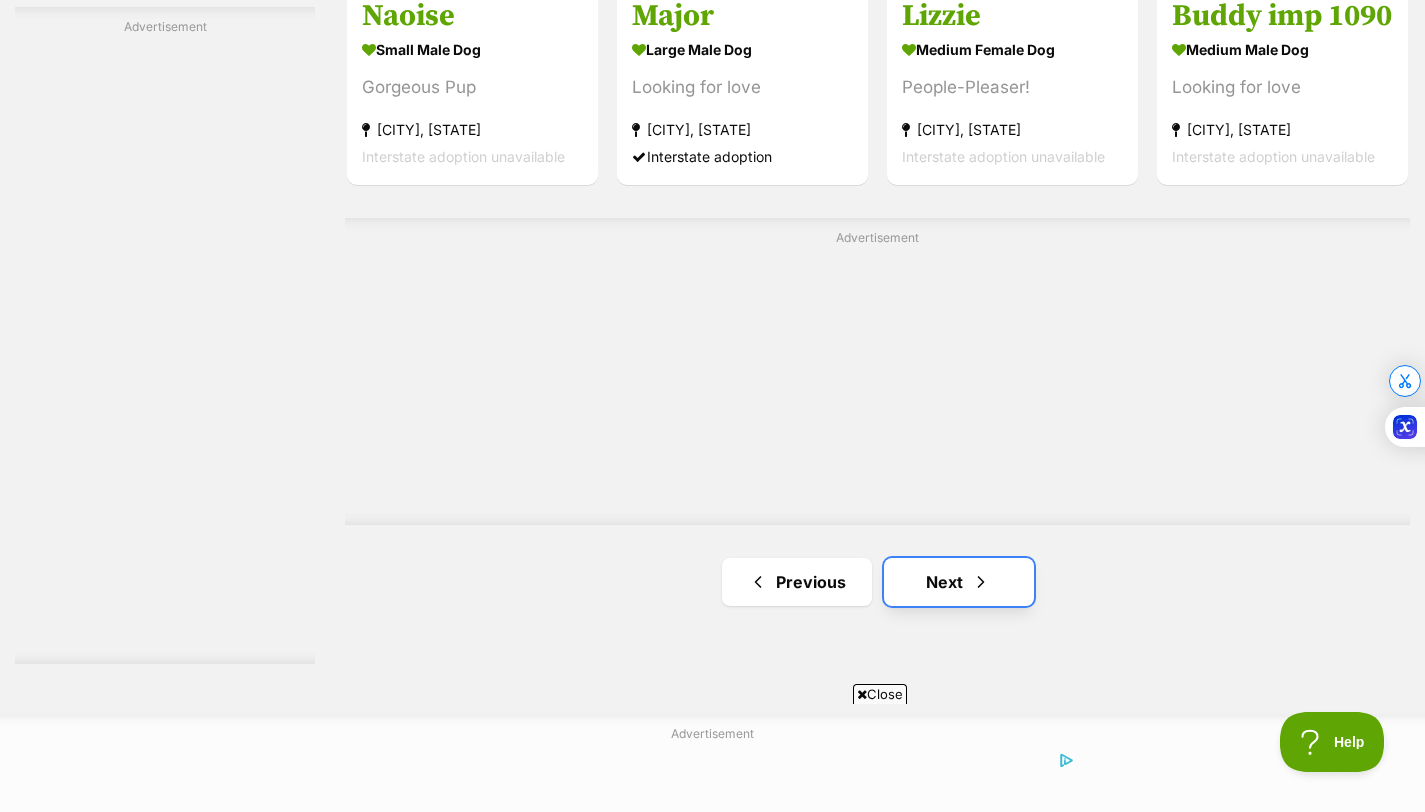click on "Next" at bounding box center (959, 582) 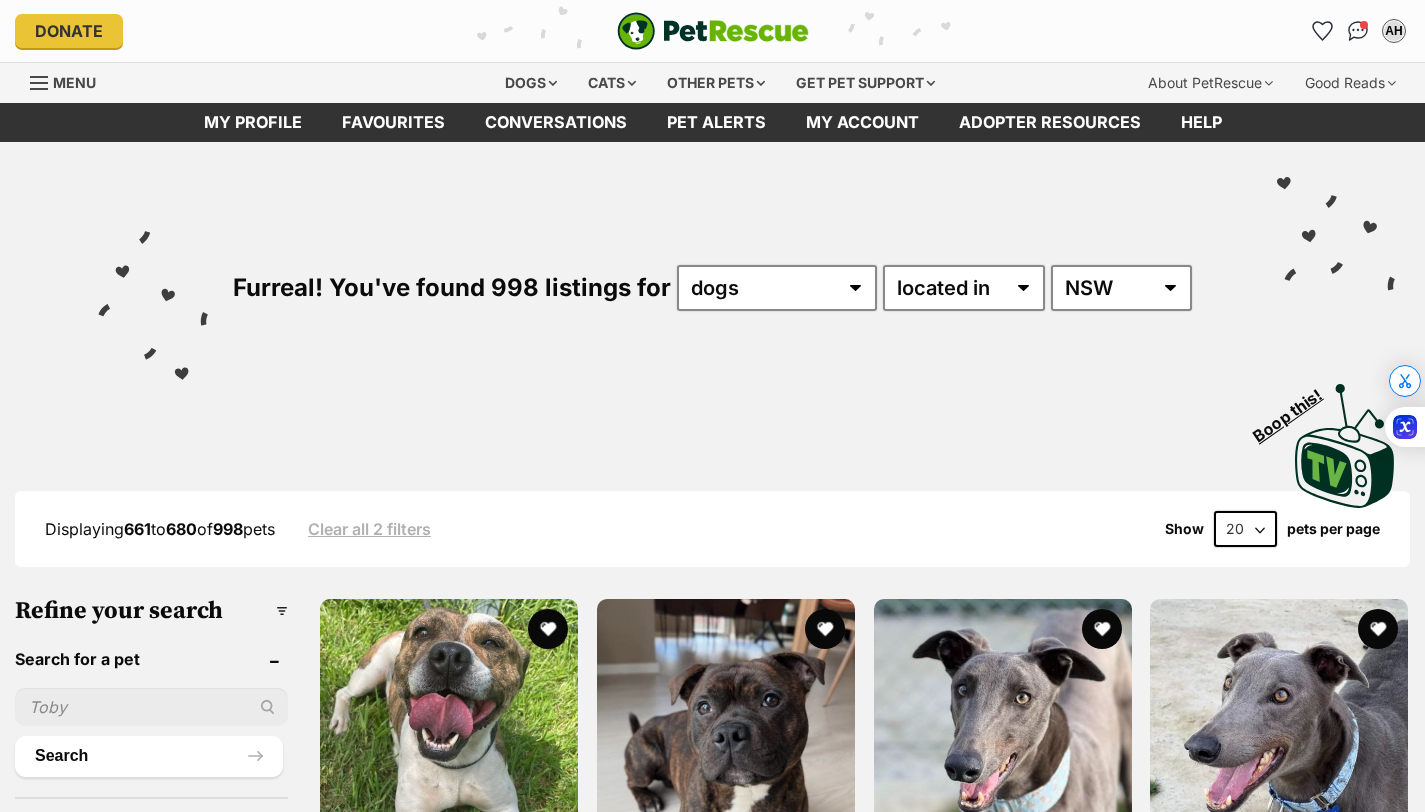 scroll, scrollTop: 0, scrollLeft: 0, axis: both 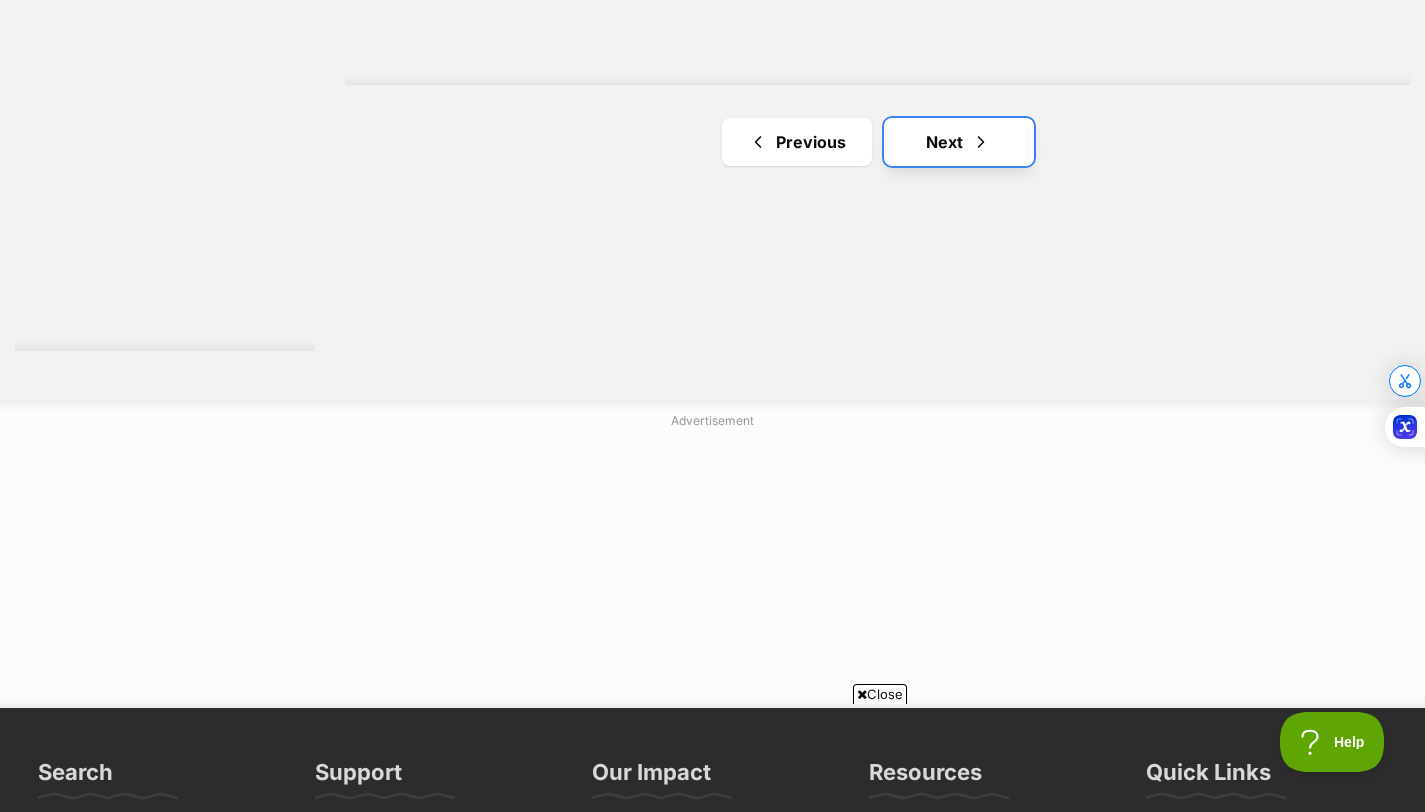 click on "Next" at bounding box center [959, 142] 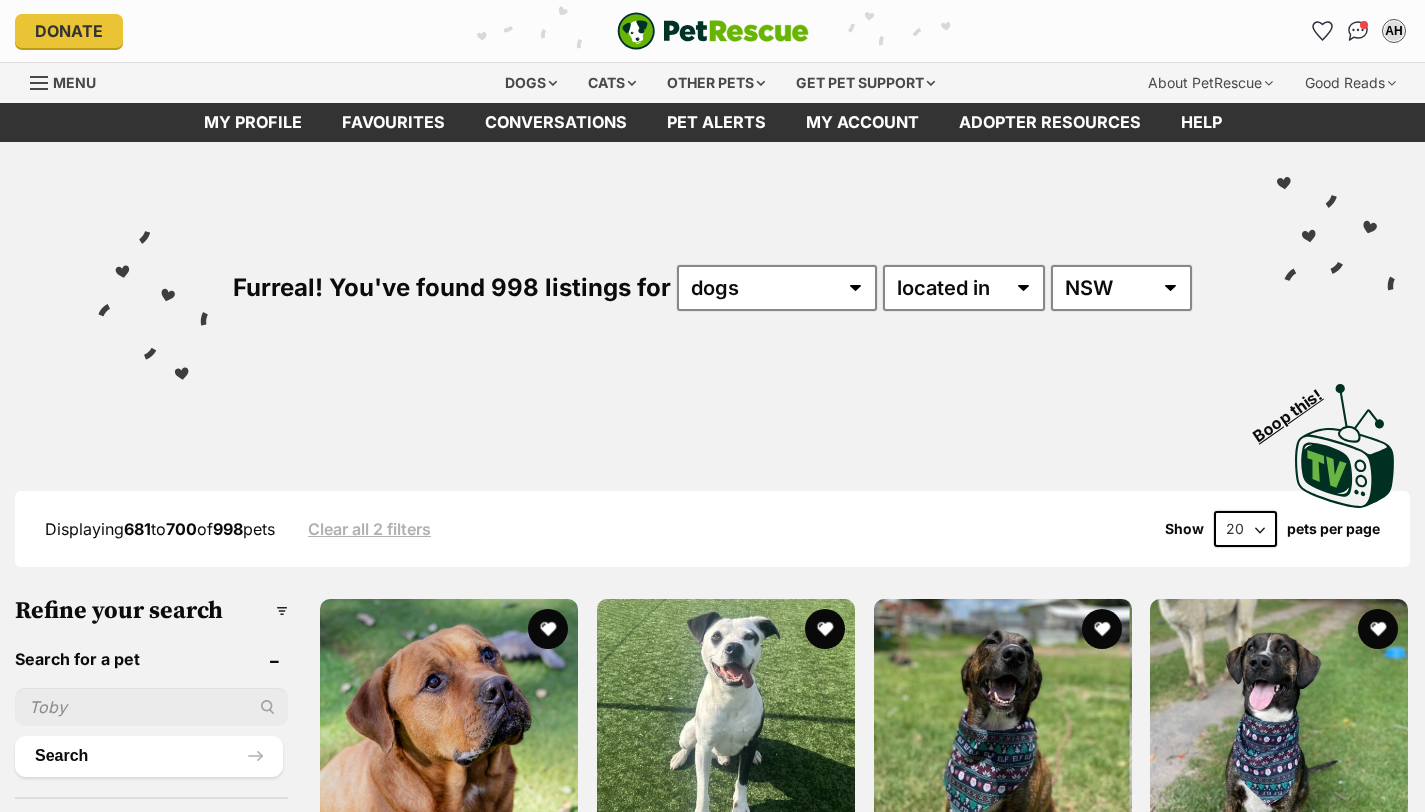 scroll, scrollTop: 0, scrollLeft: 0, axis: both 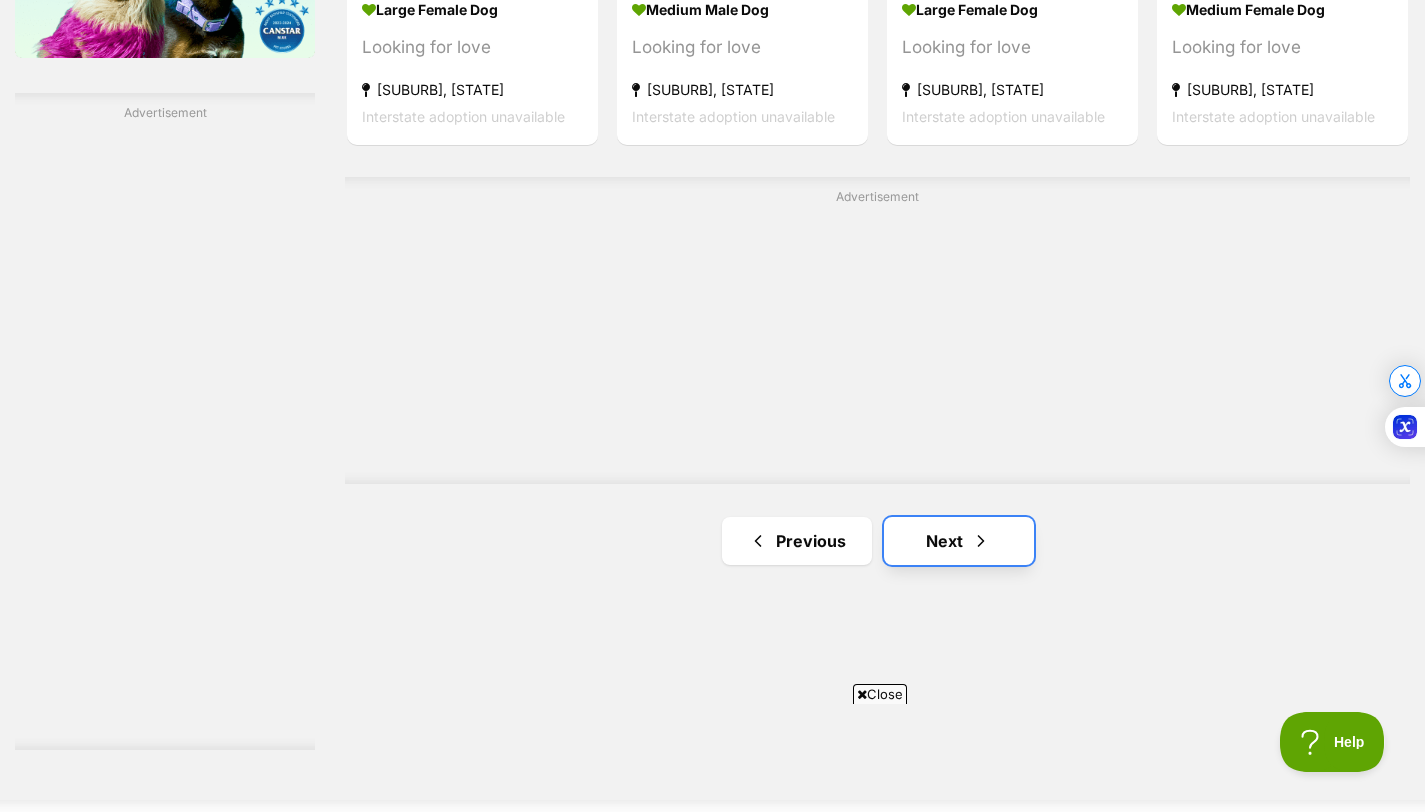 click on "Next" at bounding box center (959, 541) 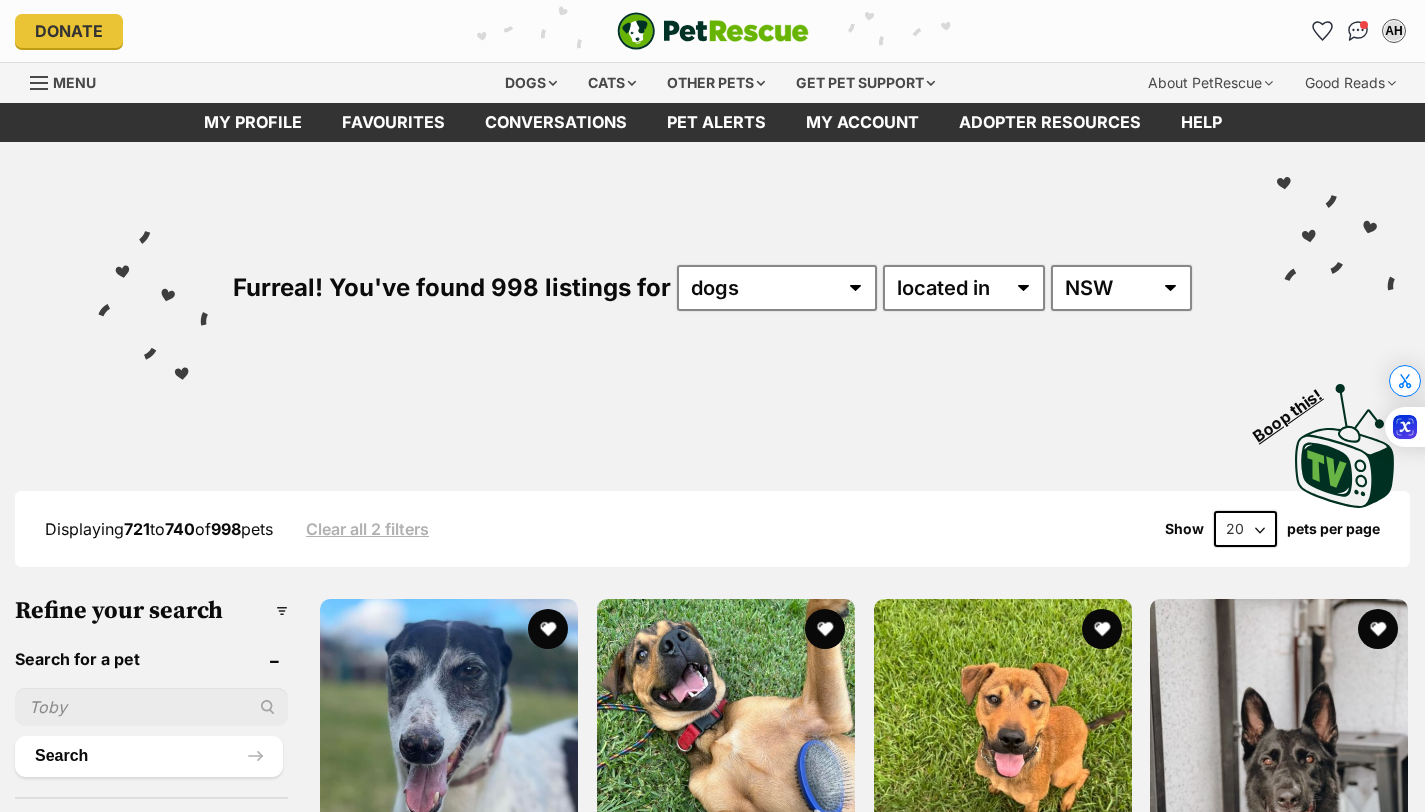 scroll, scrollTop: 0, scrollLeft: 0, axis: both 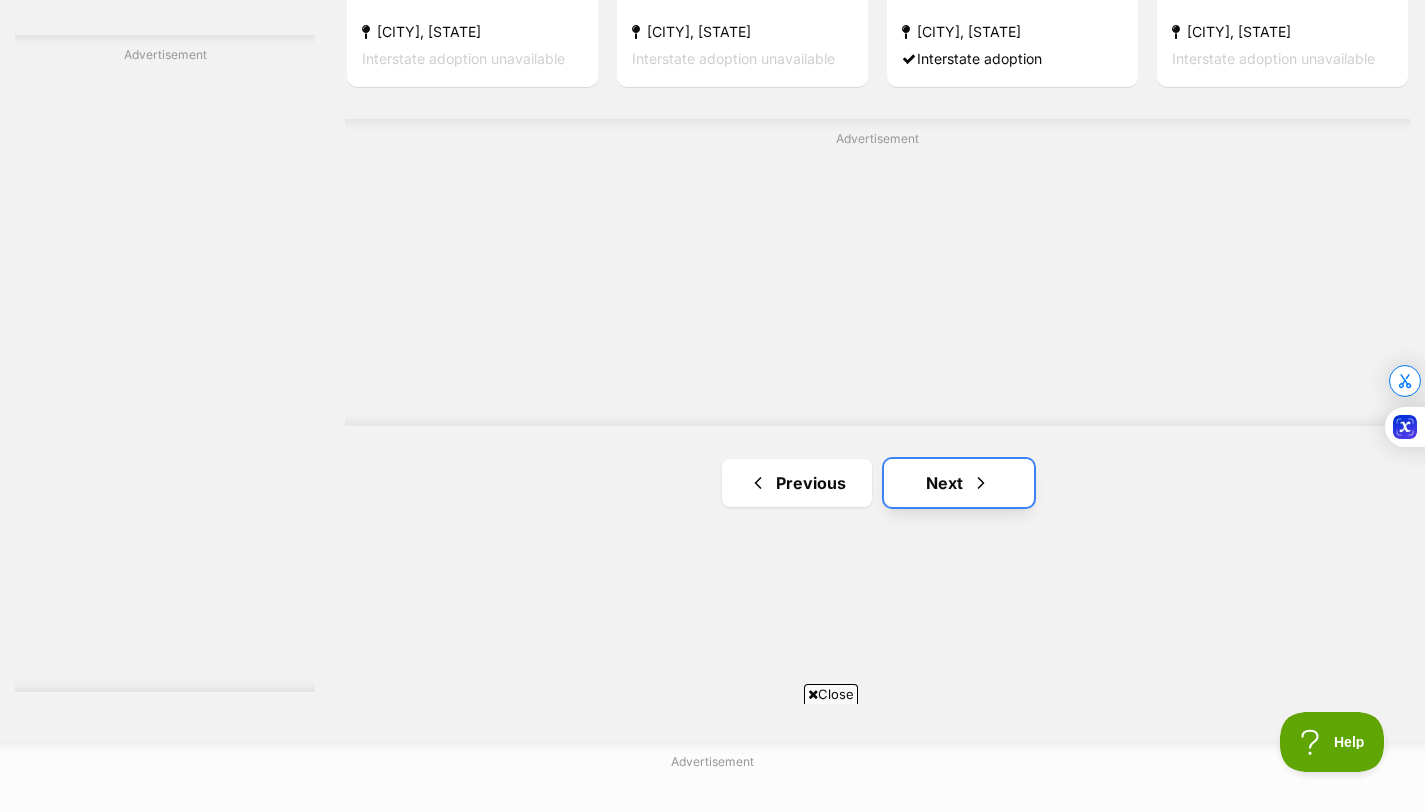 click on "Next" at bounding box center (959, 483) 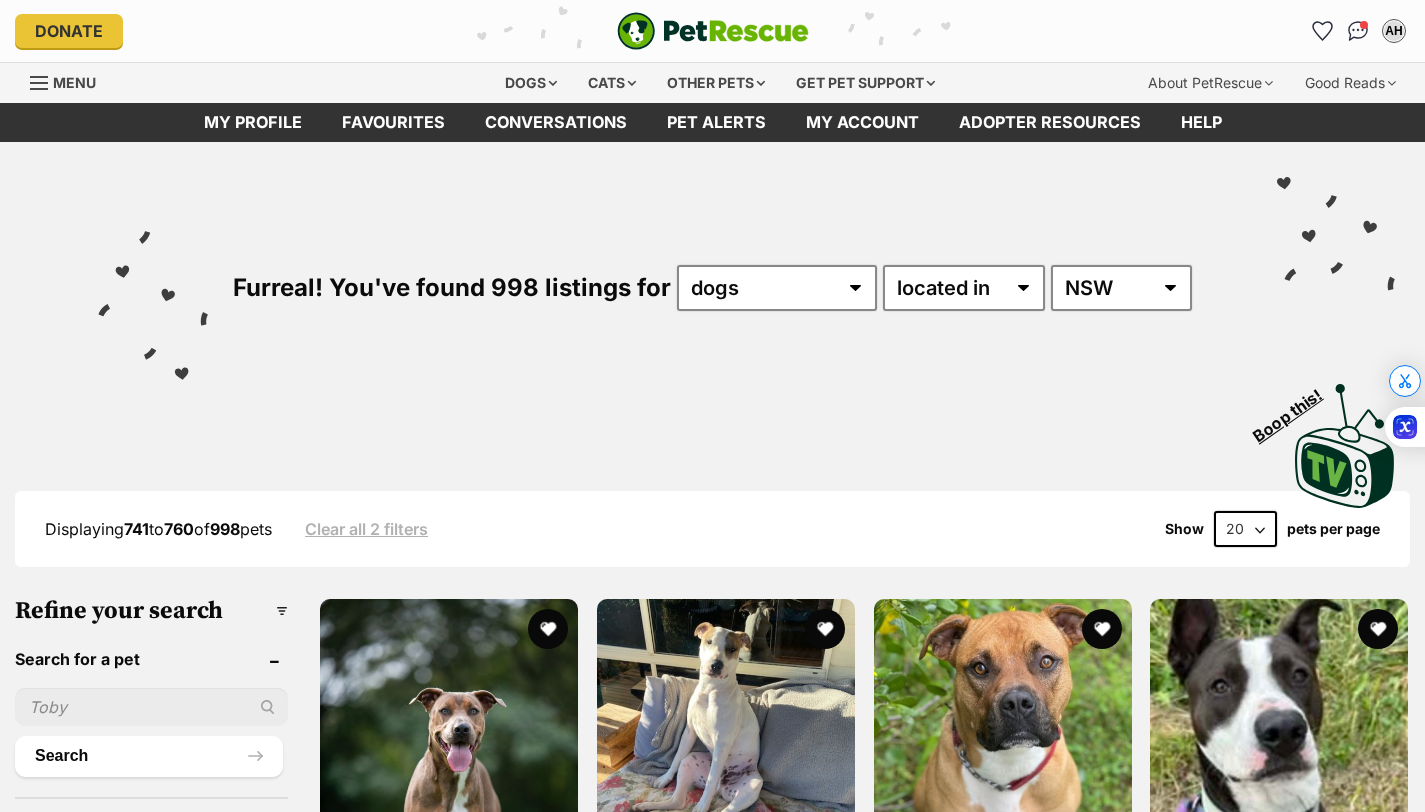 scroll, scrollTop: 230, scrollLeft: 0, axis: vertical 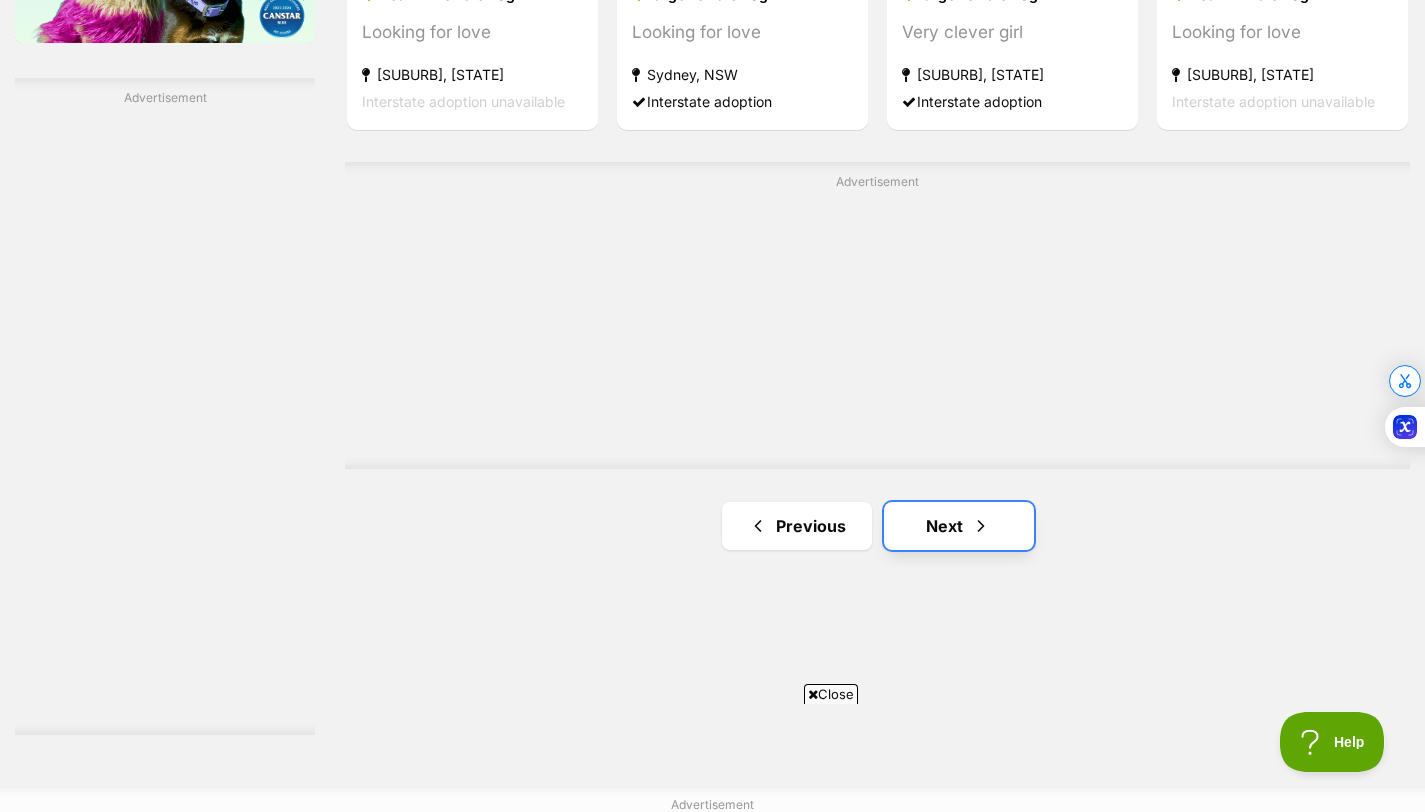 click on "Next" at bounding box center [959, 526] 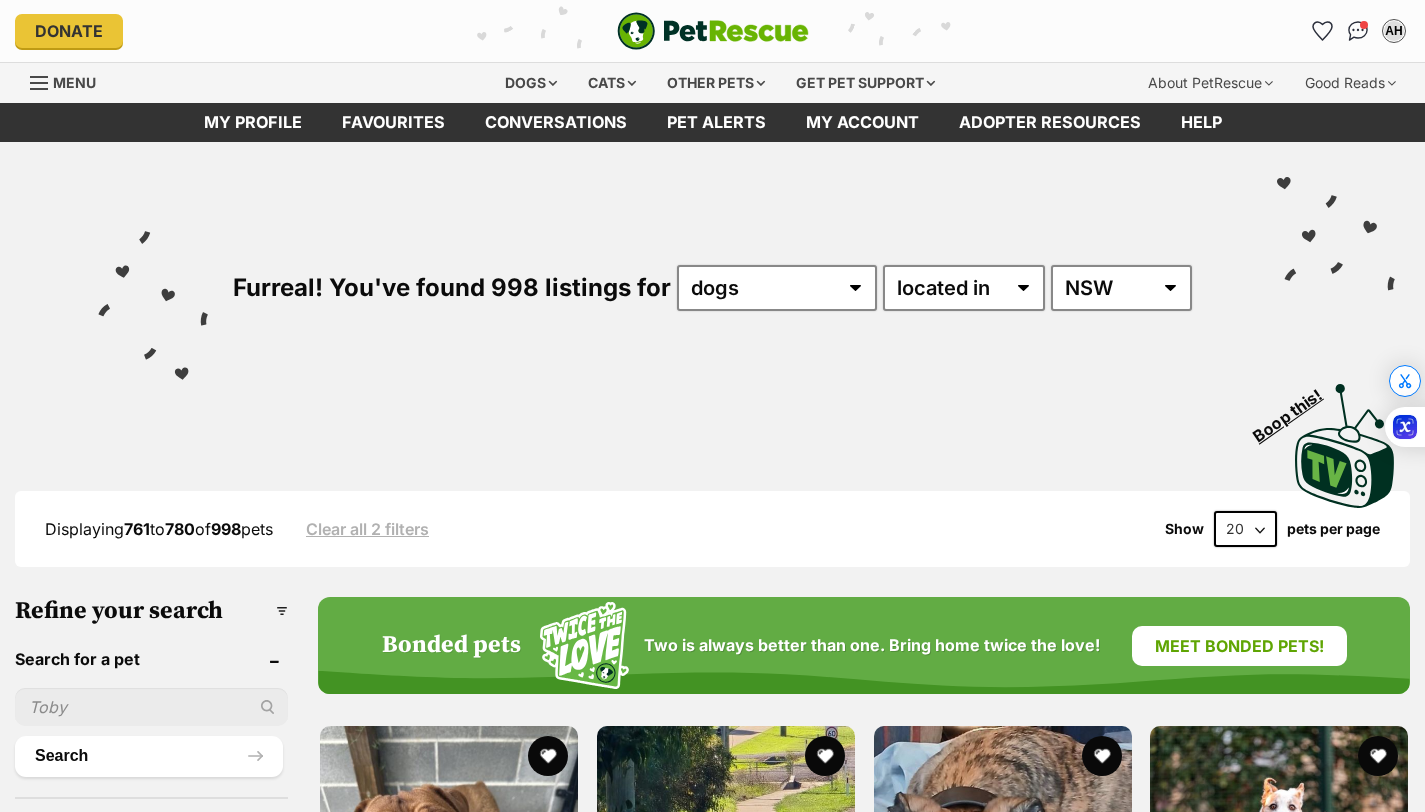 scroll, scrollTop: 243, scrollLeft: 0, axis: vertical 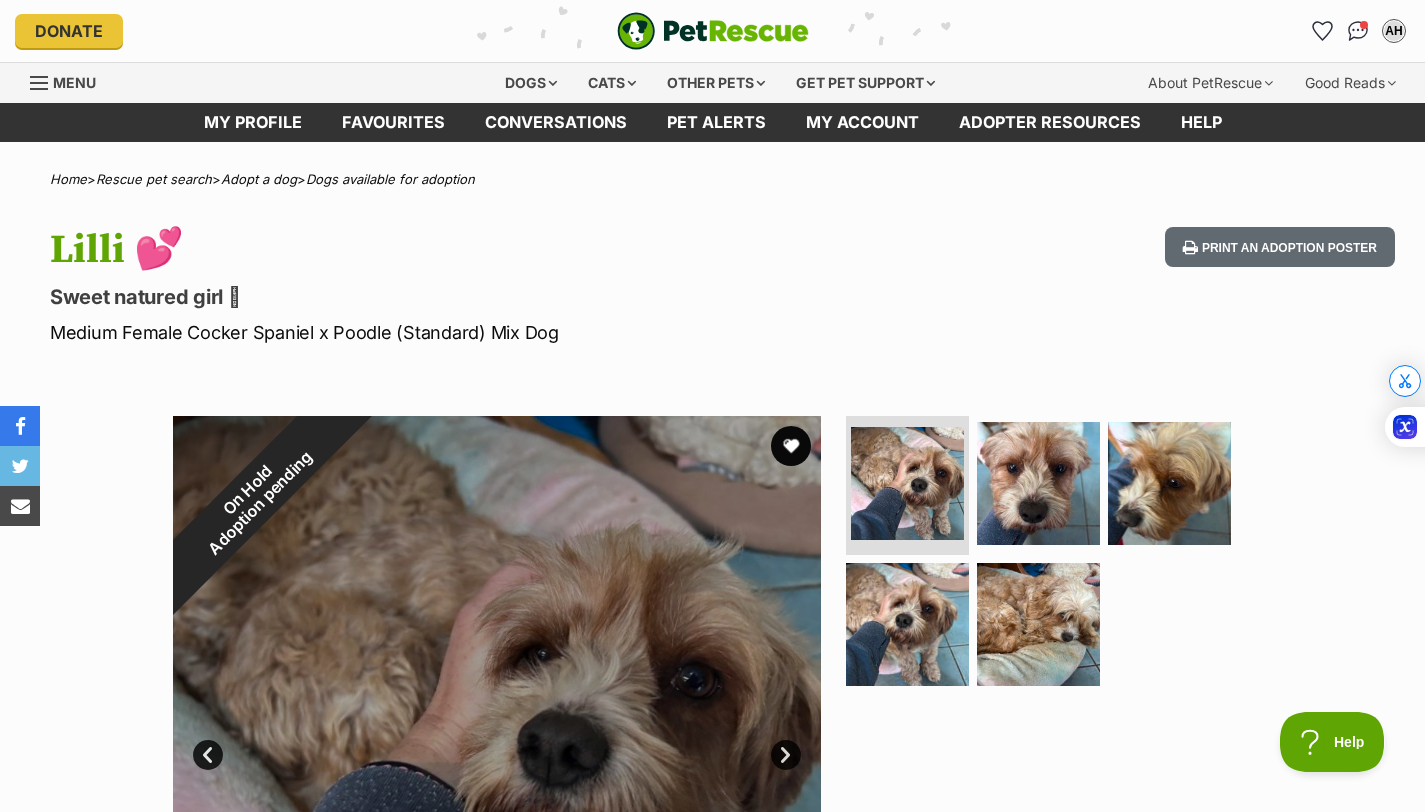 click on "Next" at bounding box center (786, 755) 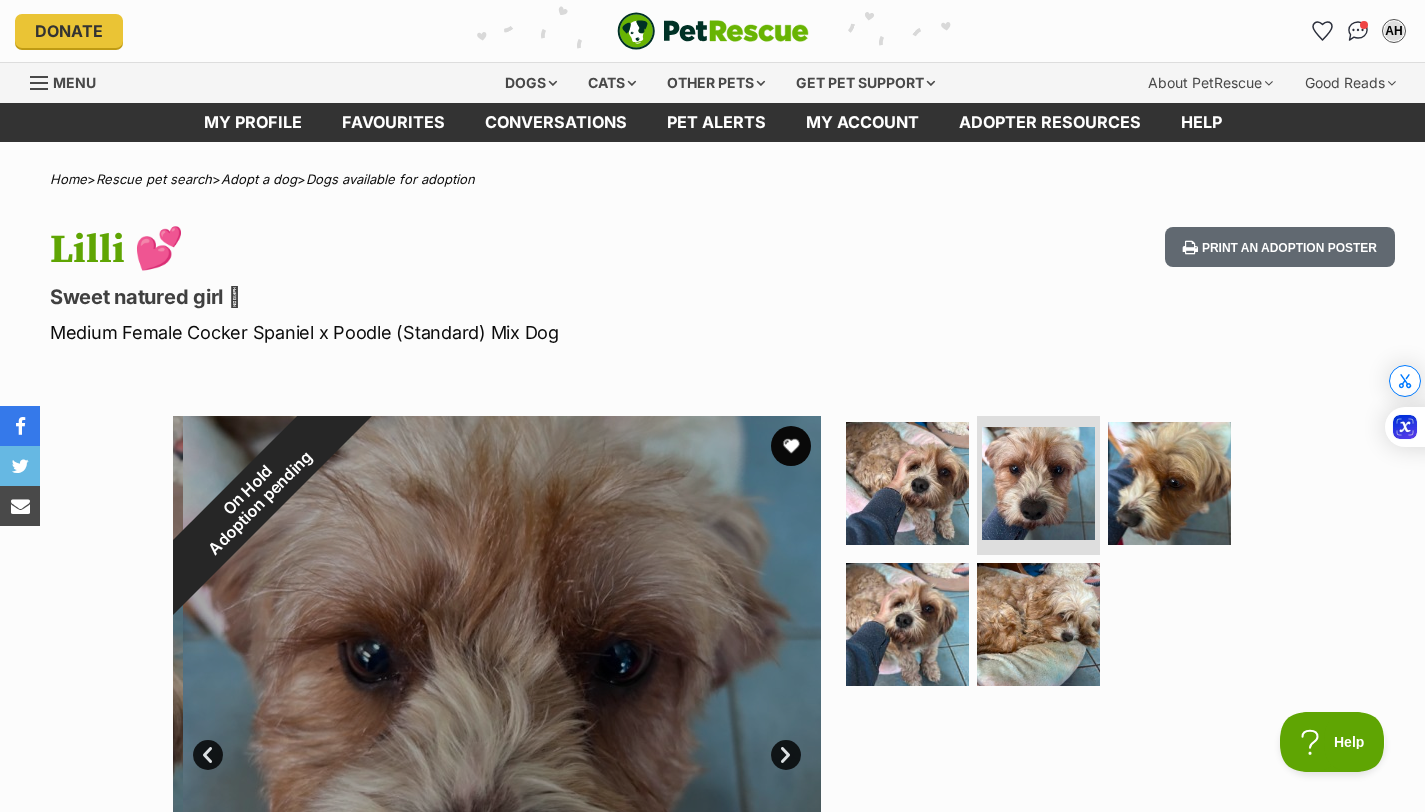 scroll, scrollTop: 0, scrollLeft: 0, axis: both 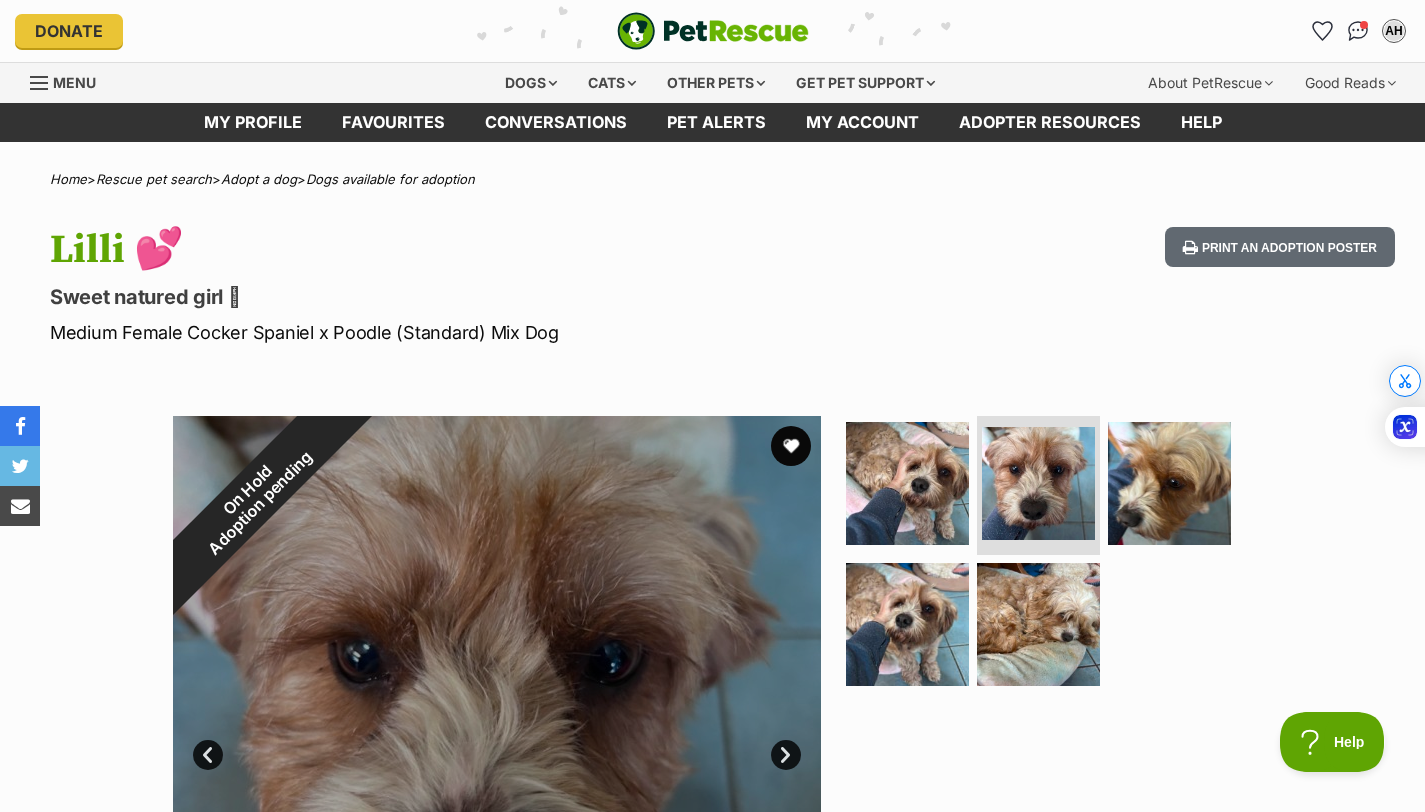 click on "Next" at bounding box center [786, 755] 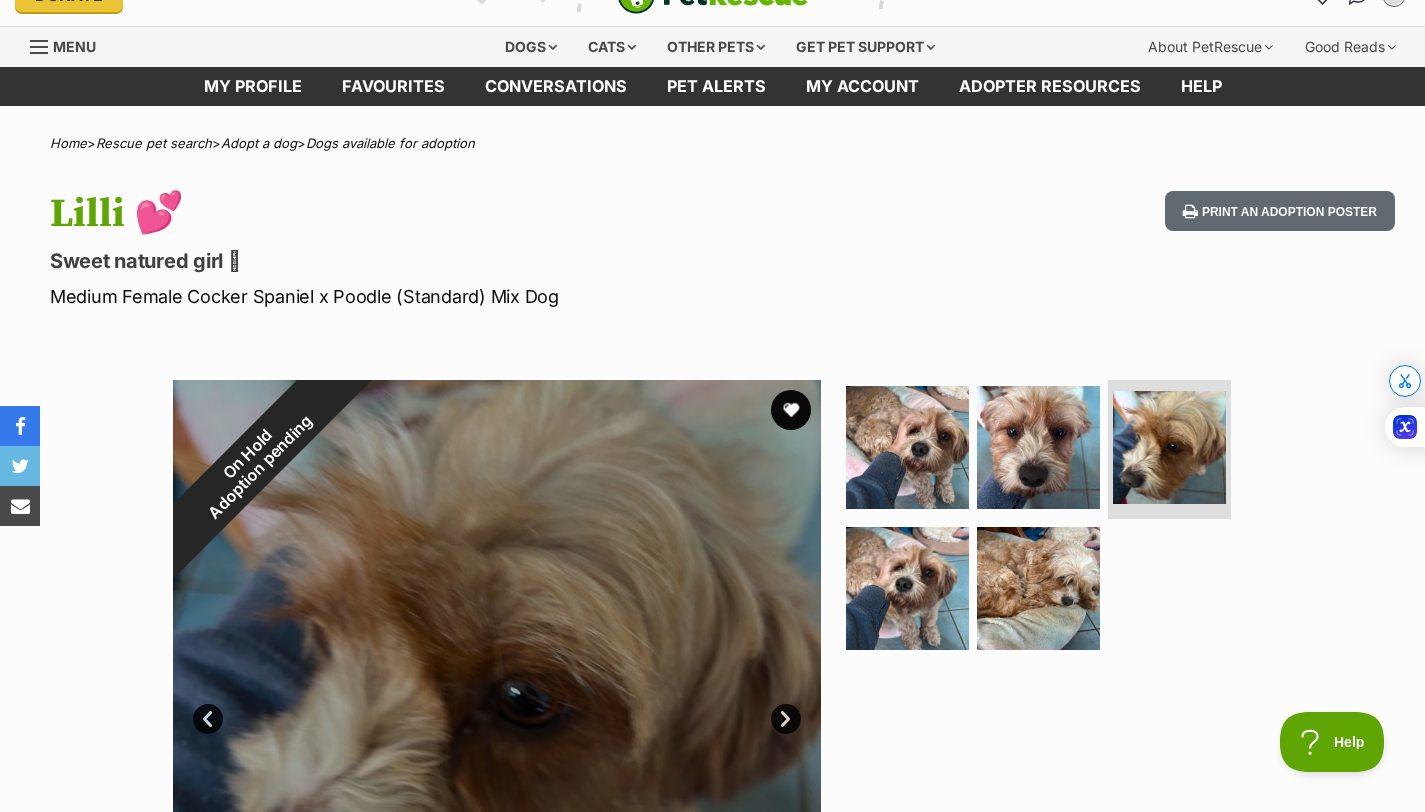 scroll, scrollTop: 263, scrollLeft: 0, axis: vertical 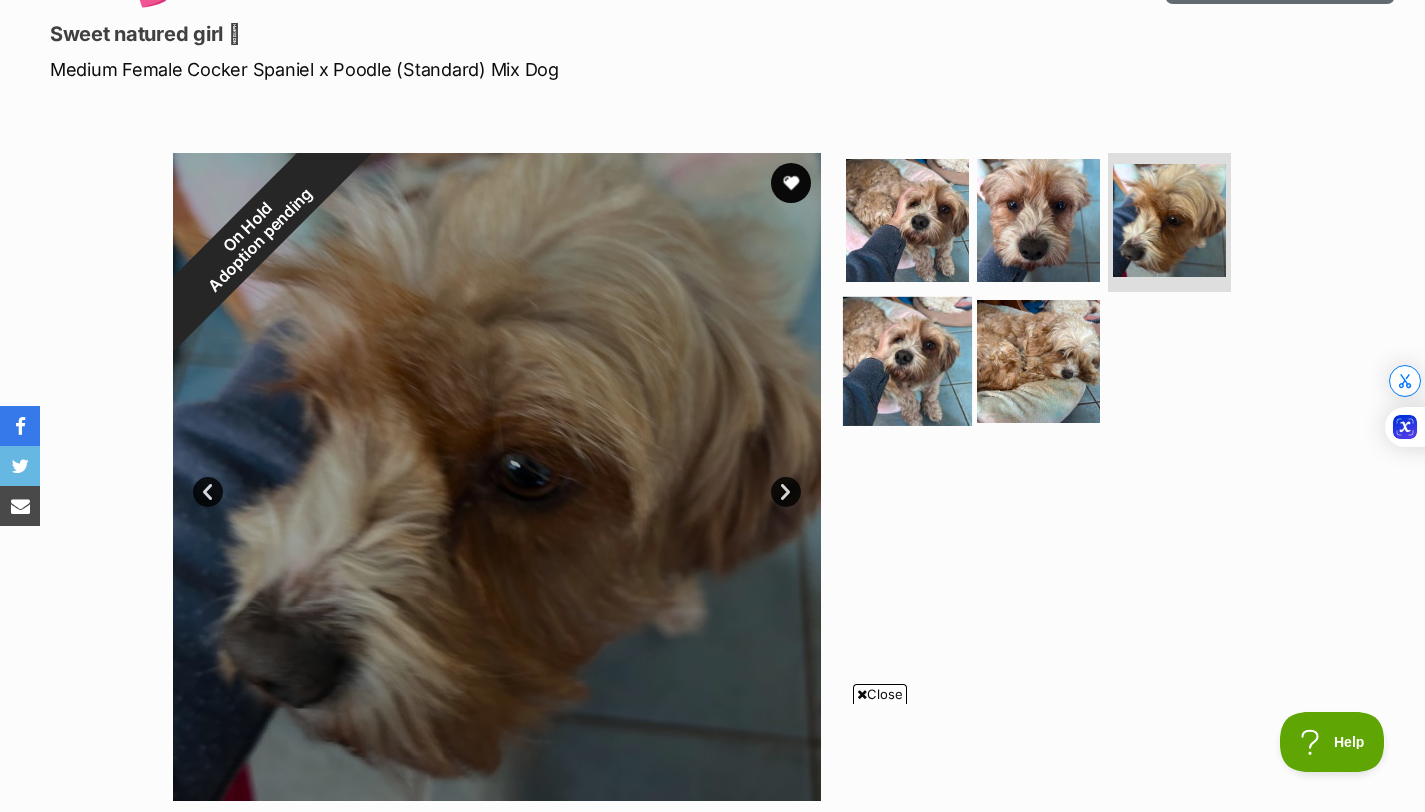 click at bounding box center (907, 361) 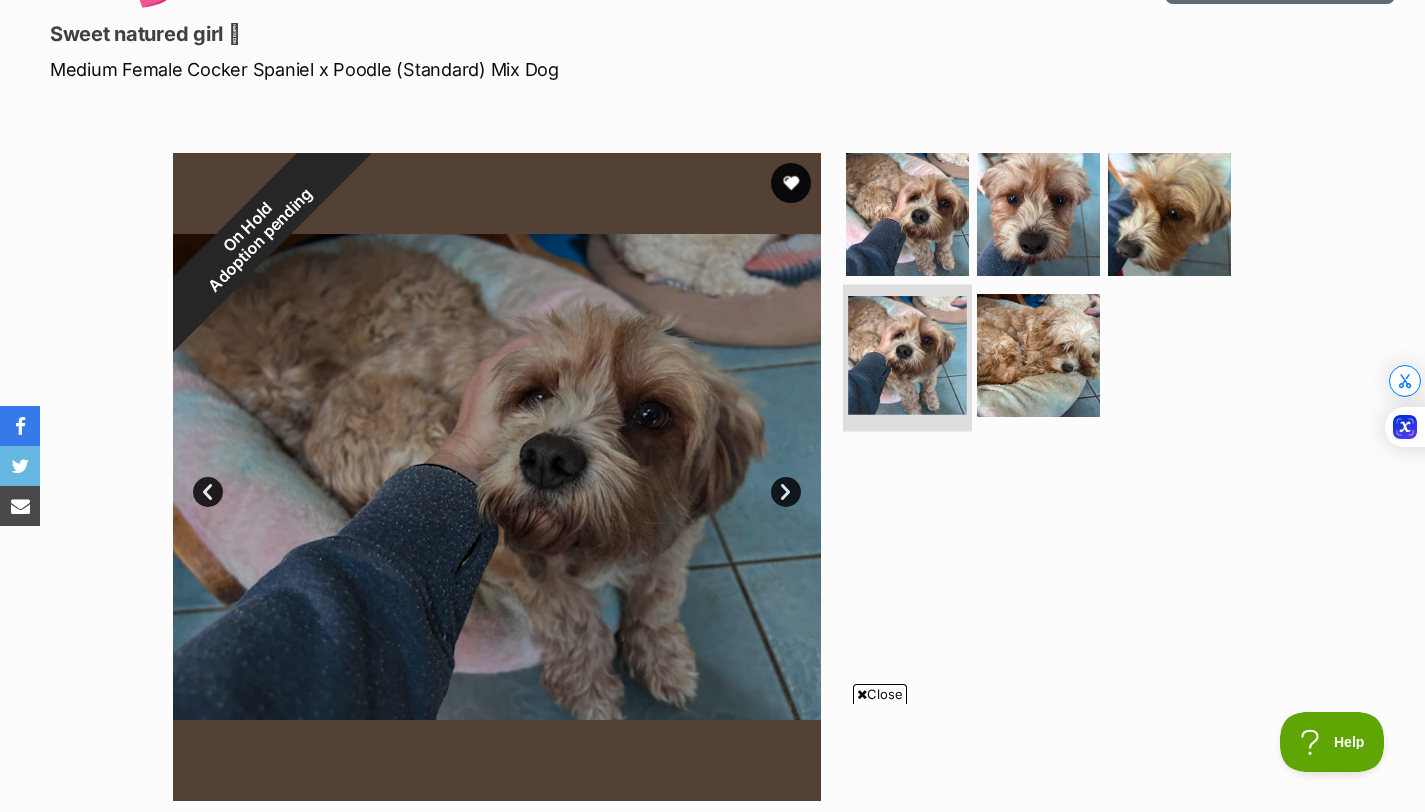 scroll, scrollTop: 0, scrollLeft: 0, axis: both 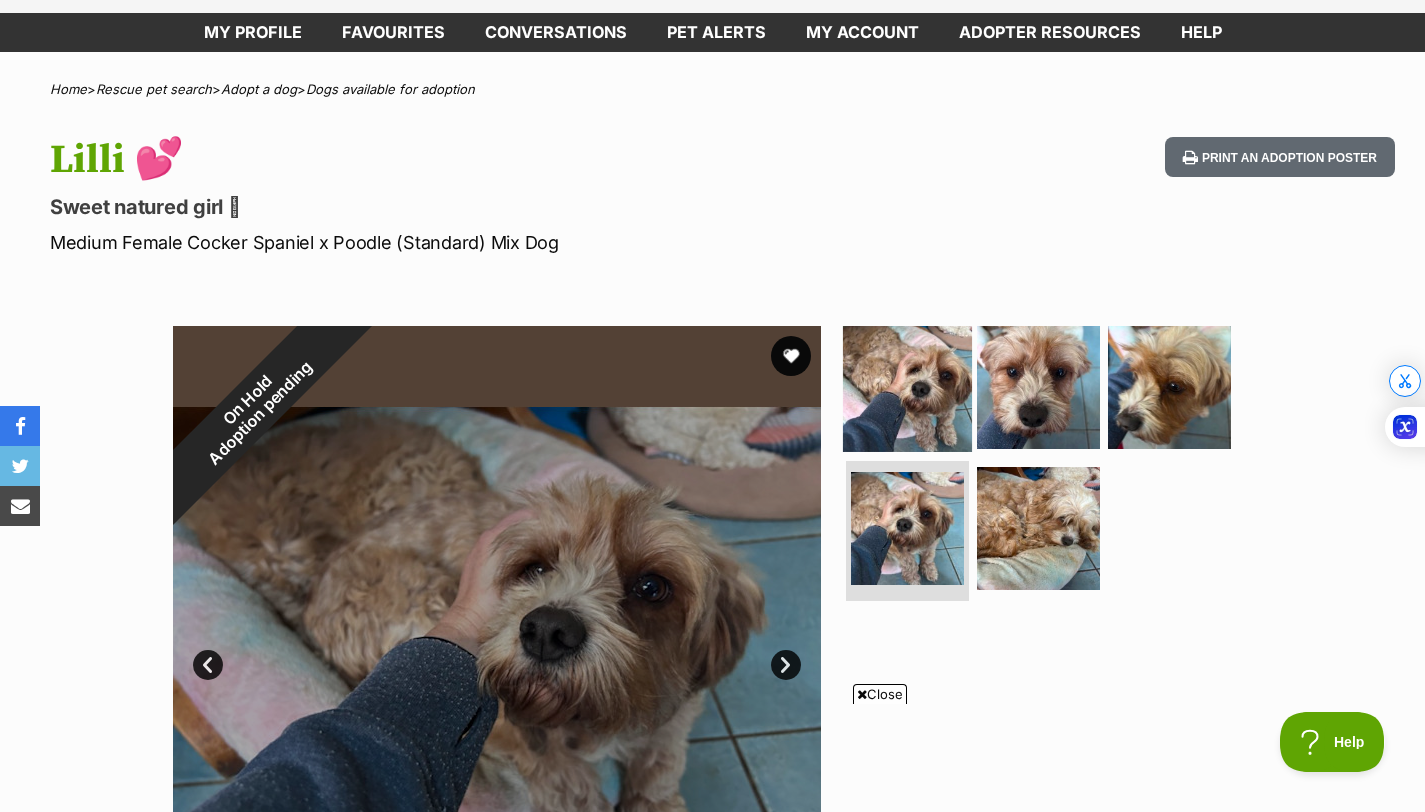 click at bounding box center [907, 386] 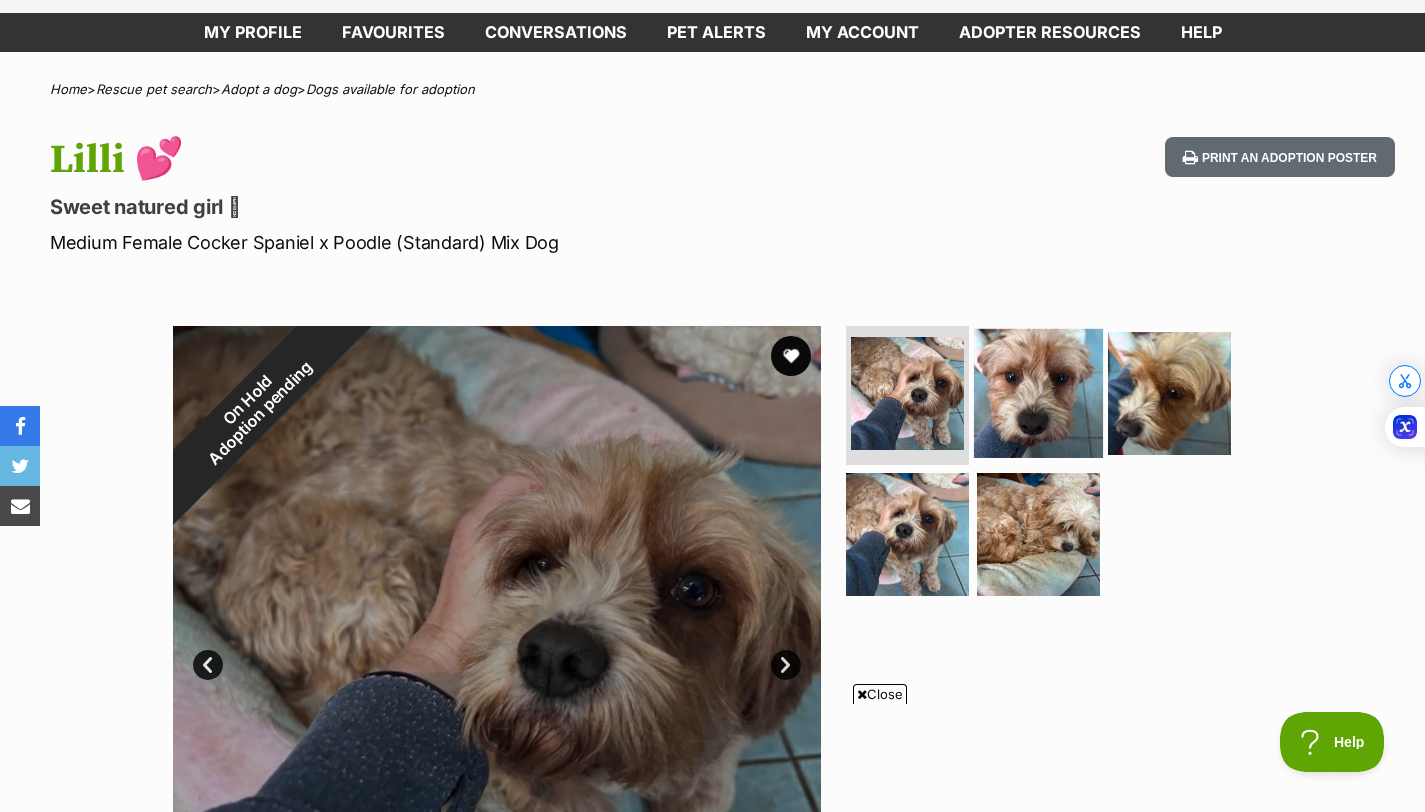 click at bounding box center (1038, 392) 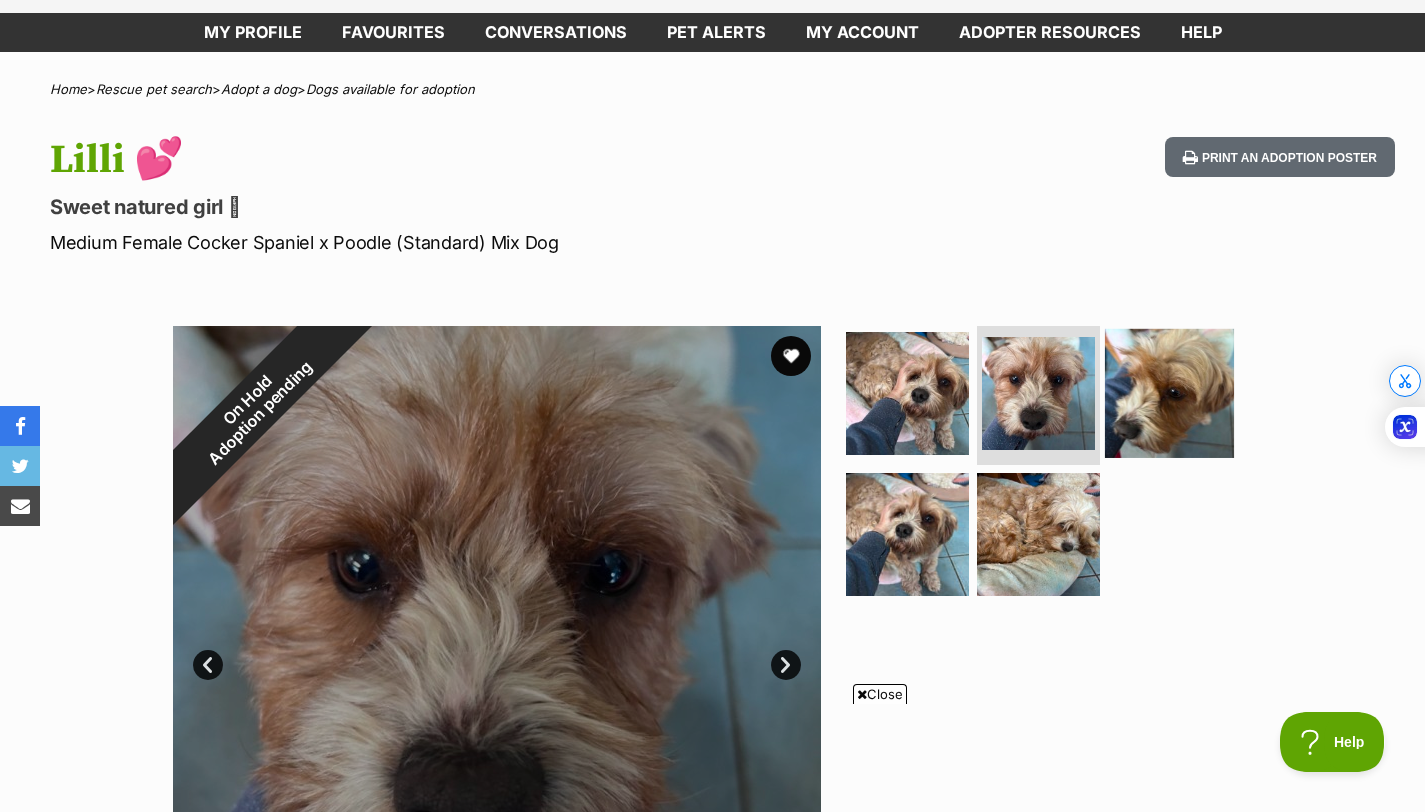 click at bounding box center [1169, 392] 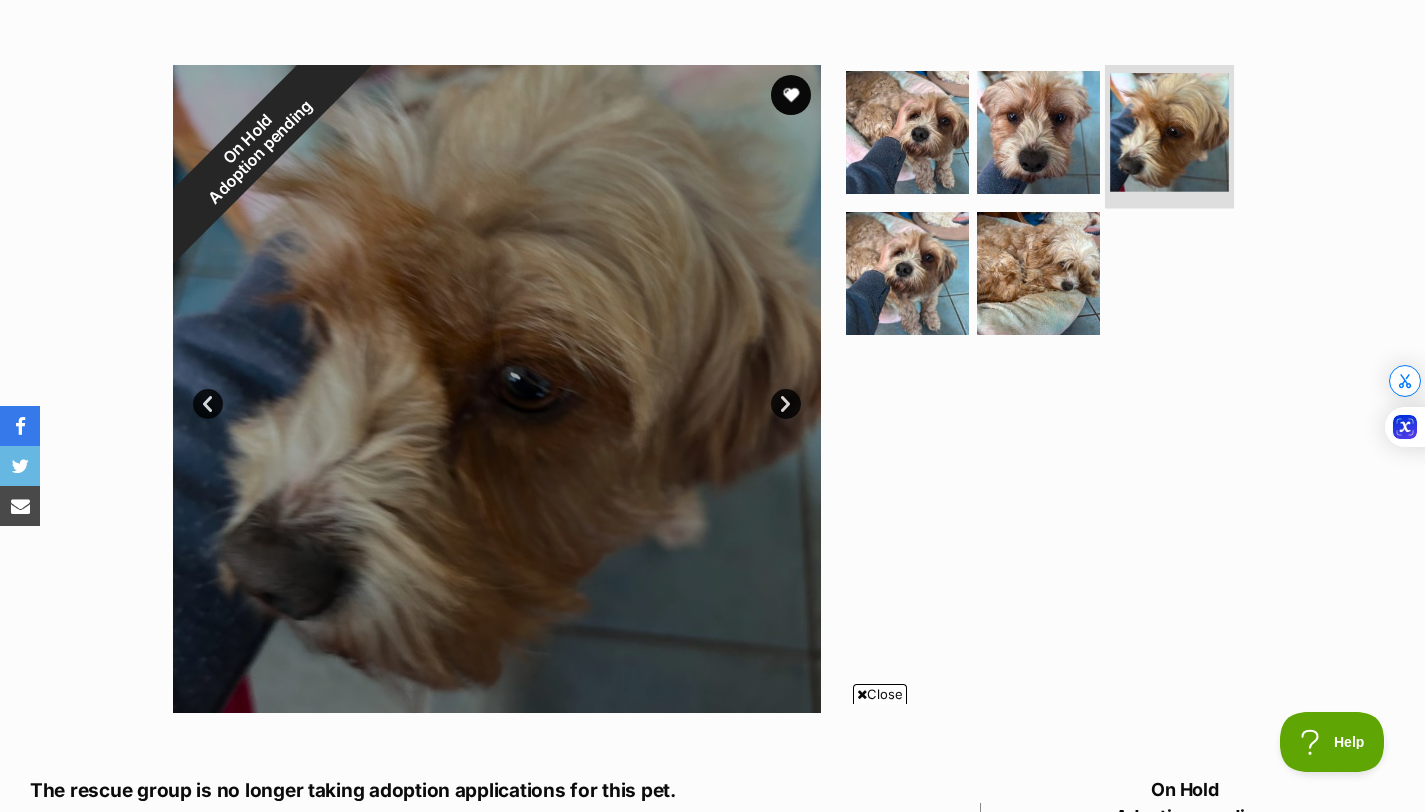 scroll, scrollTop: 353, scrollLeft: 0, axis: vertical 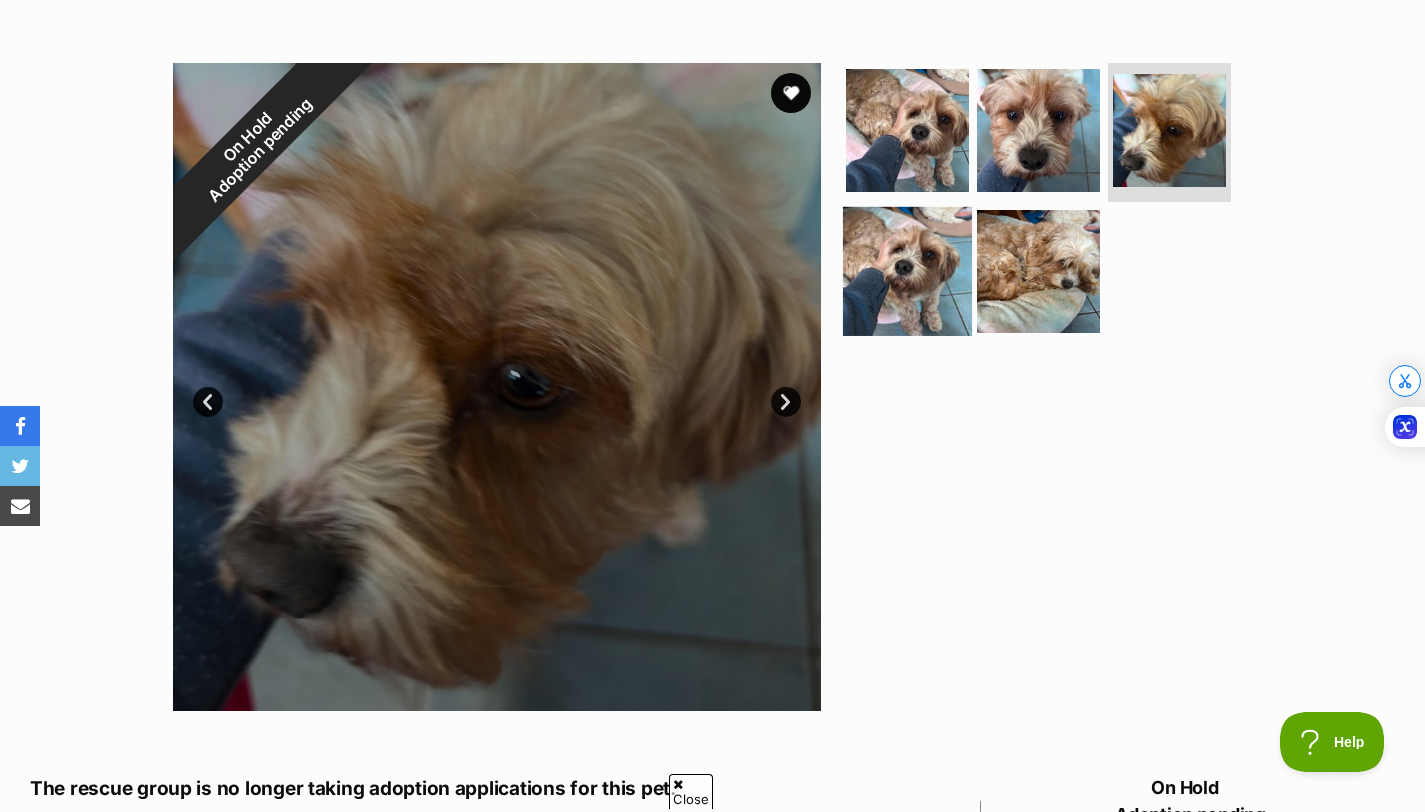 click at bounding box center (907, 271) 